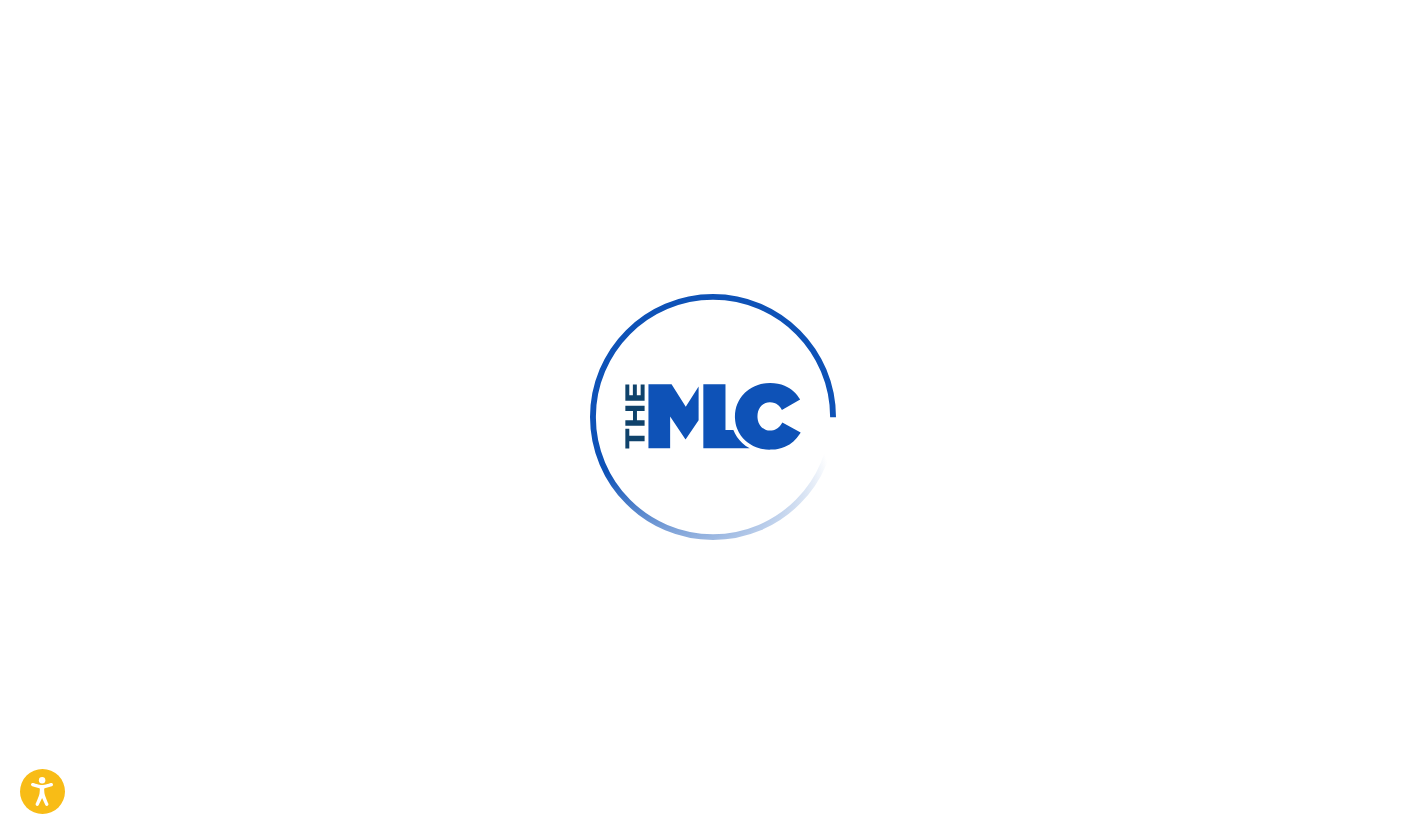 scroll, scrollTop: 0, scrollLeft: 0, axis: both 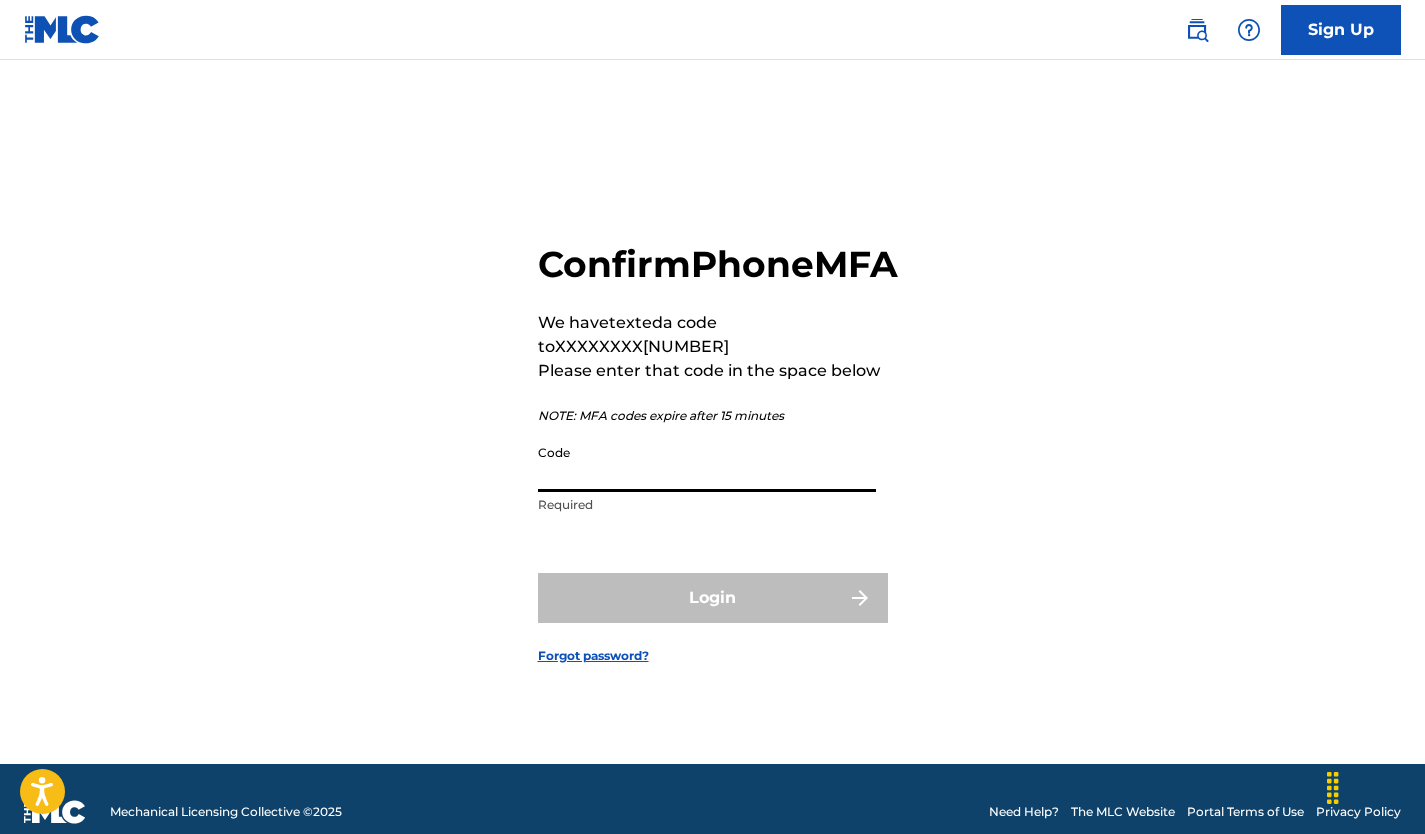 click on "Code" at bounding box center [707, 463] 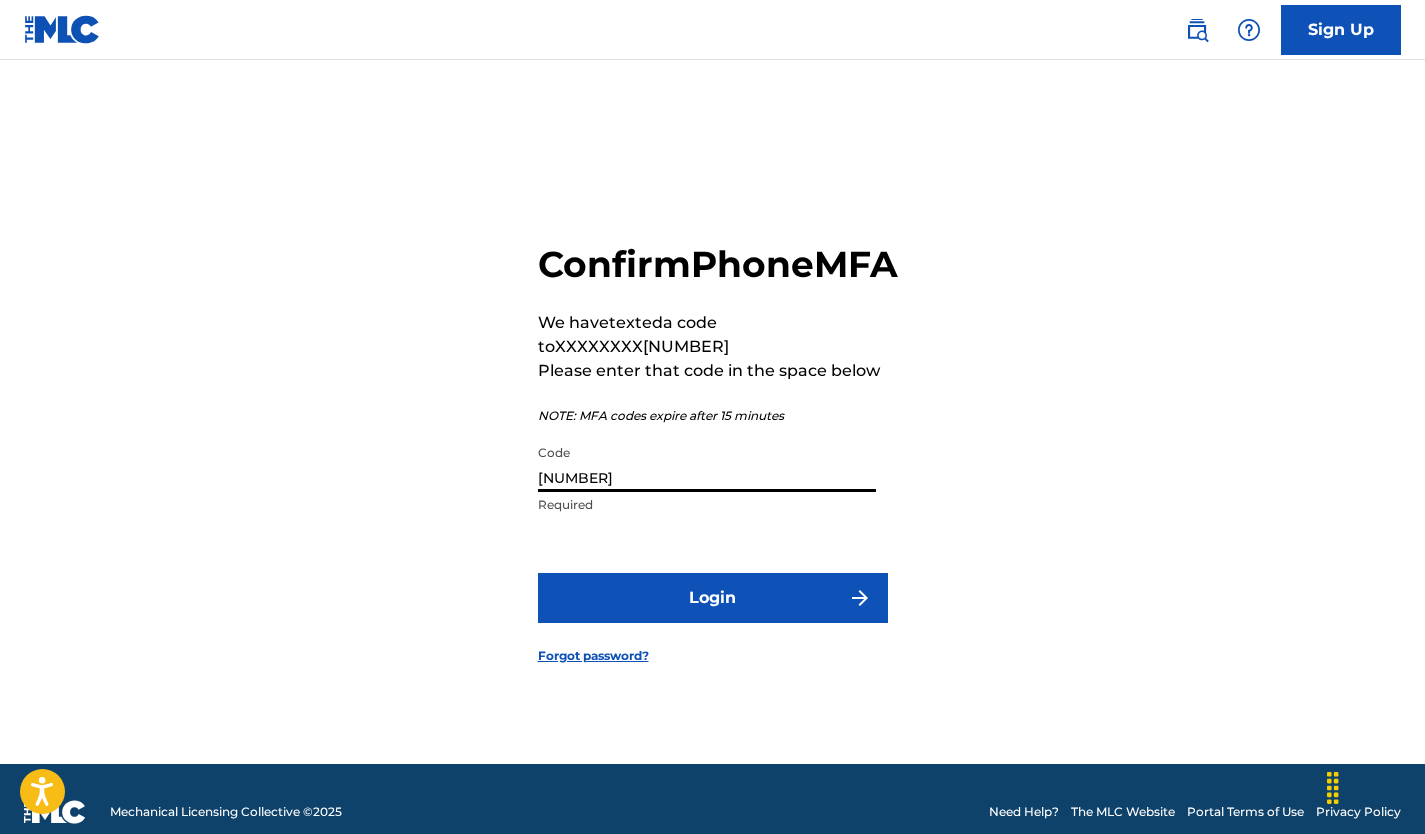 type on "[NUMBER]" 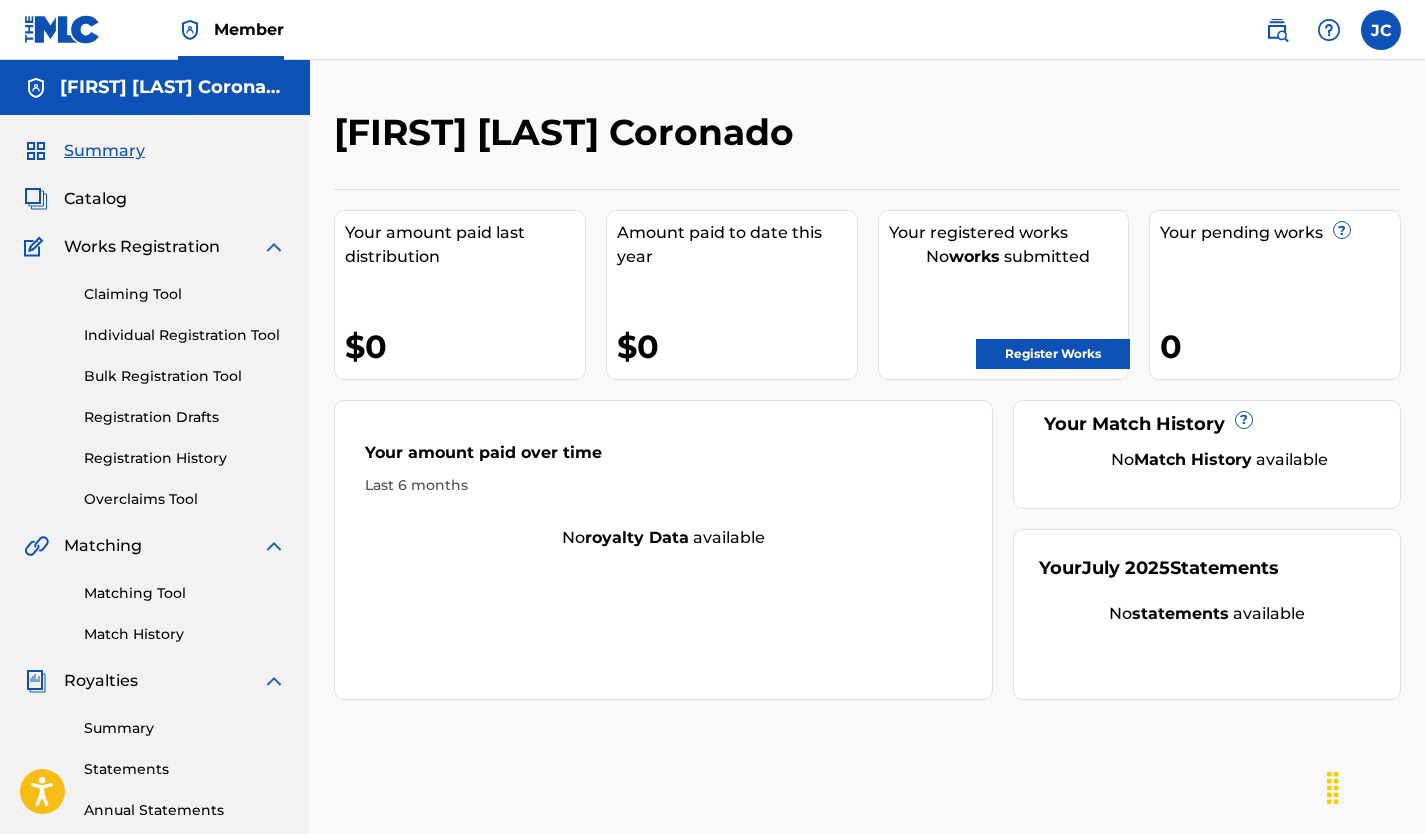 scroll, scrollTop: 0, scrollLeft: 0, axis: both 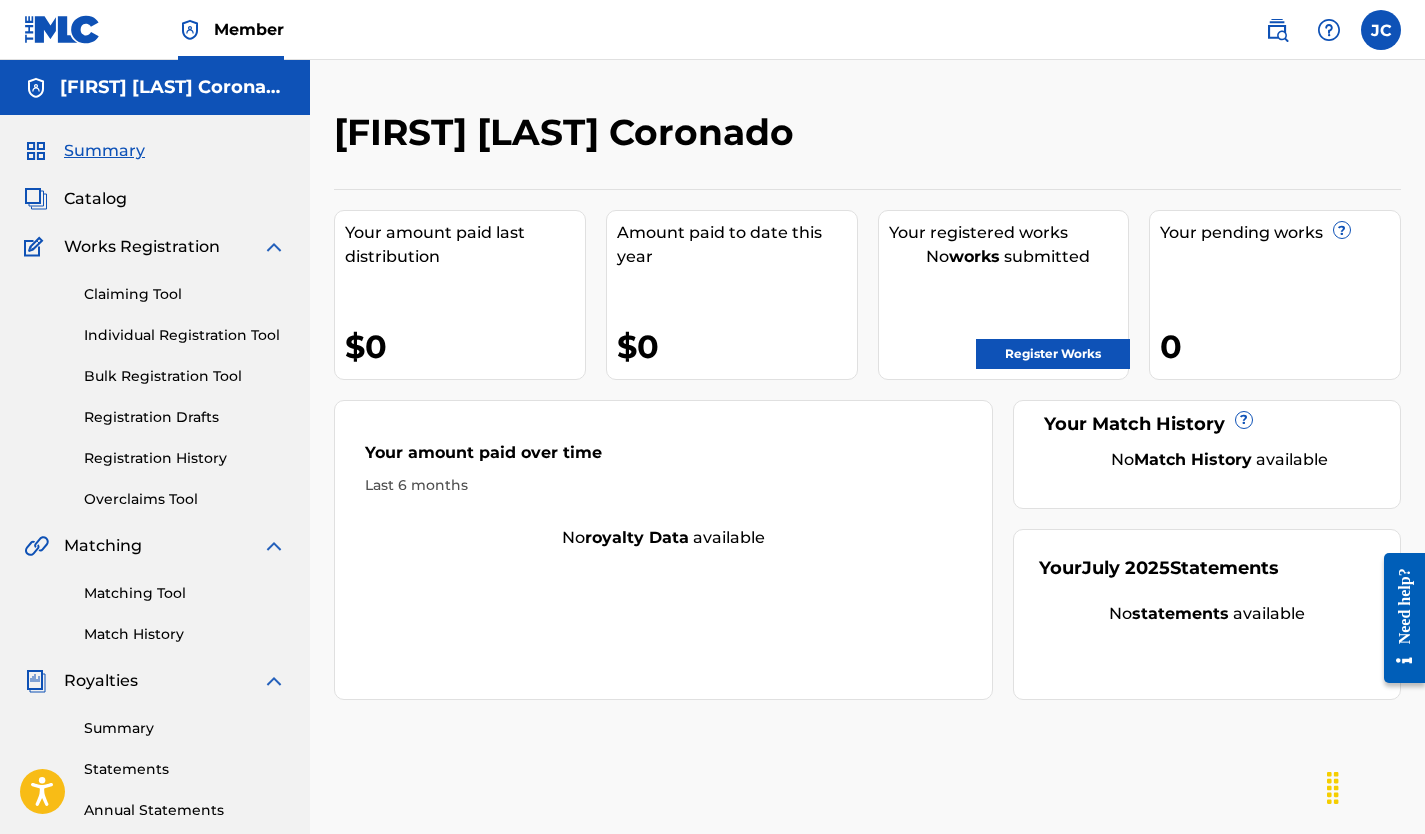 click on "Catalog" at bounding box center [95, 199] 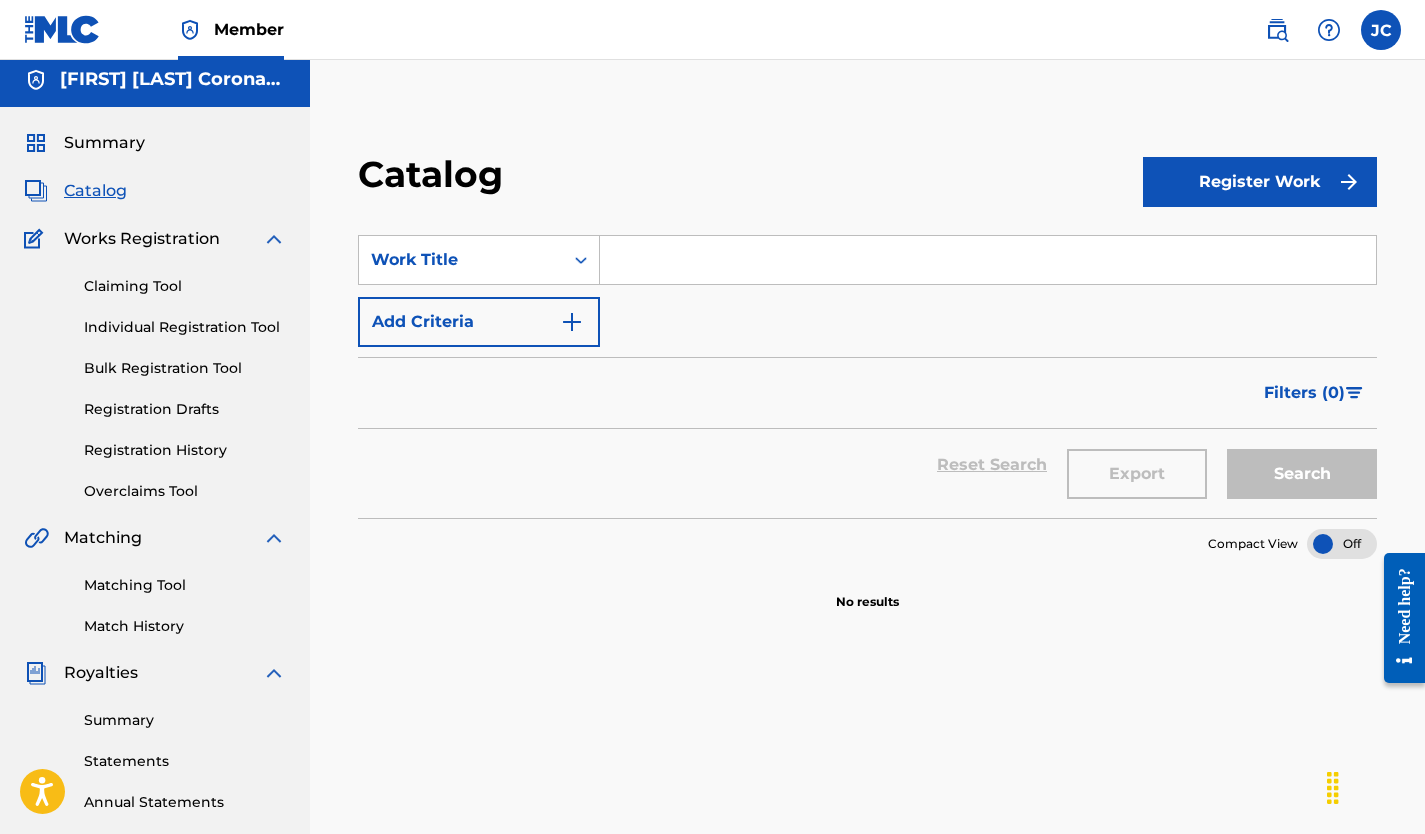 scroll, scrollTop: 7, scrollLeft: 0, axis: vertical 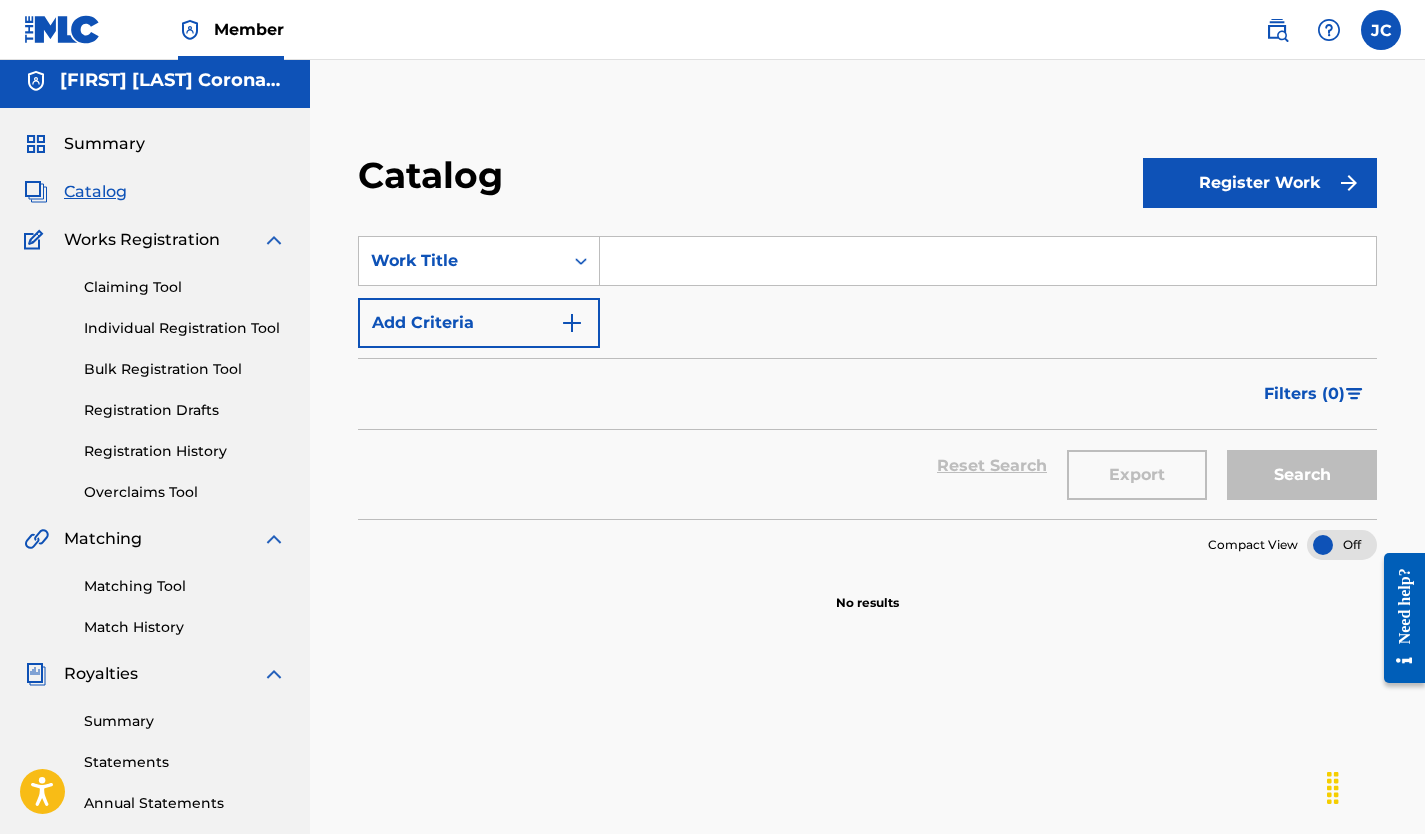 click on "Registration History" at bounding box center [185, 451] 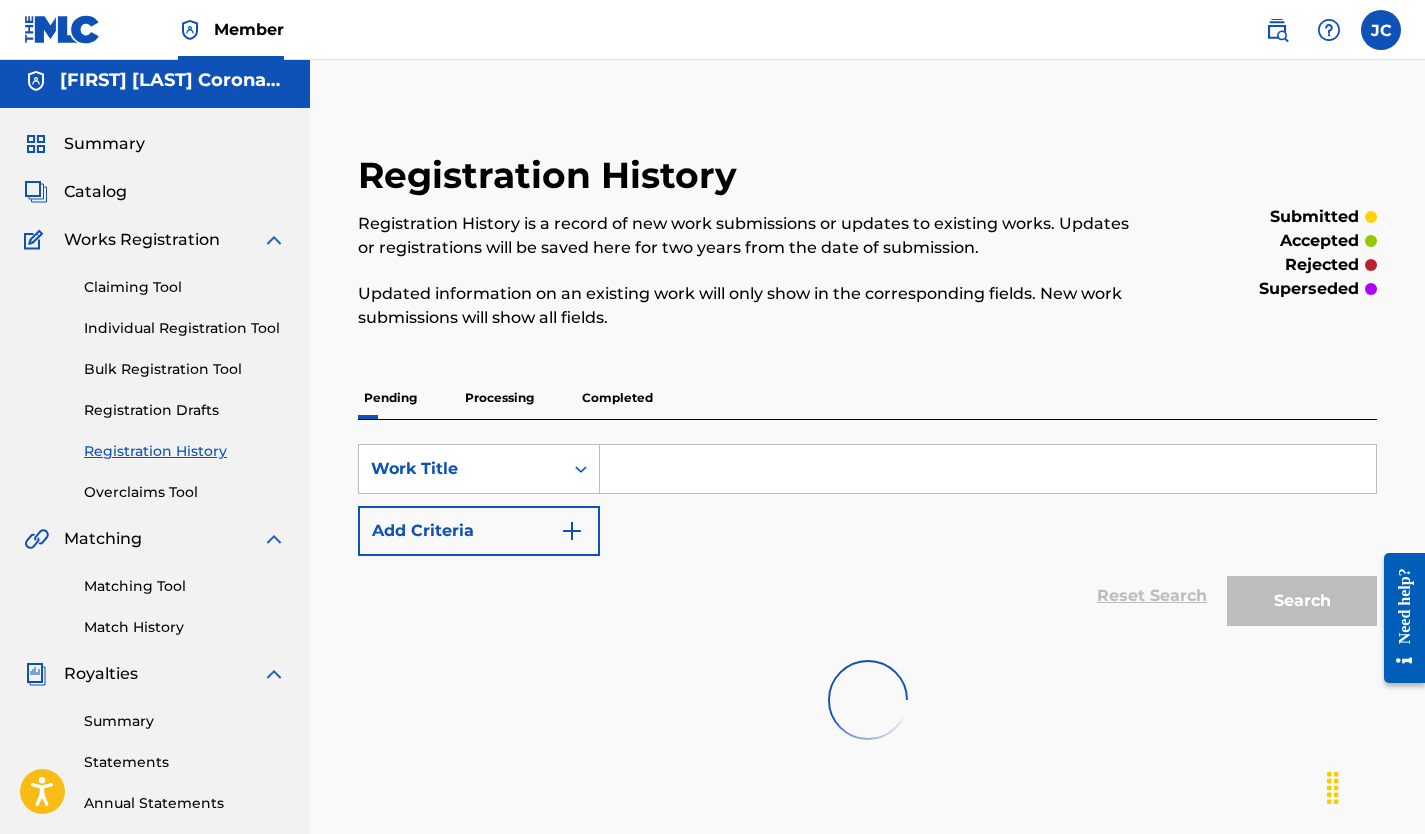 scroll, scrollTop: 0, scrollLeft: 0, axis: both 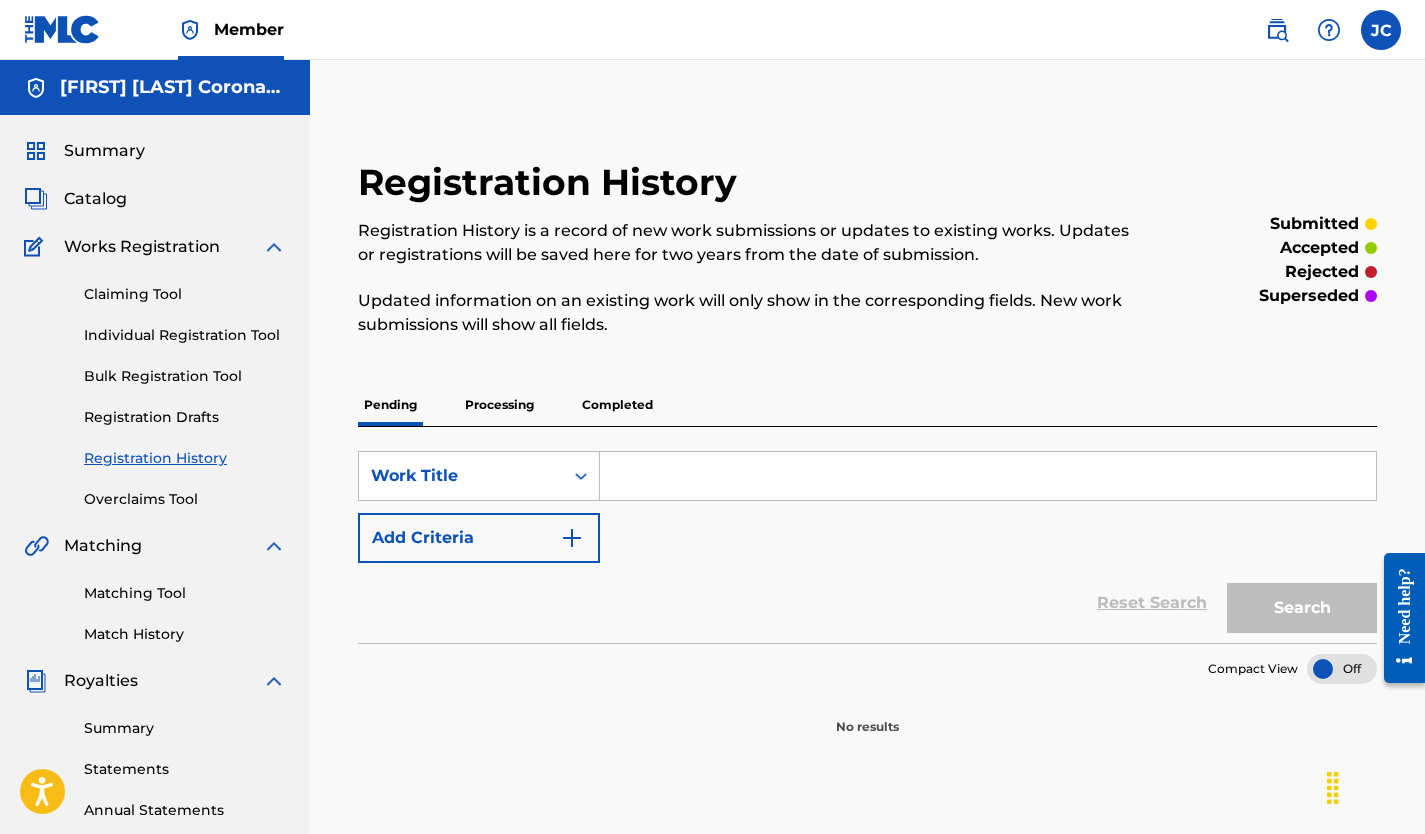 click on "Registration Drafts" at bounding box center [185, 417] 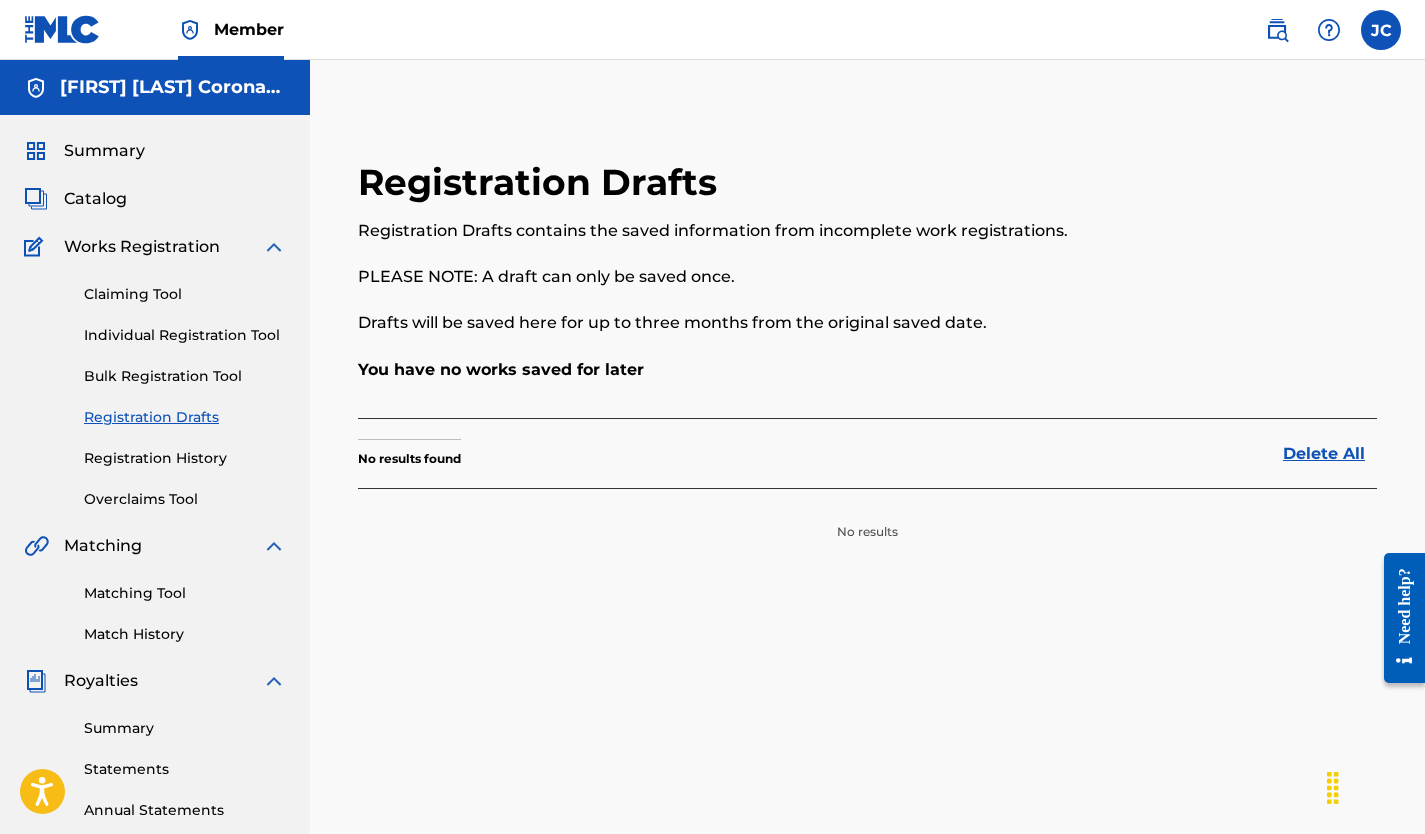 click on "Works Registration" at bounding box center (142, 247) 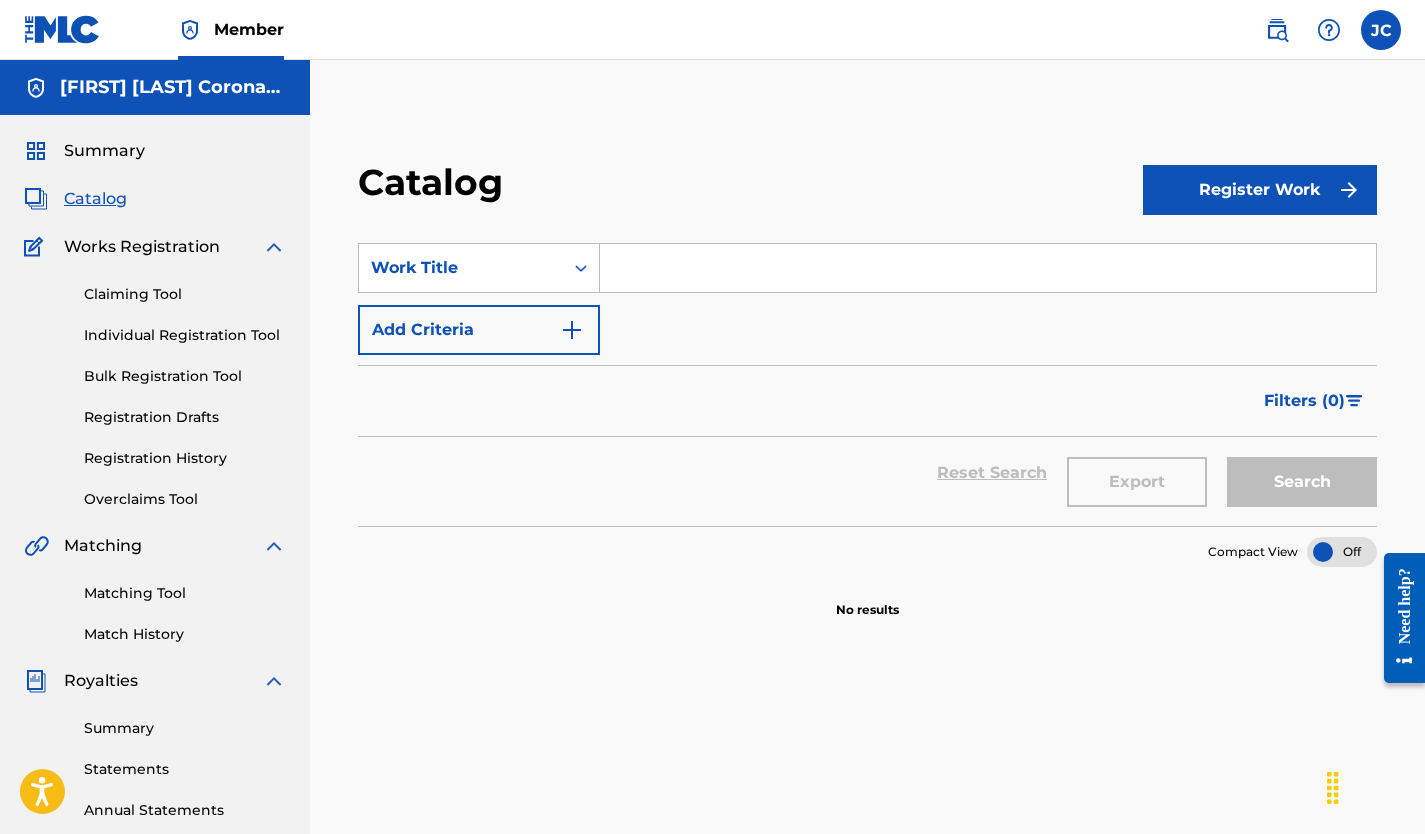 click on "Summary" at bounding box center [104, 151] 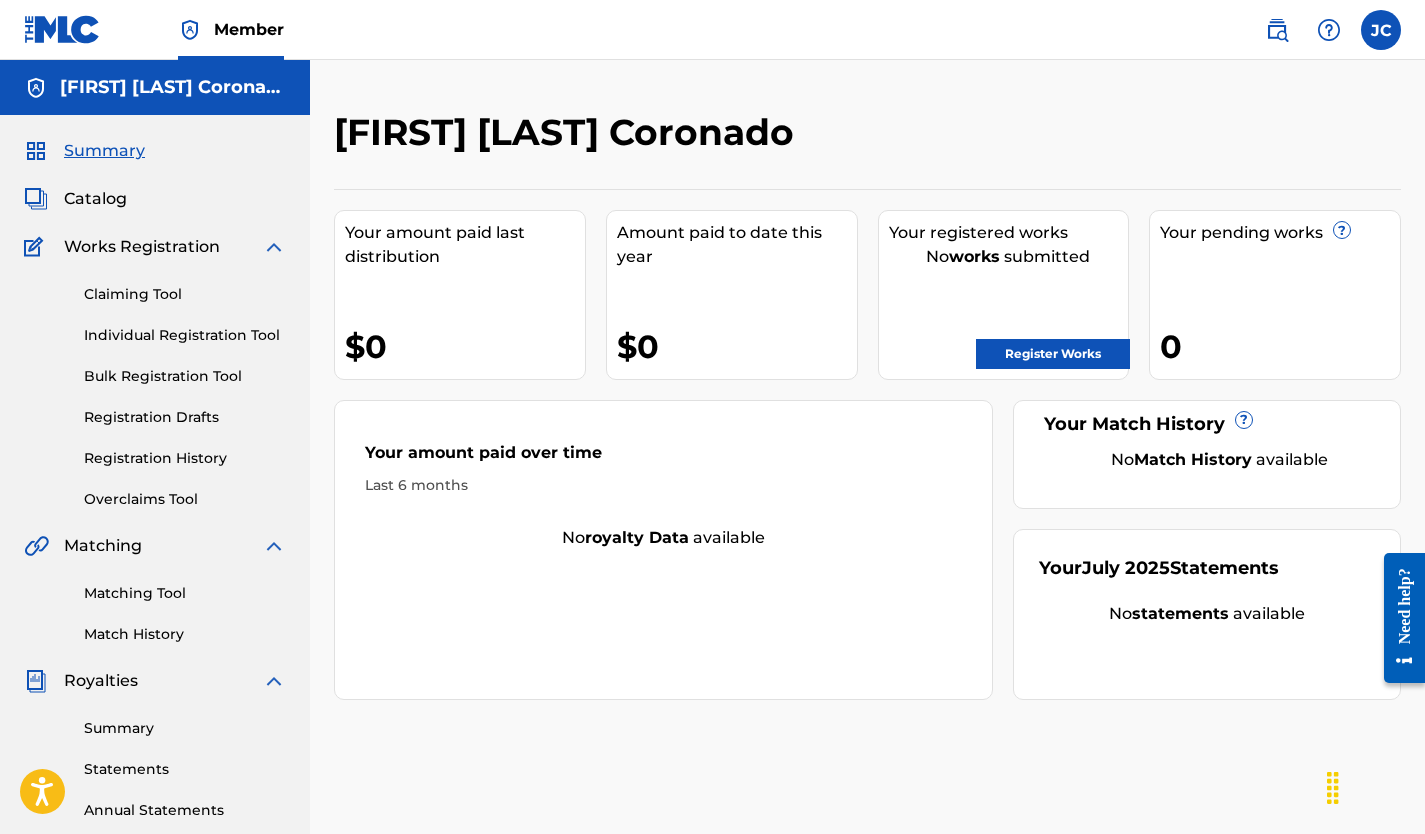 click on "Catalog" at bounding box center (95, 199) 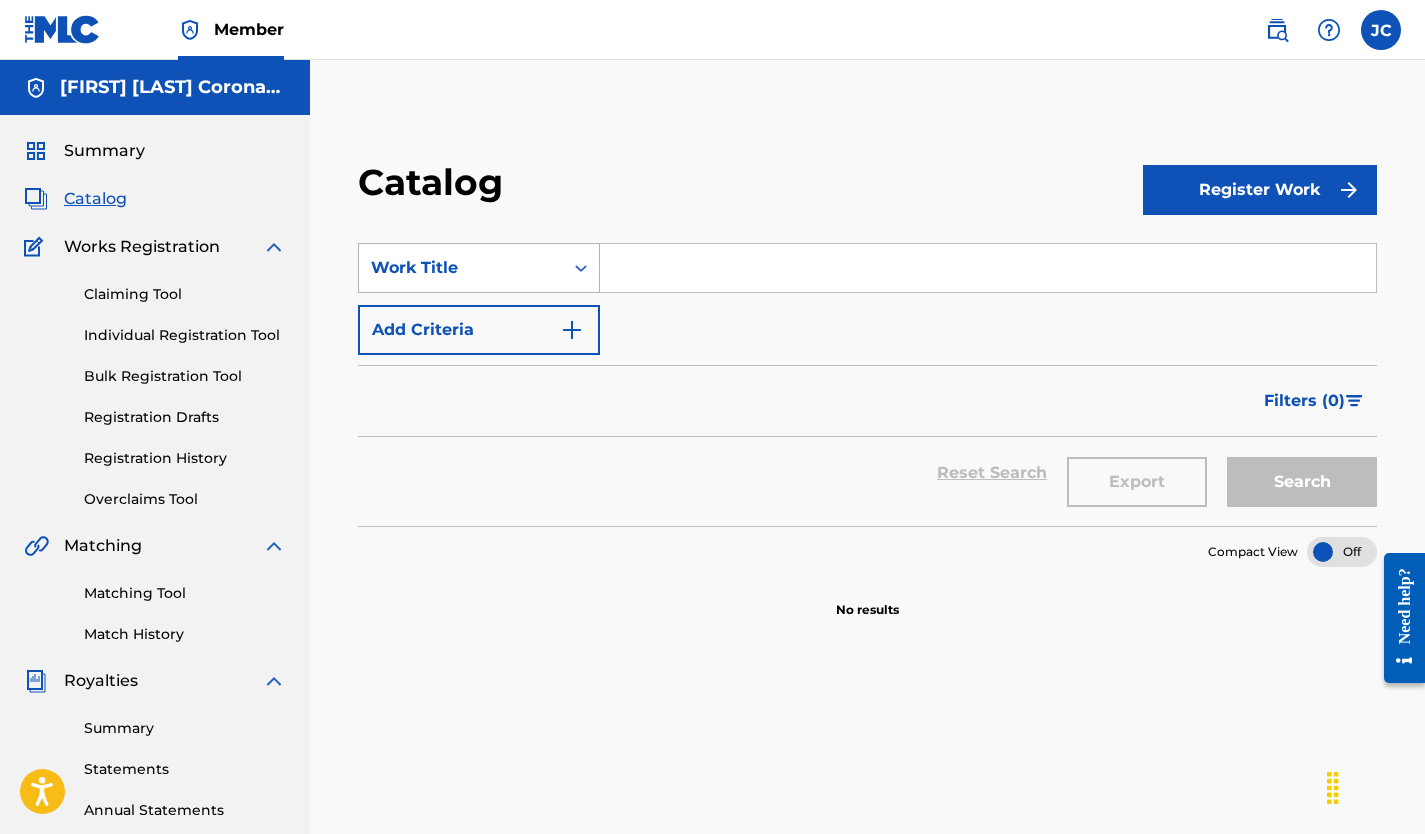 click on "Work Title" at bounding box center (461, 268) 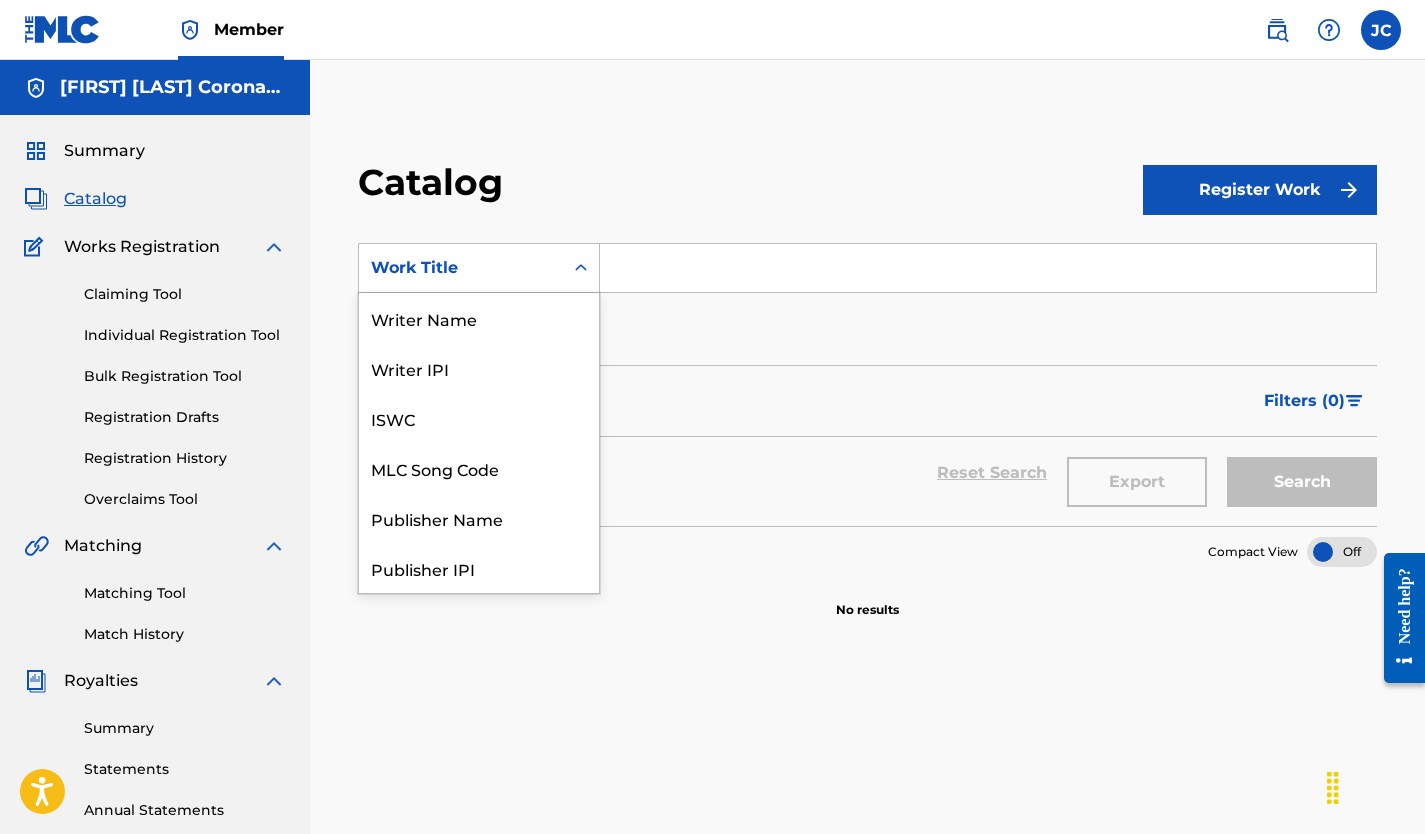 scroll, scrollTop: 300, scrollLeft: 0, axis: vertical 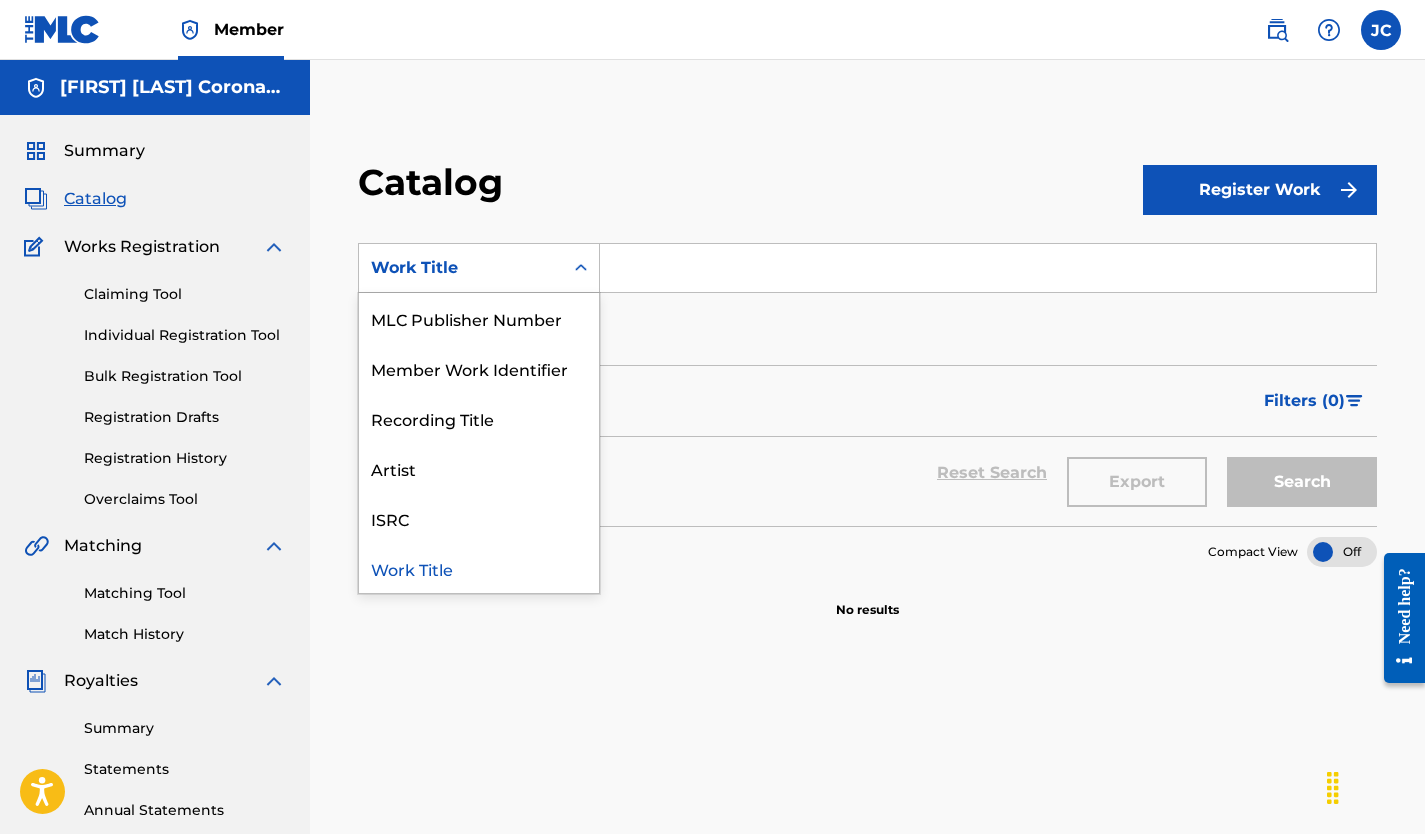 click on "Catalog" at bounding box center (750, 189) 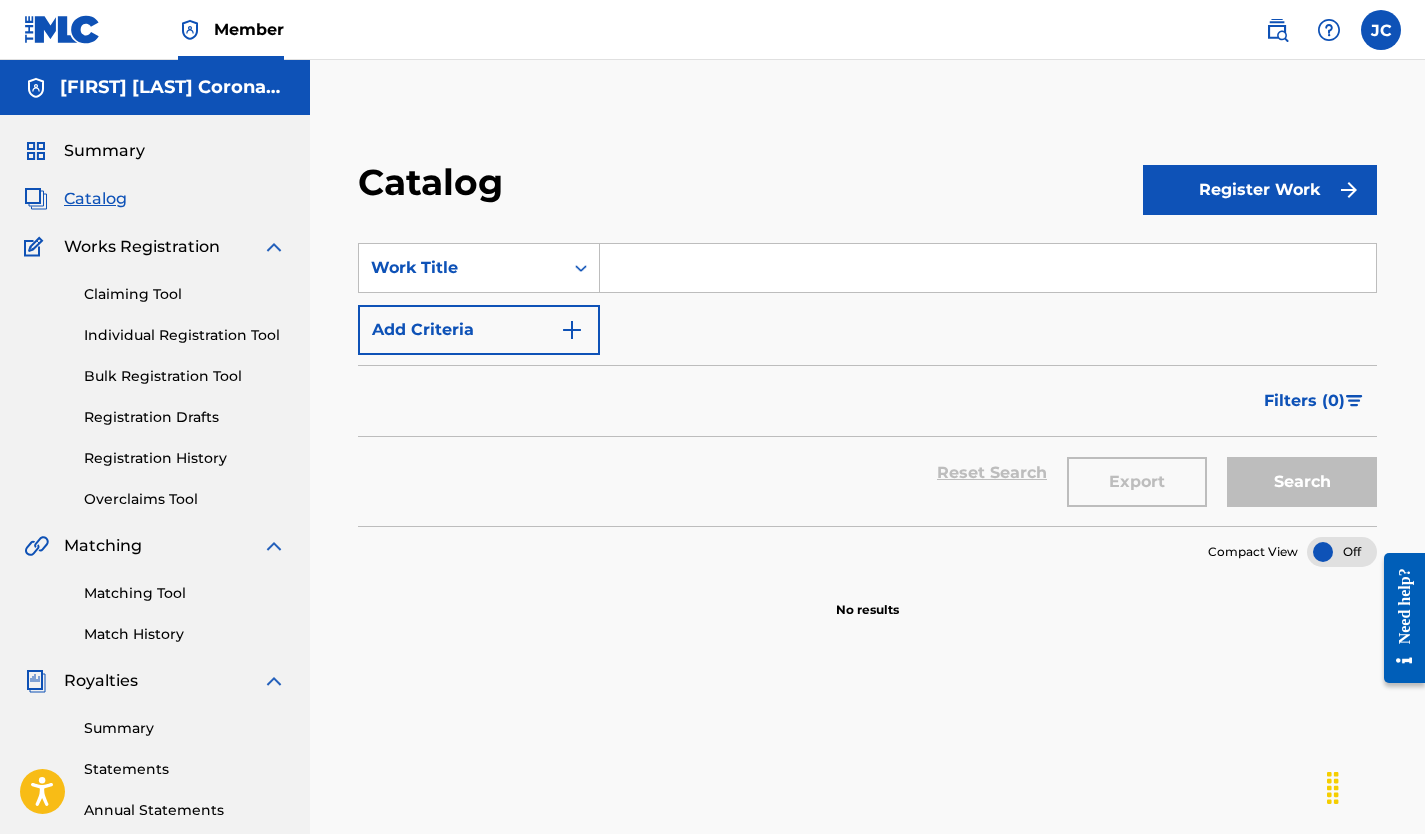 click on "Works Registration" at bounding box center [142, 247] 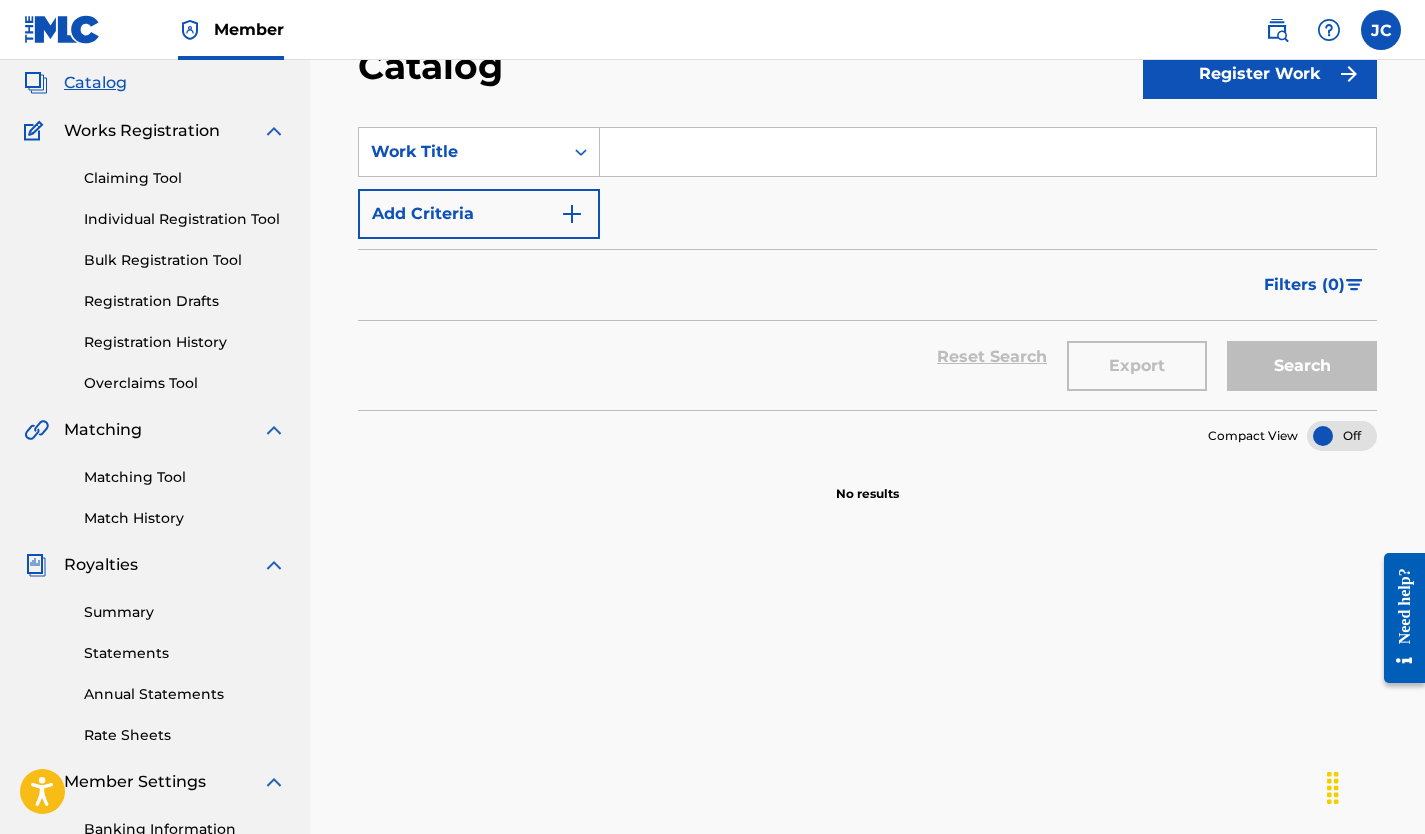 scroll, scrollTop: 115, scrollLeft: 0, axis: vertical 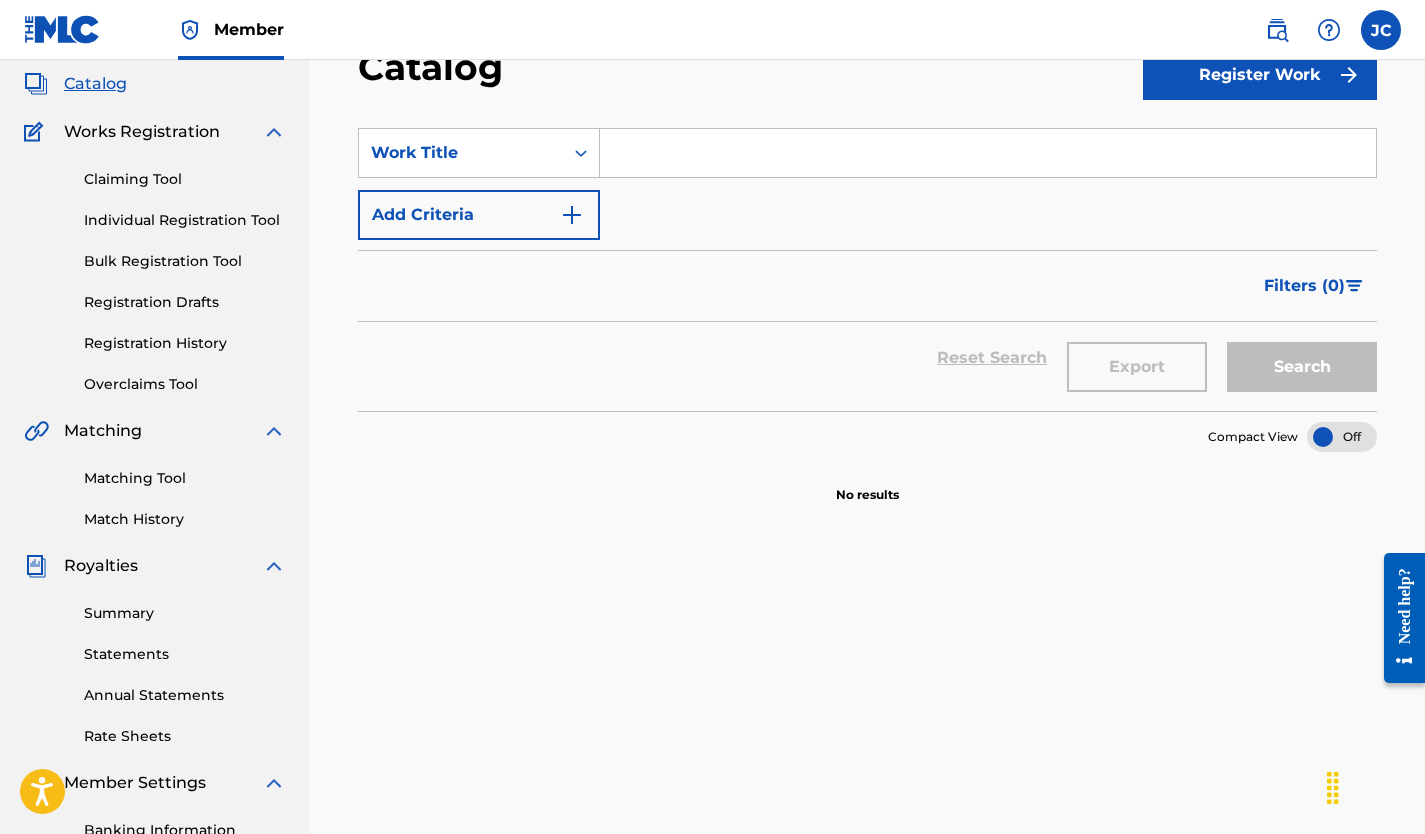 click on "Registration Drafts" at bounding box center [185, 302] 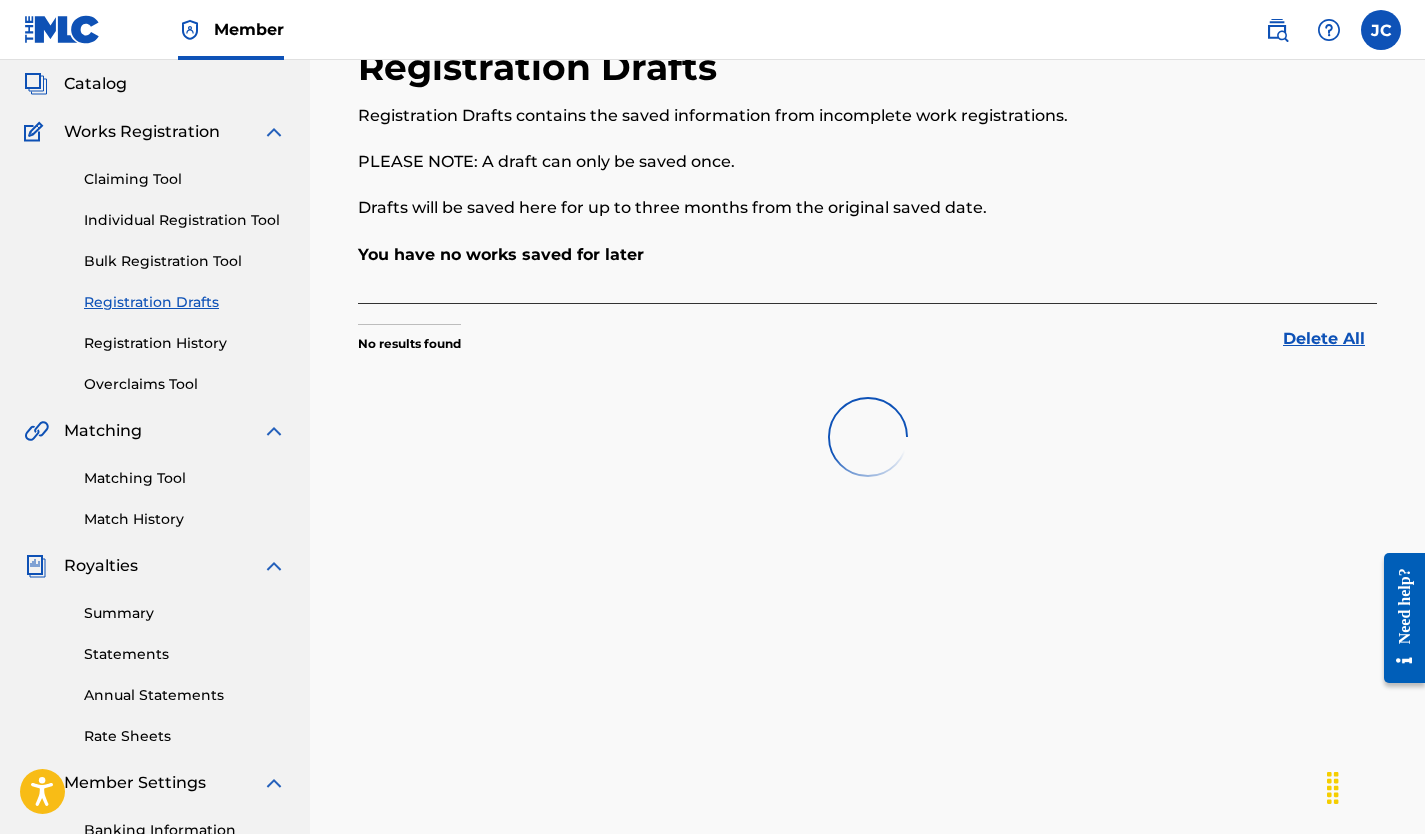 scroll, scrollTop: 0, scrollLeft: 0, axis: both 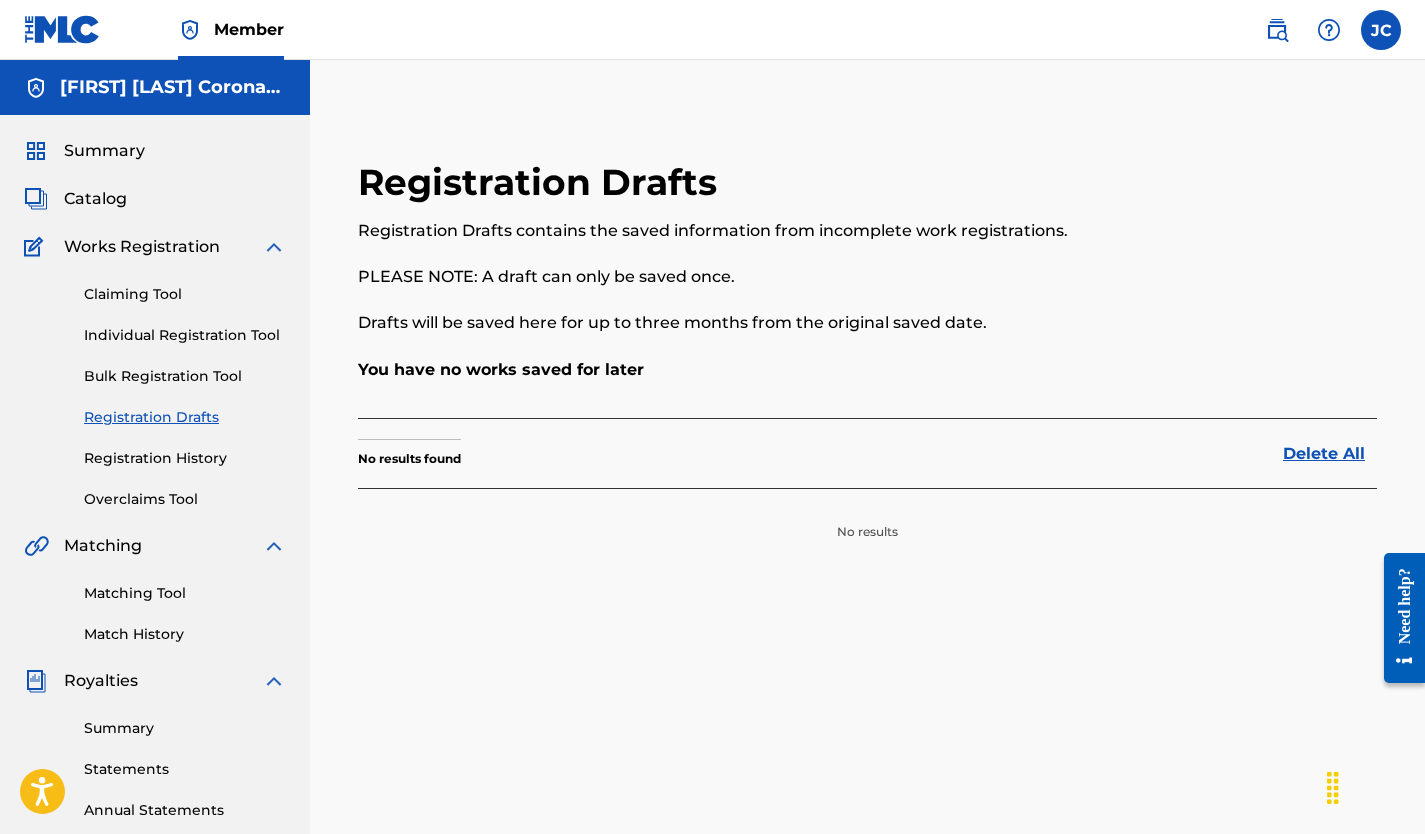 click on "Registration History" at bounding box center [185, 458] 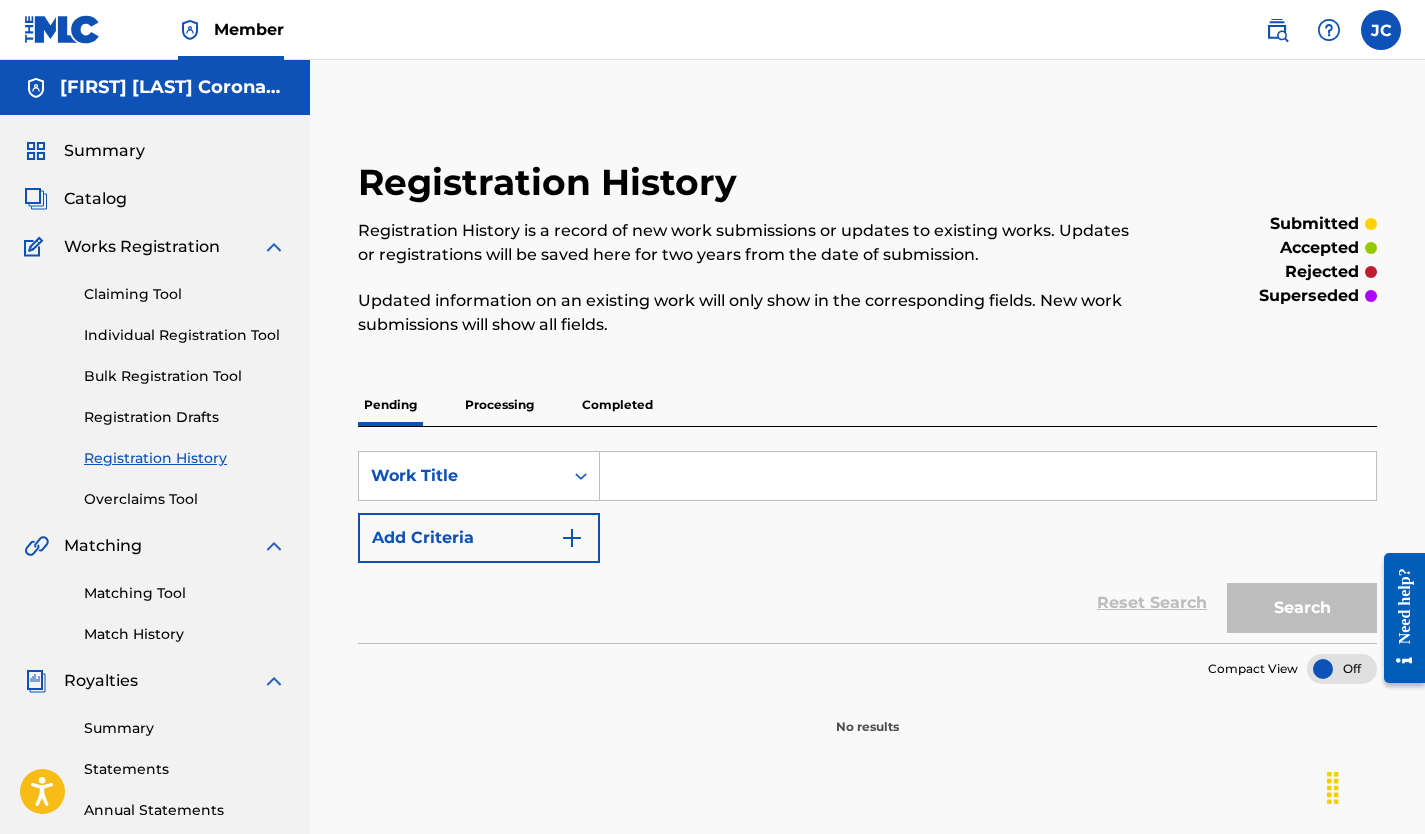 click on "Completed" at bounding box center [617, 405] 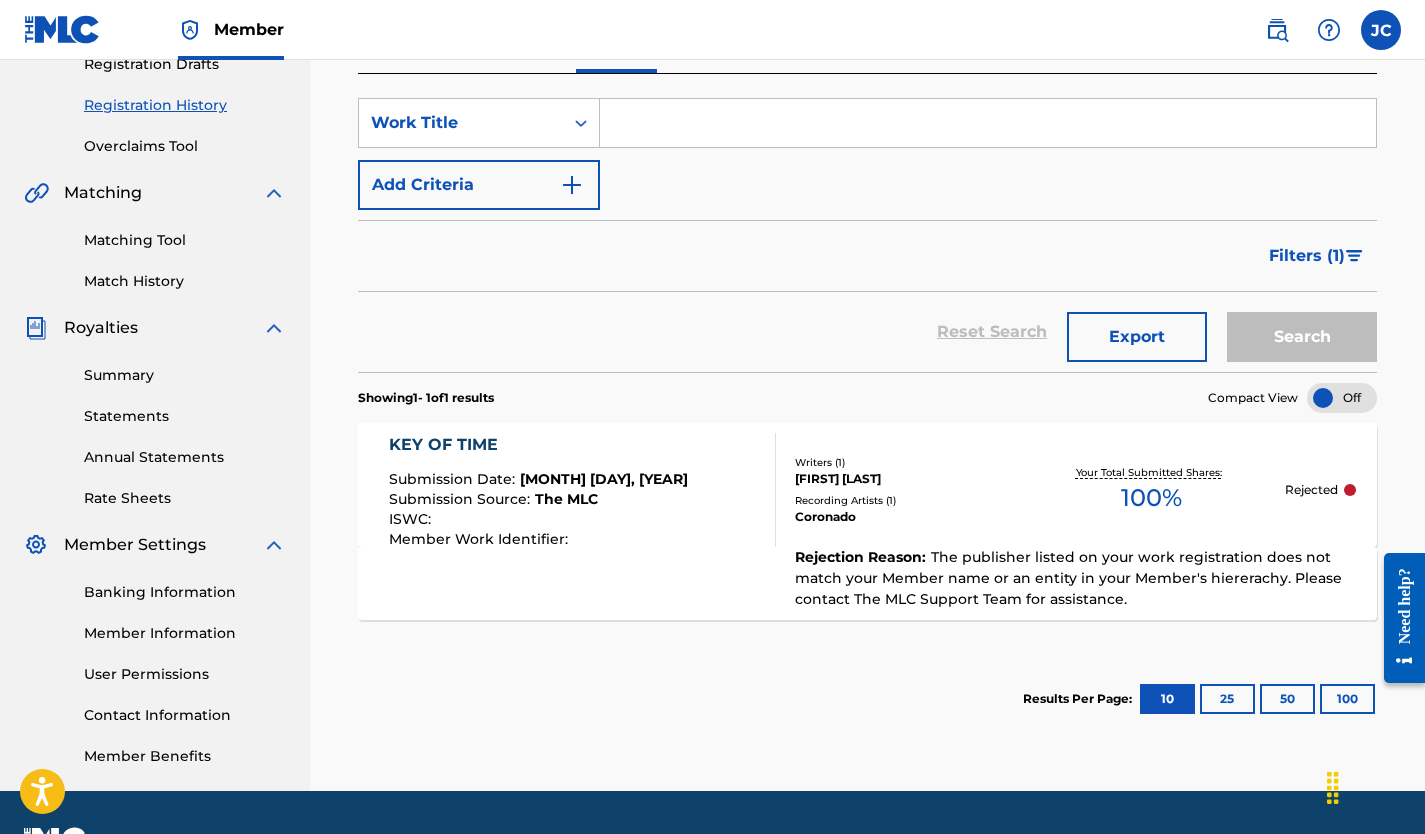 scroll, scrollTop: 354, scrollLeft: 0, axis: vertical 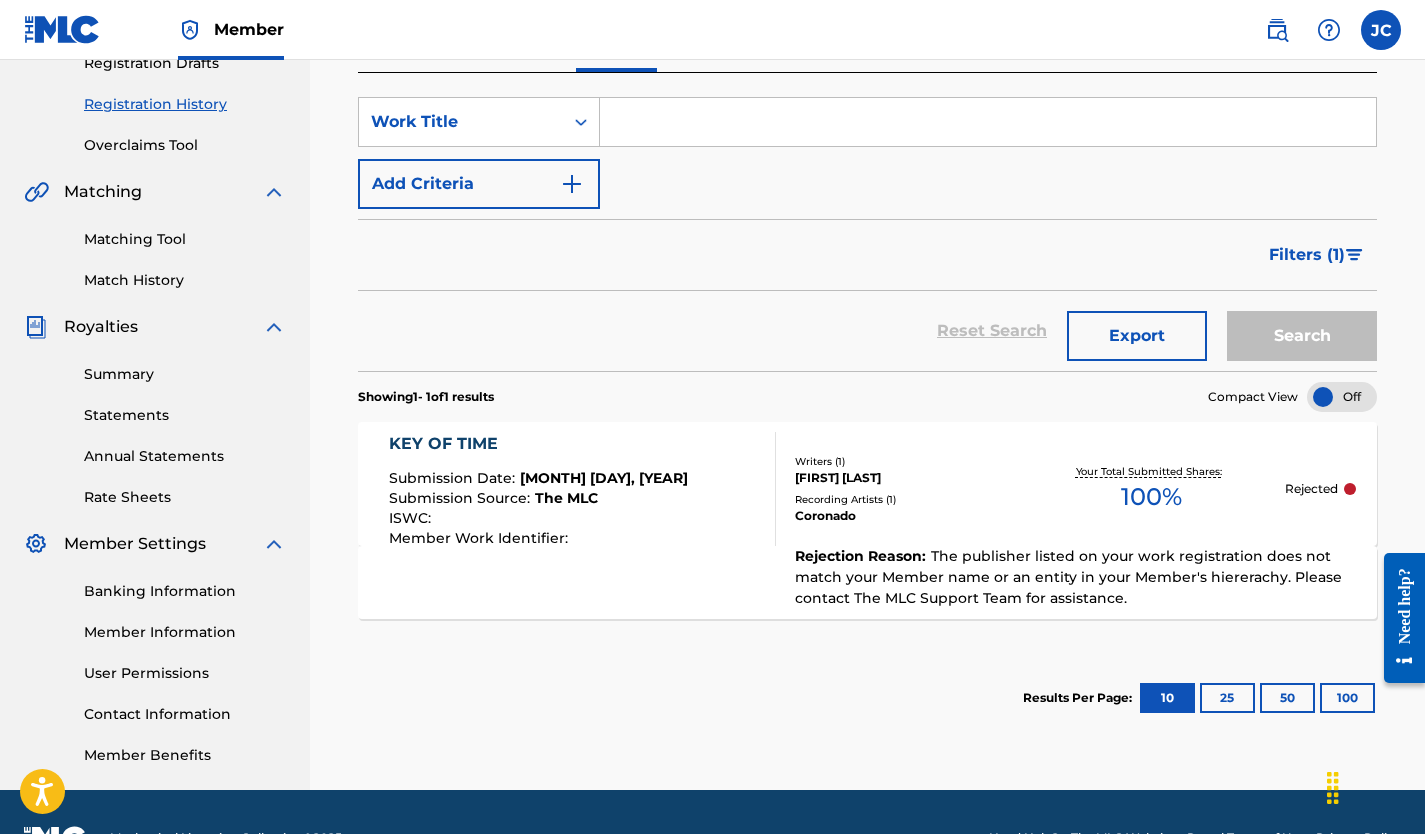 click on "Coronado" at bounding box center [906, 516] 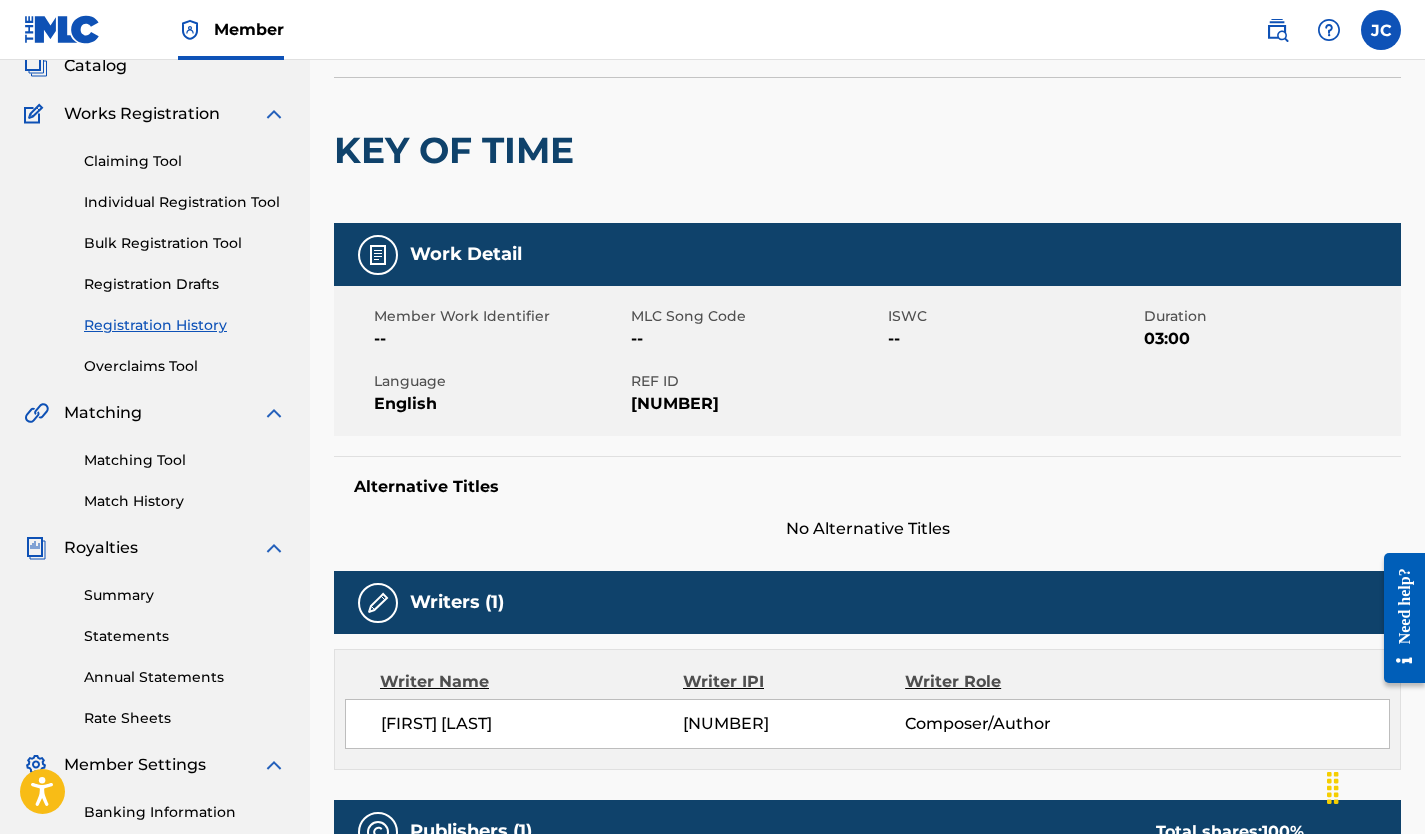 scroll, scrollTop: 0, scrollLeft: 0, axis: both 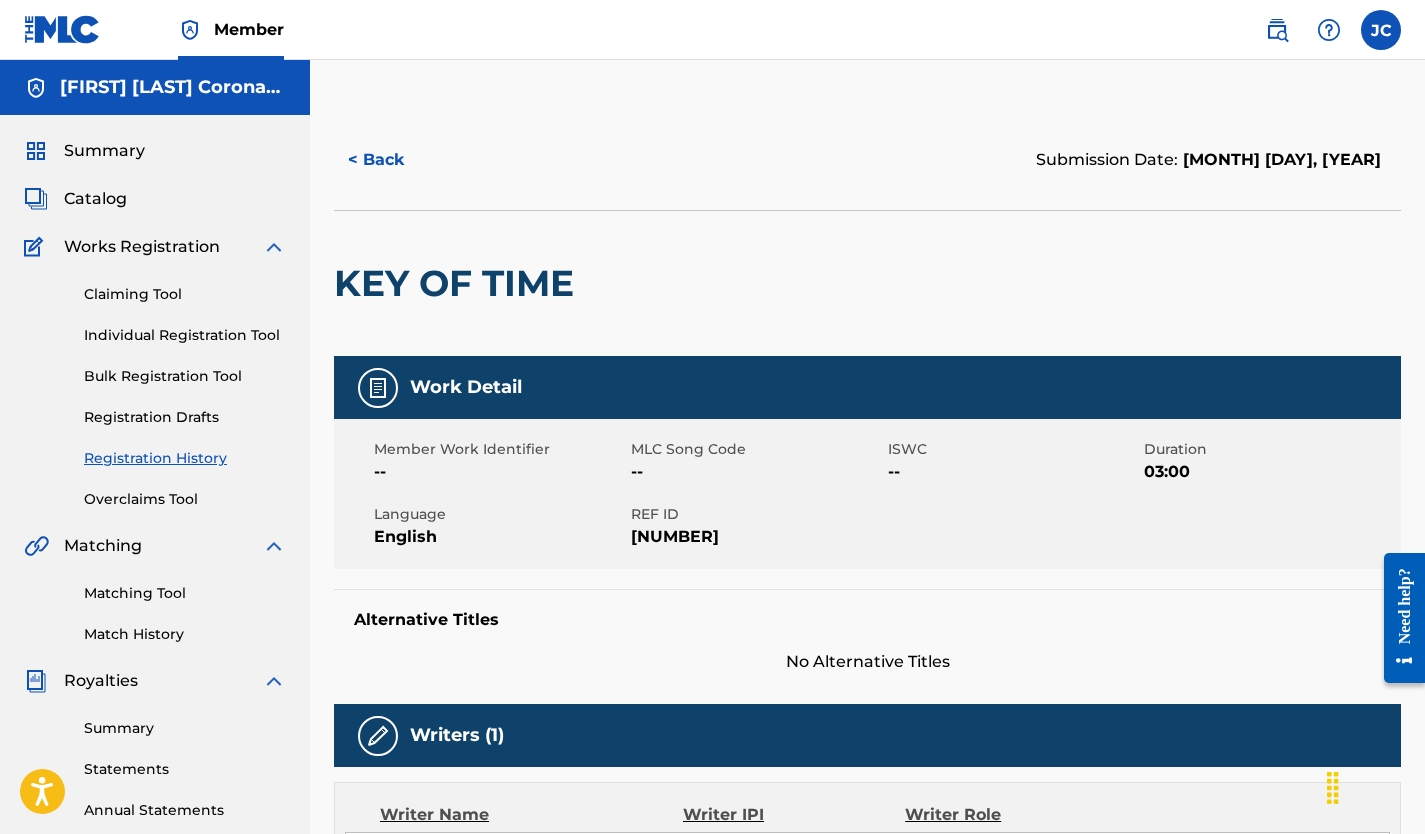 click on "< Back" at bounding box center [394, 160] 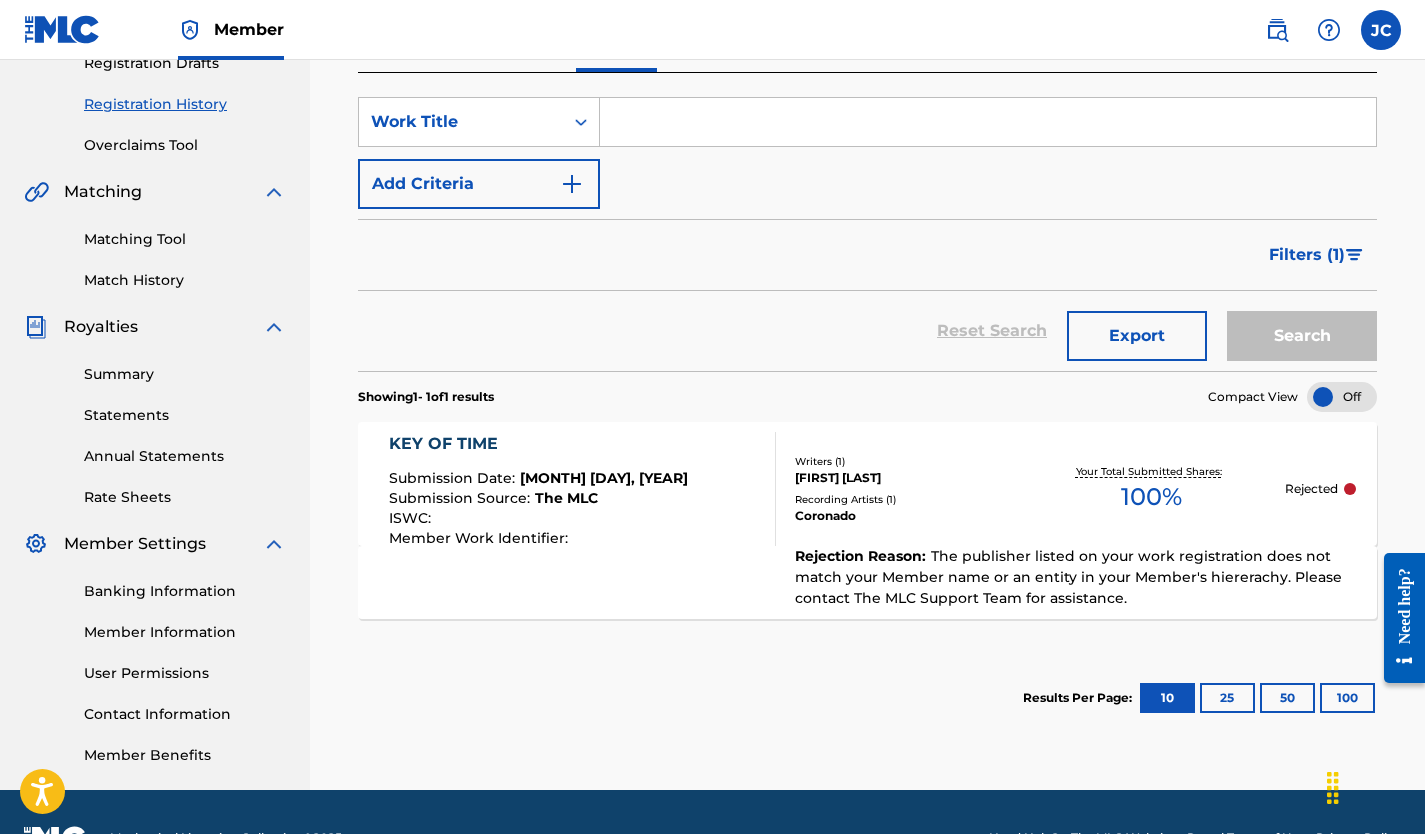 click on "Coronado" at bounding box center [906, 516] 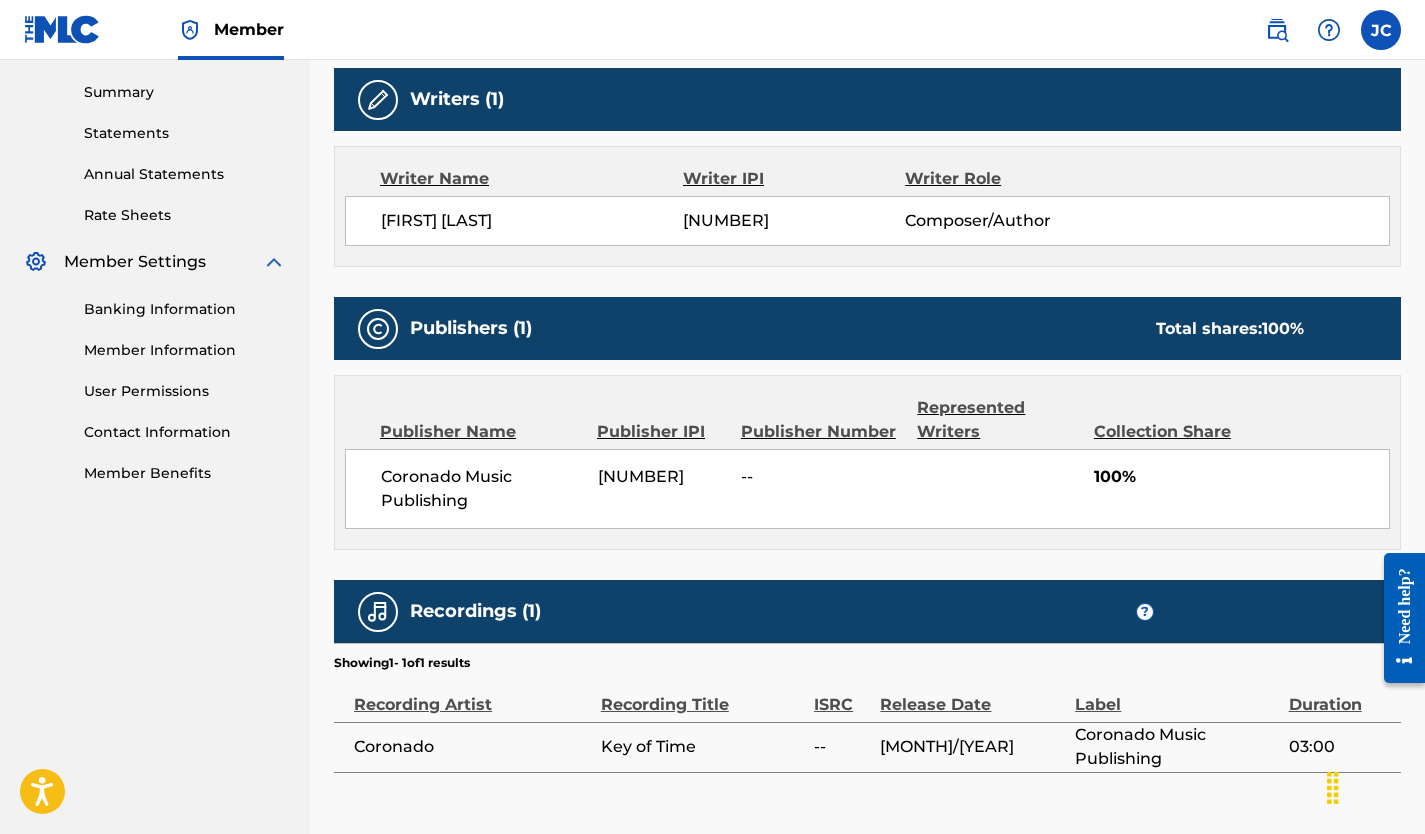 scroll, scrollTop: 0, scrollLeft: 0, axis: both 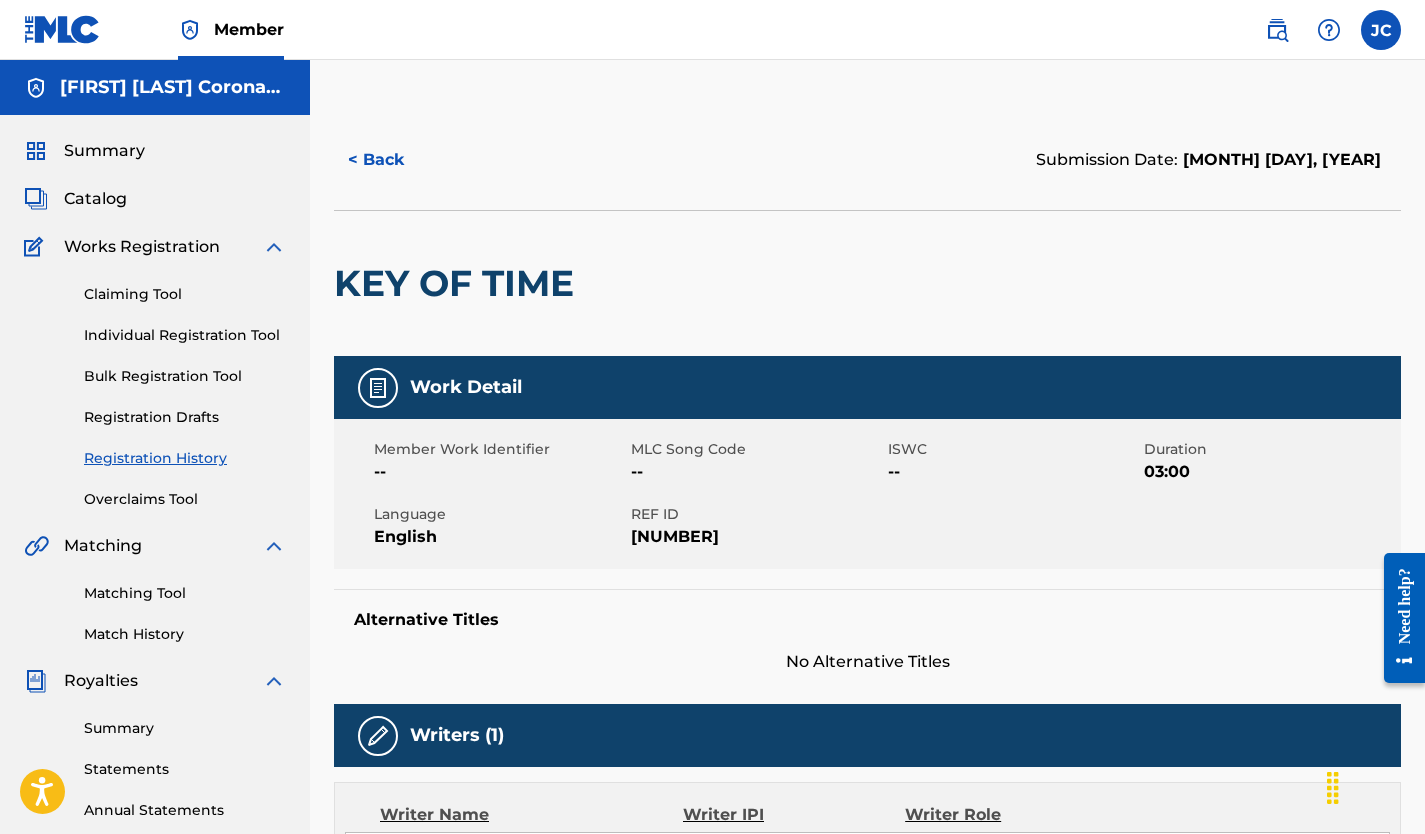 click on "< Back" at bounding box center (394, 160) 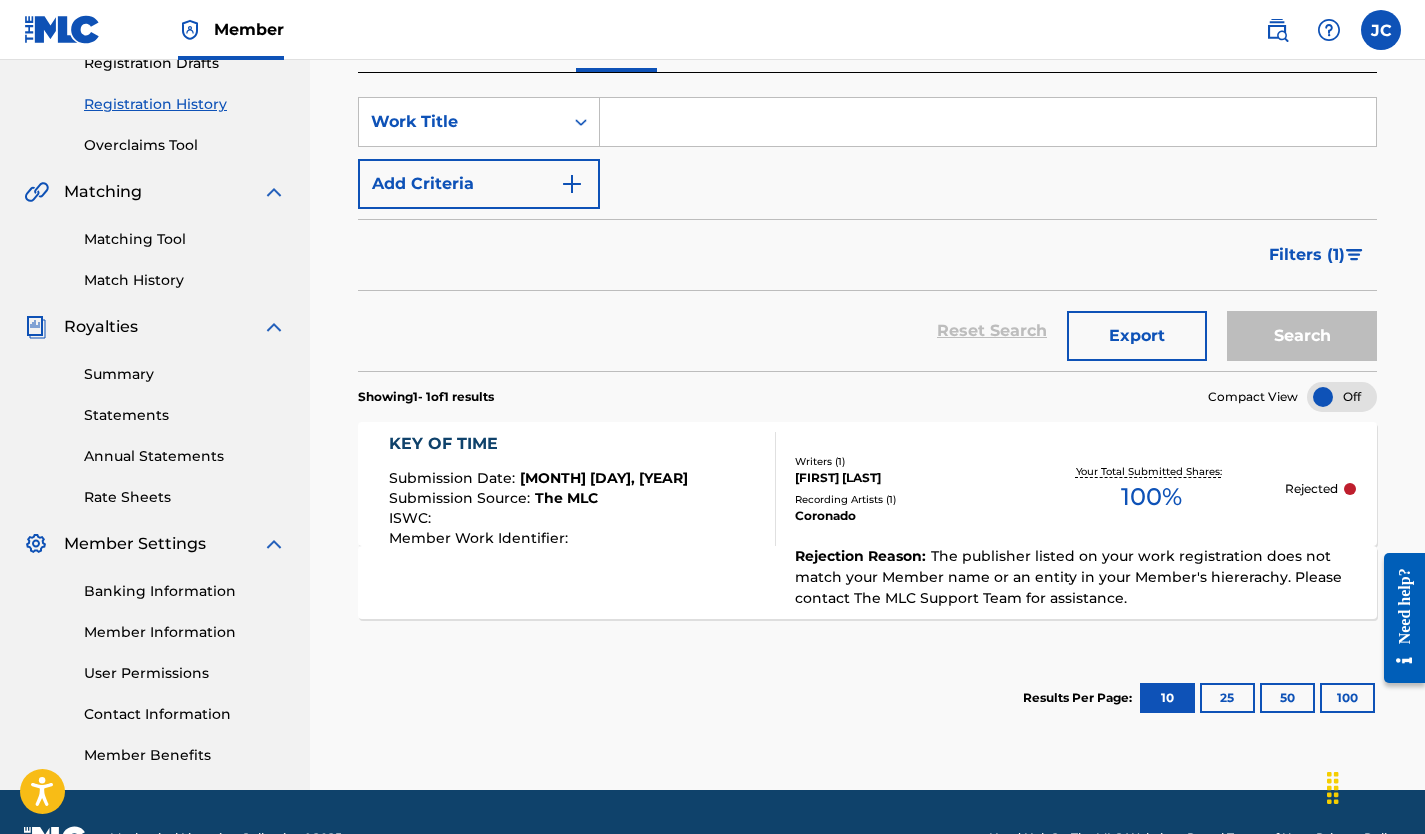 click on "25" at bounding box center (1227, 698) 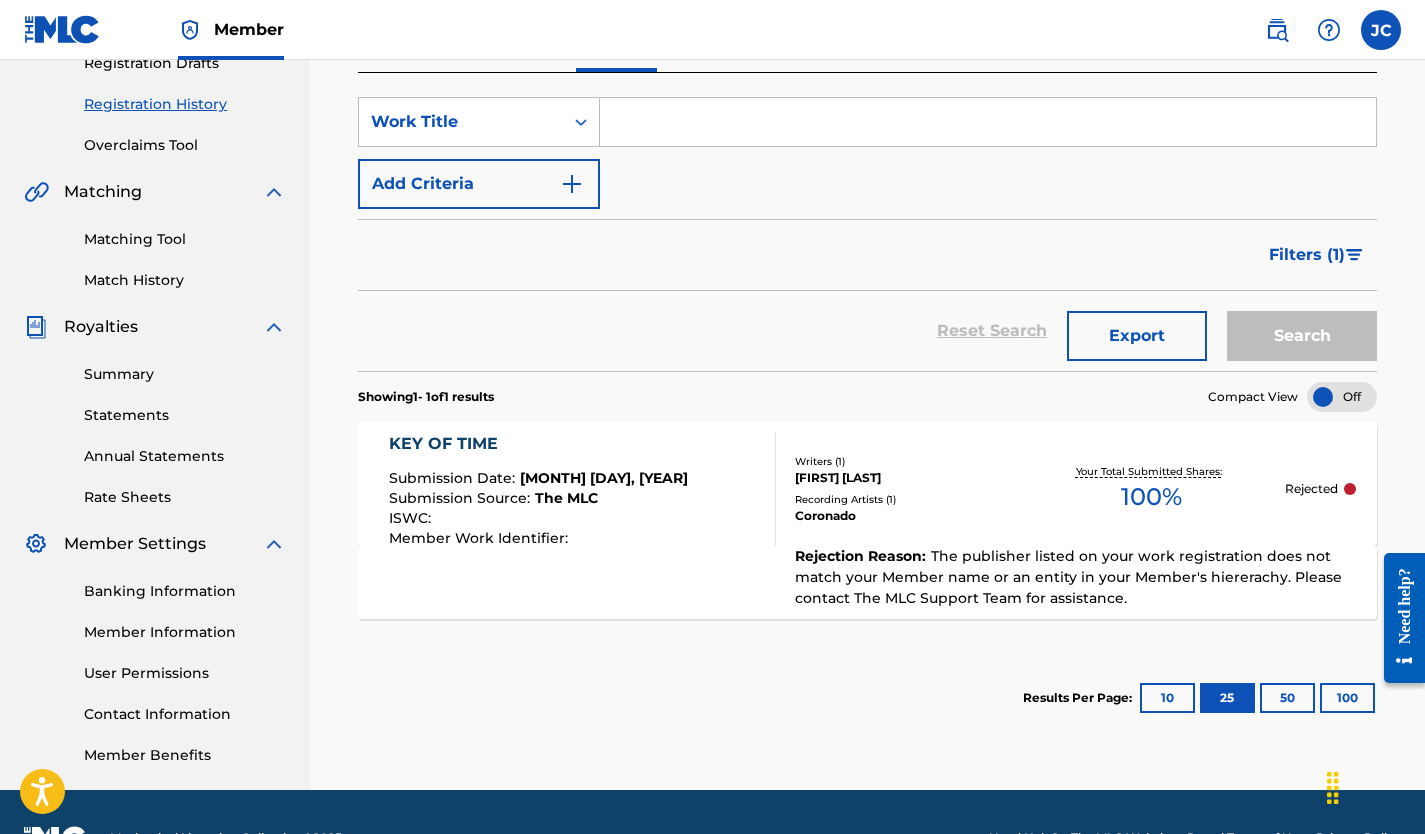 click on "10" at bounding box center [1167, 698] 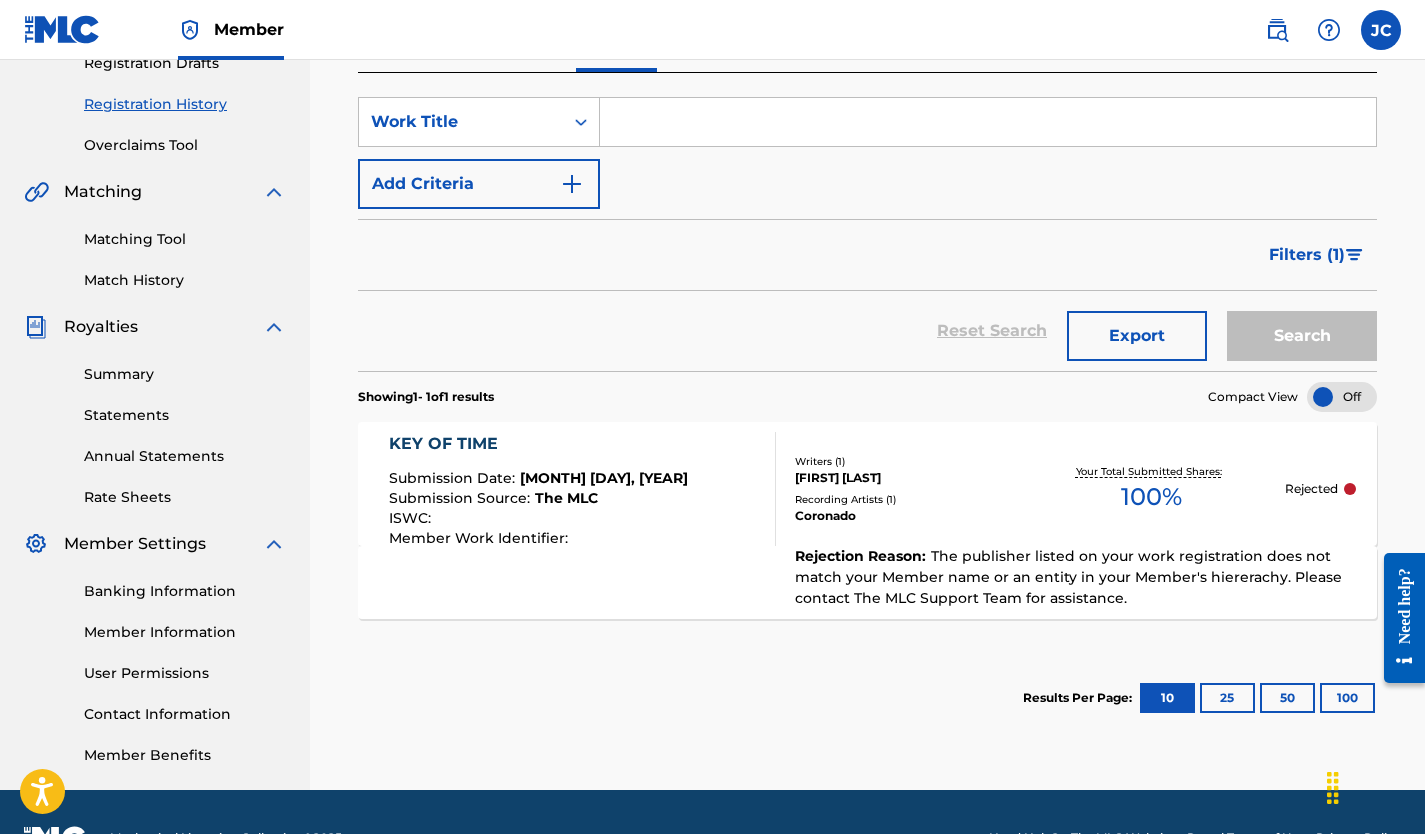 click on "Rejected" at bounding box center (1311, 489) 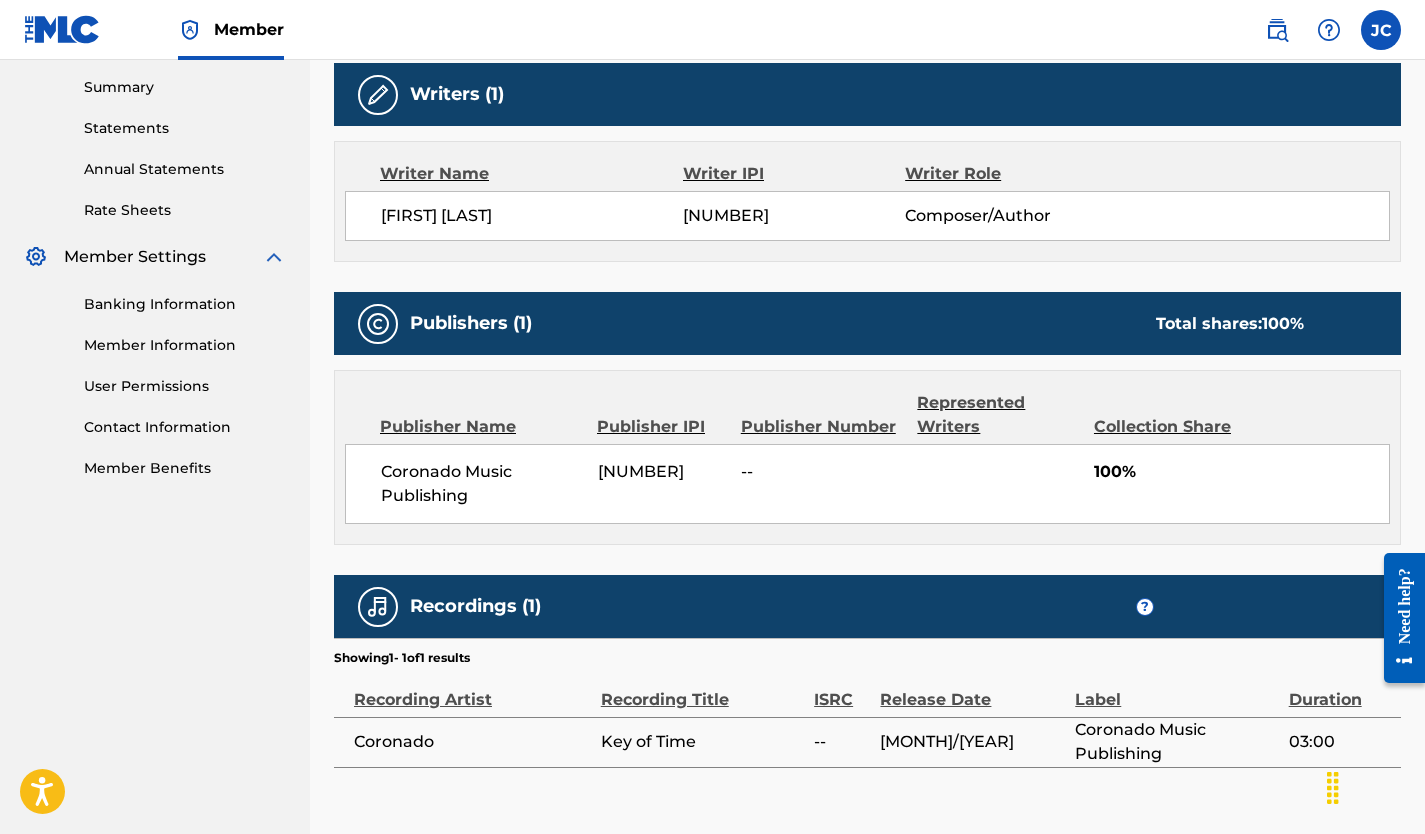 scroll, scrollTop: 749, scrollLeft: 0, axis: vertical 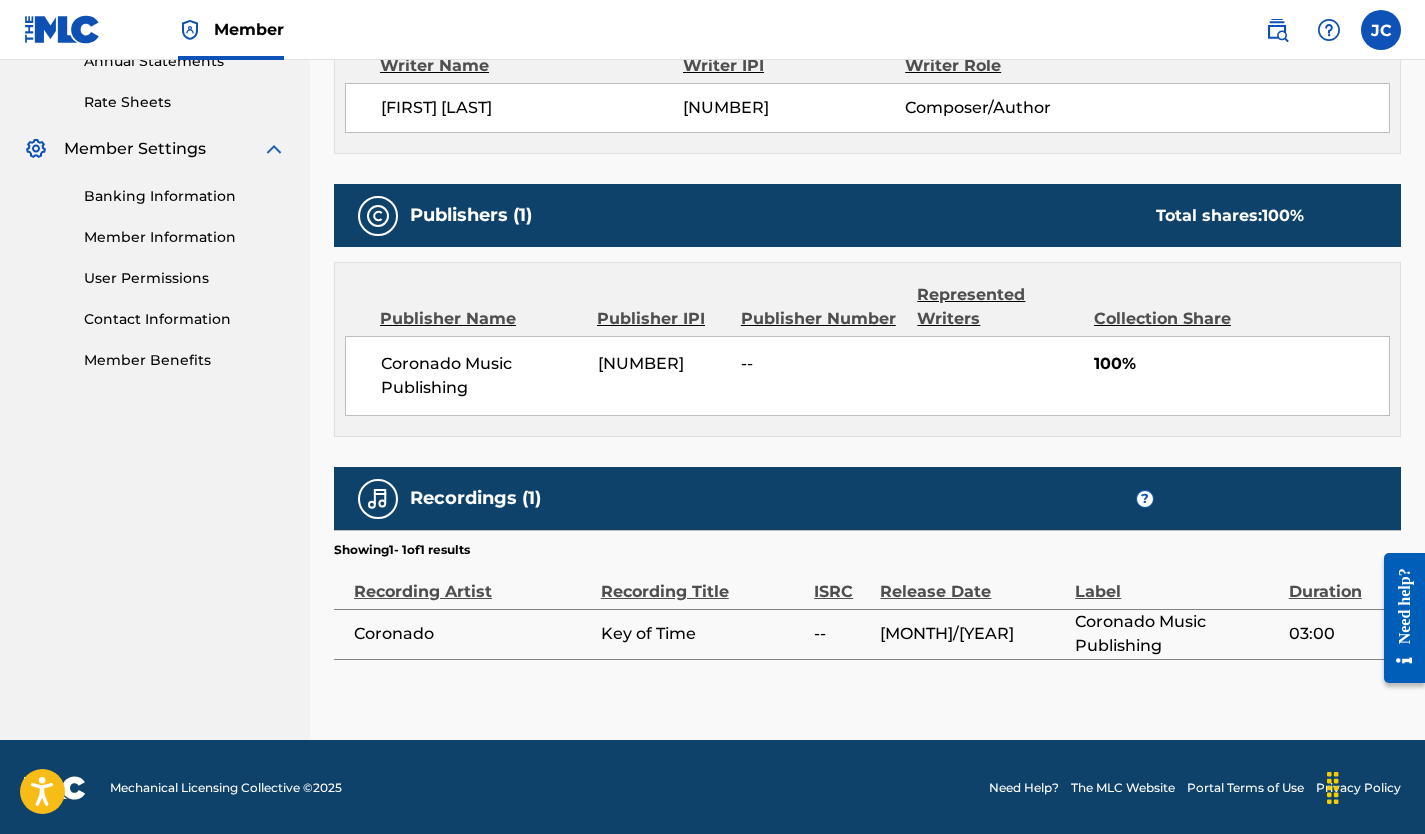 click on "Coronado Music Publishing" at bounding box center [482, 376] 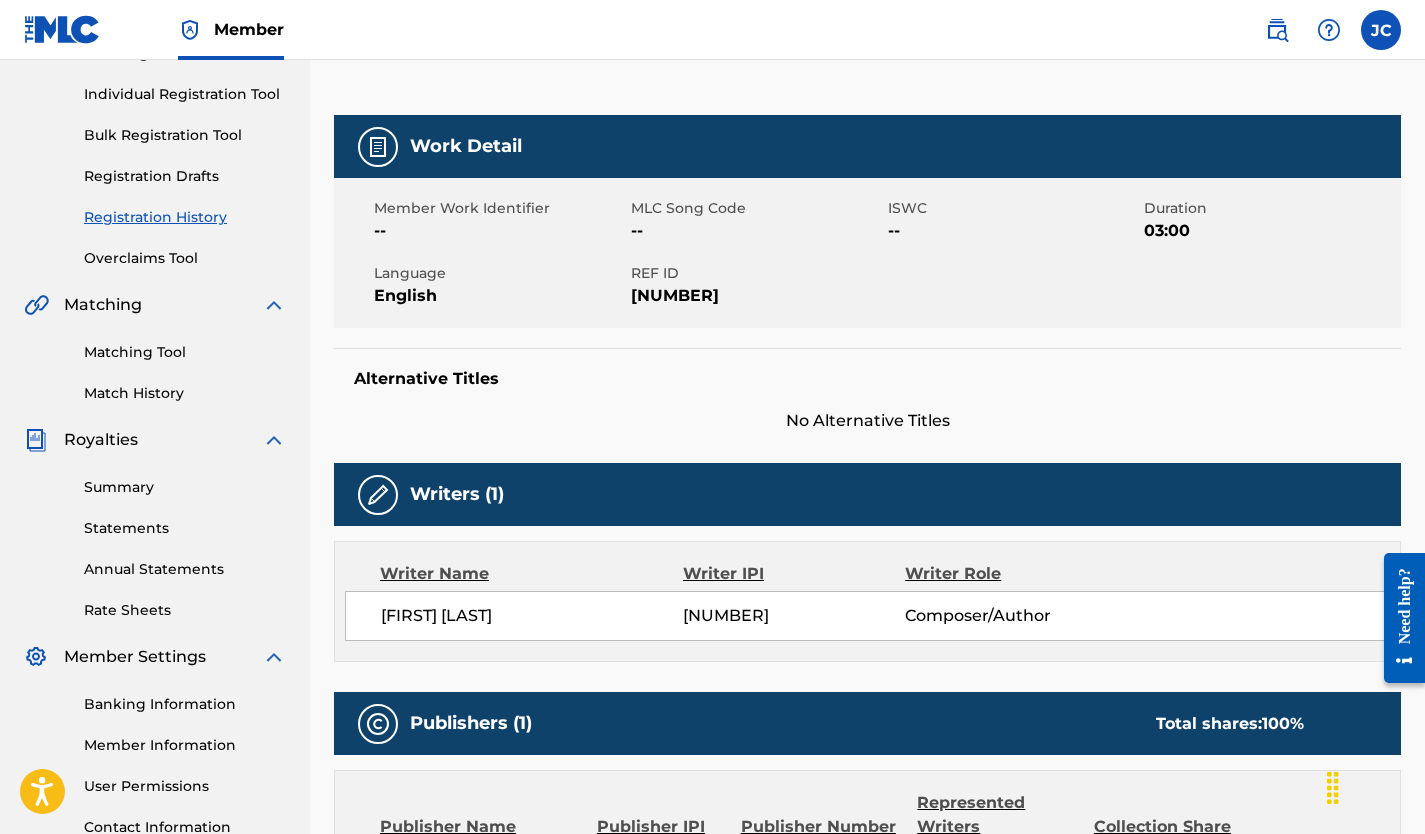scroll, scrollTop: 212, scrollLeft: 0, axis: vertical 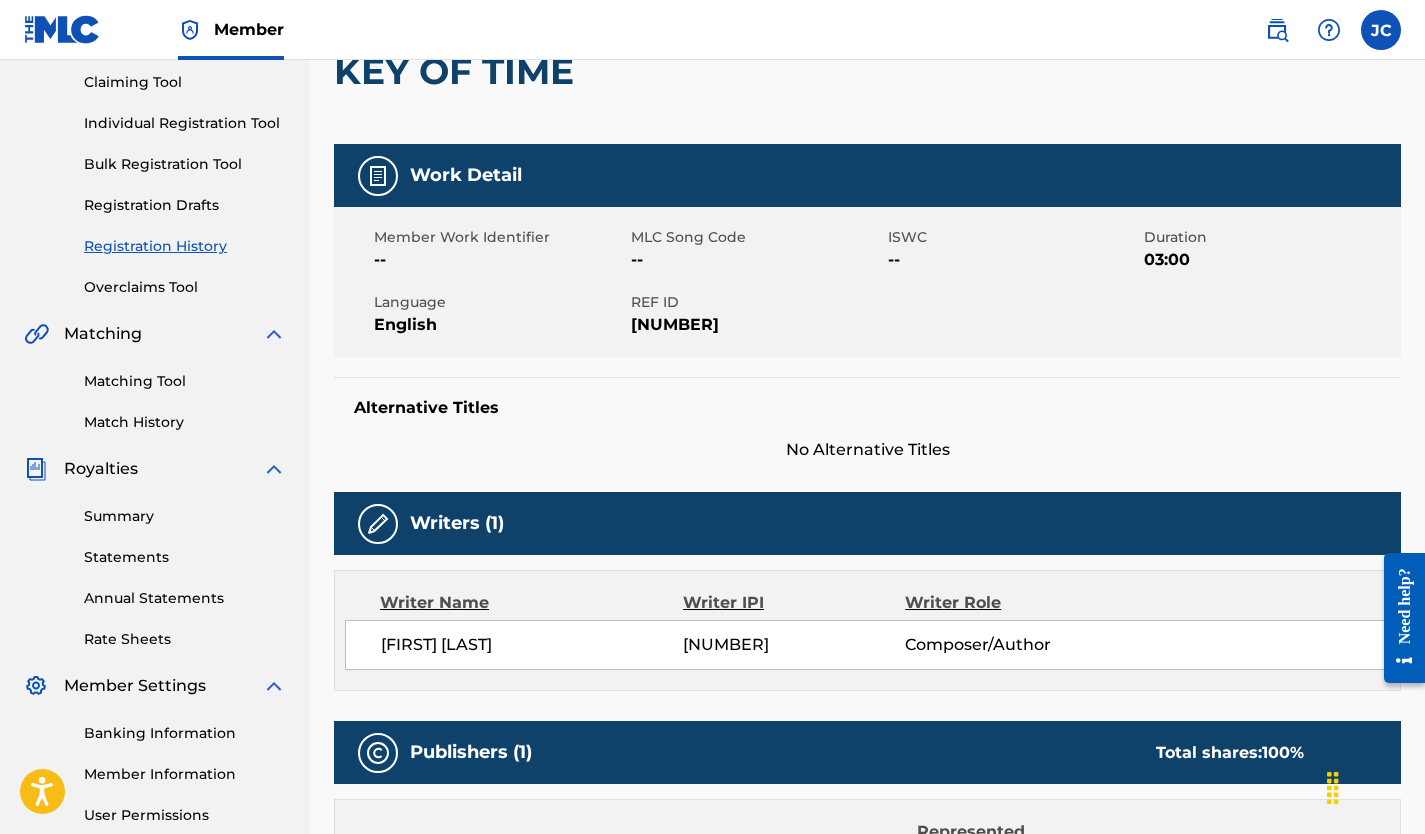 click on "No Alternative Titles" at bounding box center [867, 450] 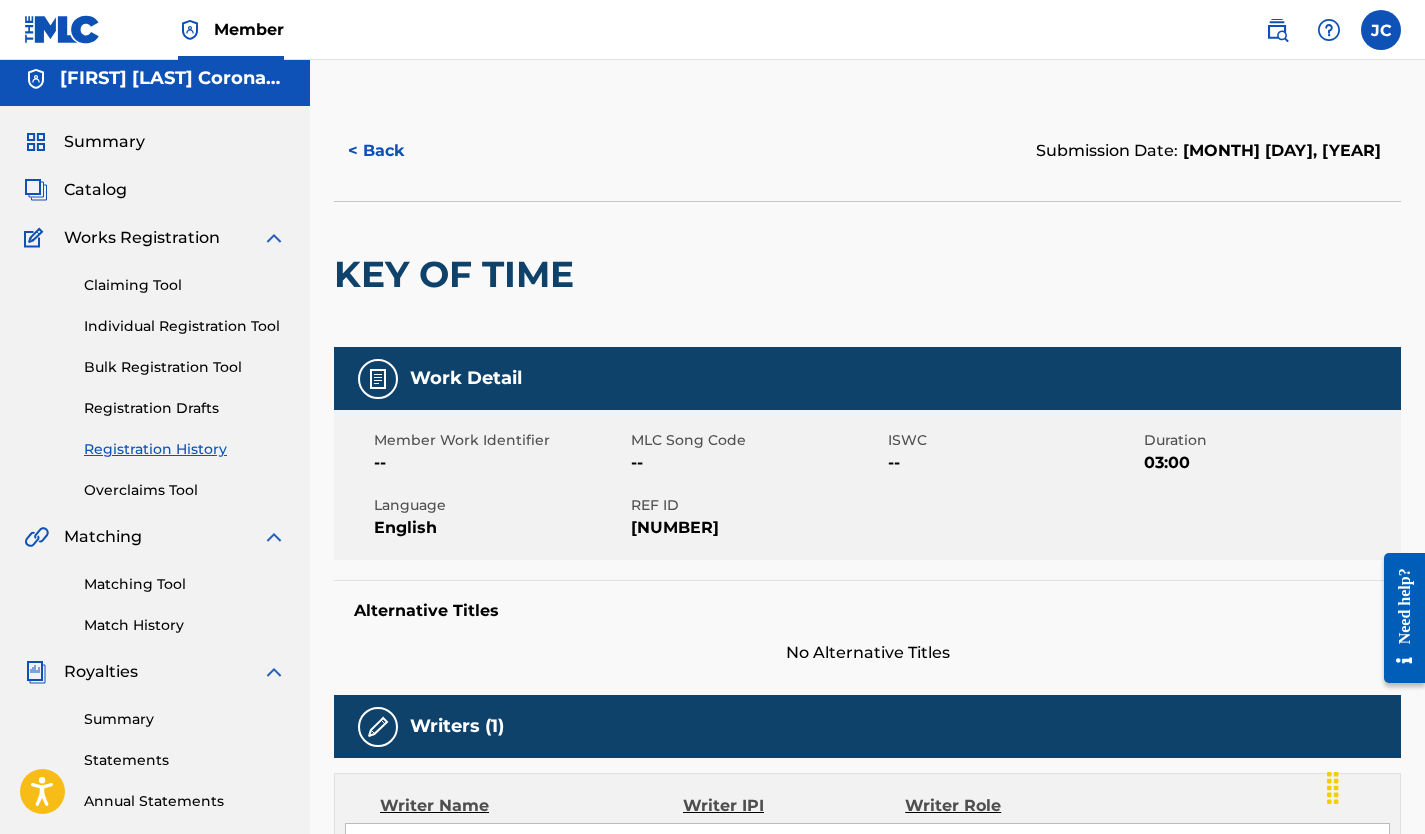 scroll, scrollTop: 0, scrollLeft: 0, axis: both 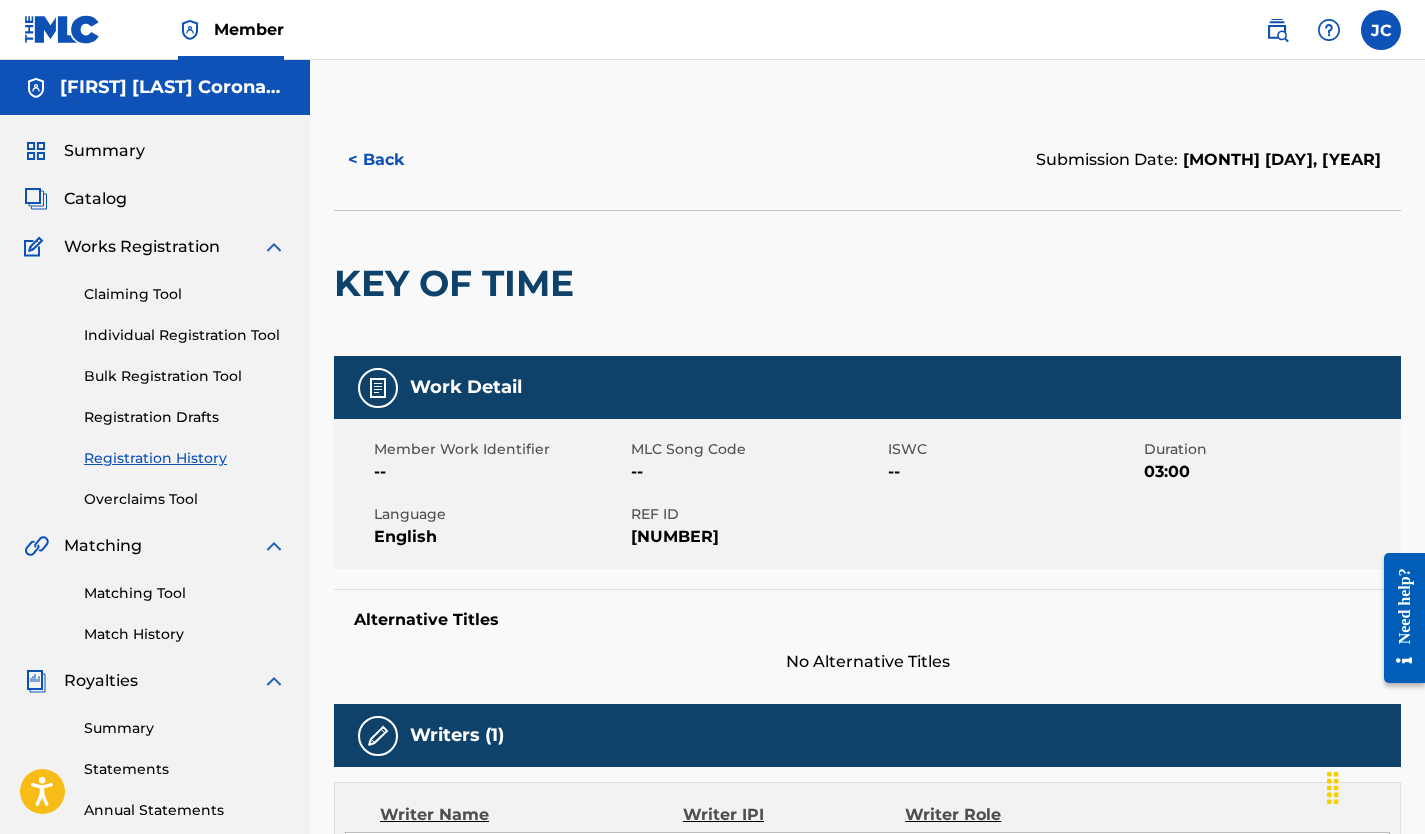 click on "Registration Drafts" at bounding box center [185, 417] 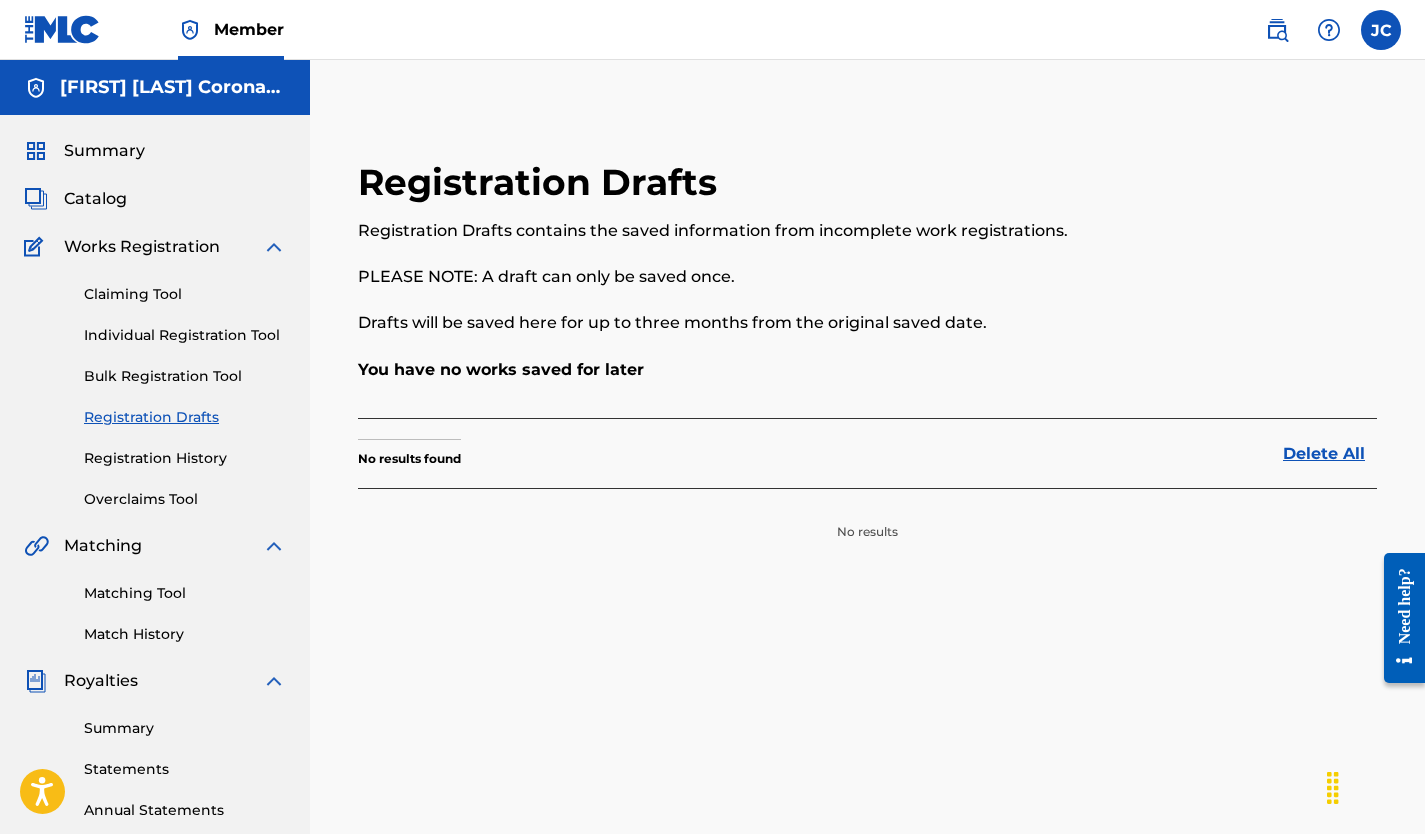 click on "Registration History" at bounding box center (185, 458) 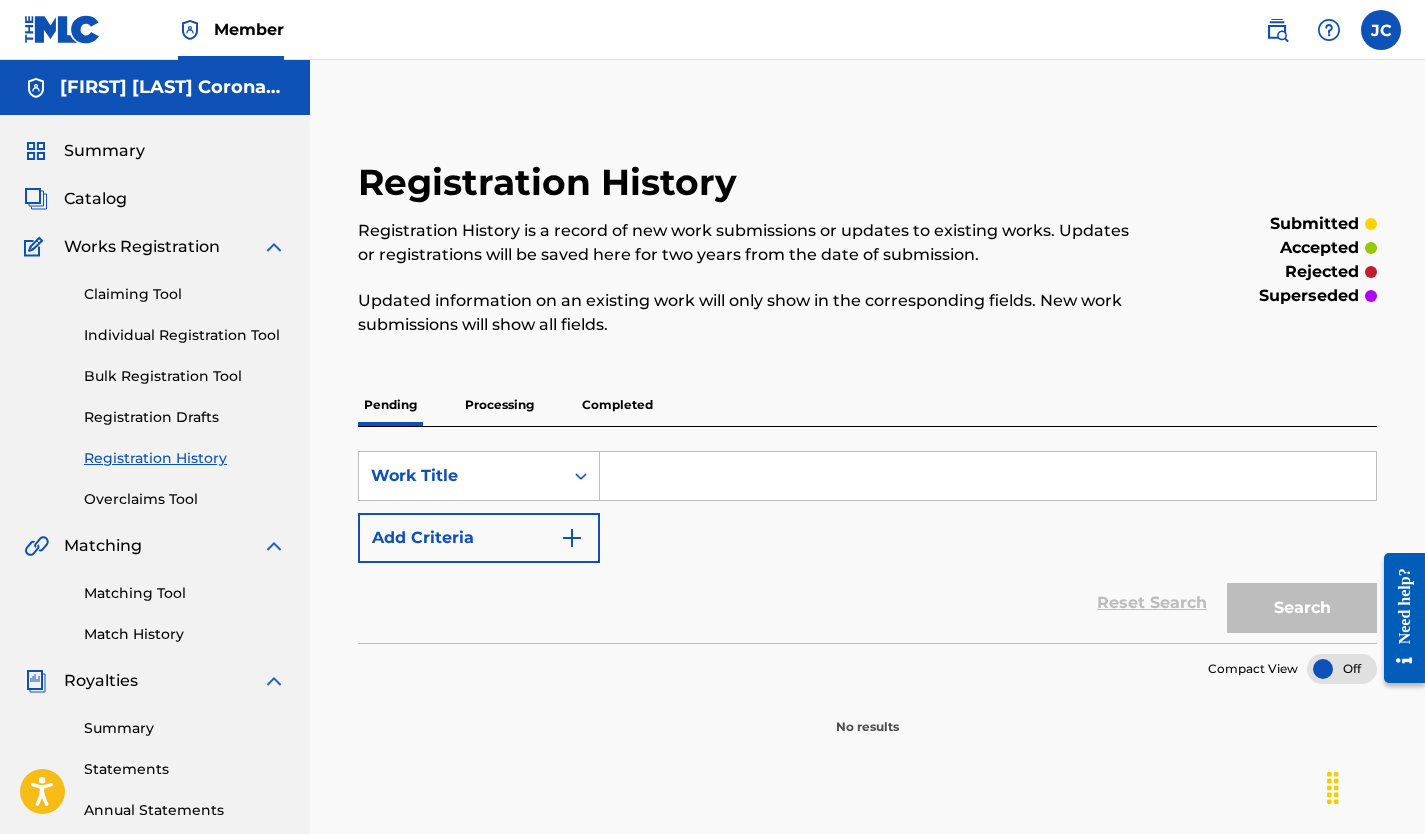 click on "Processing" at bounding box center [499, 405] 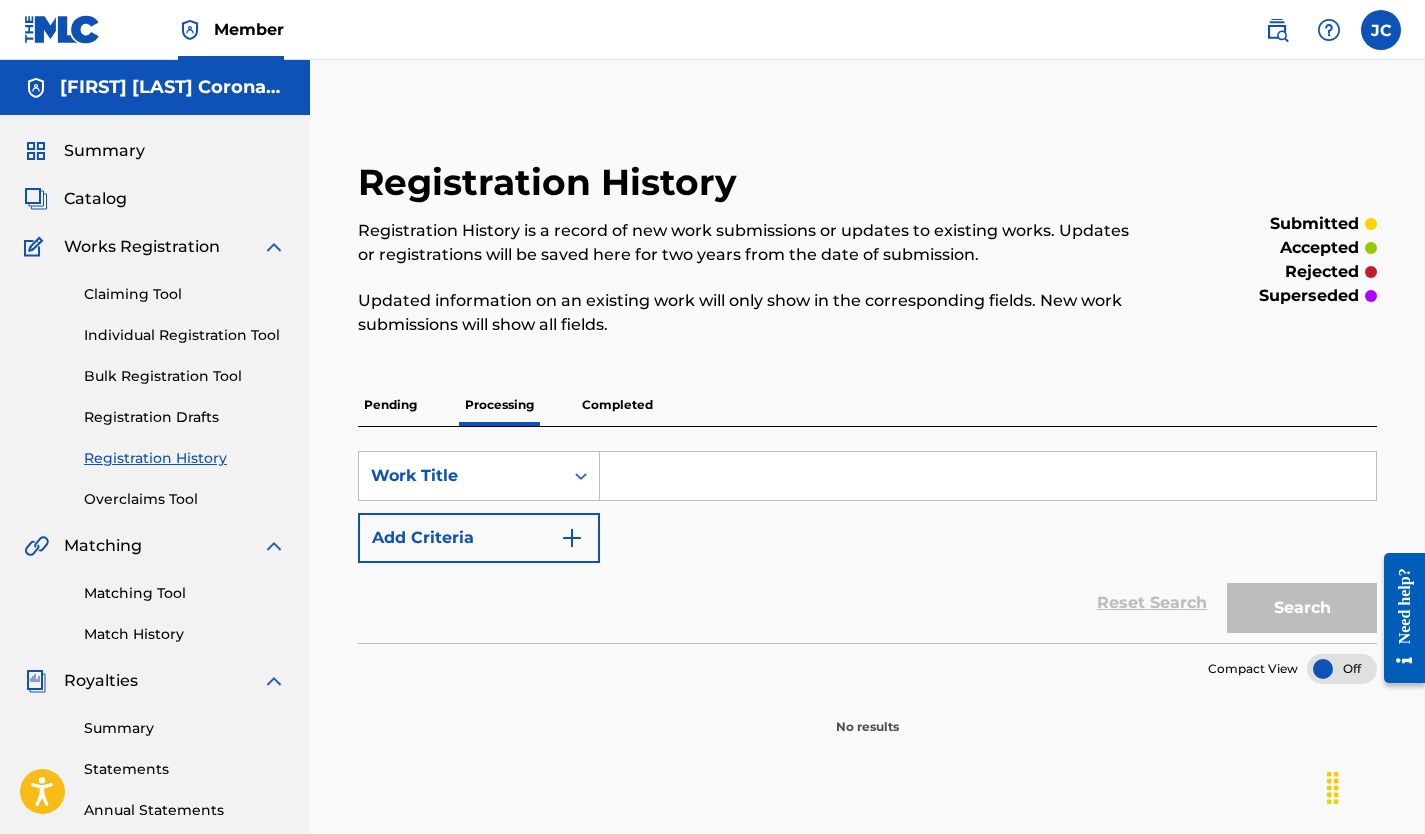 click on "Completed" at bounding box center (617, 405) 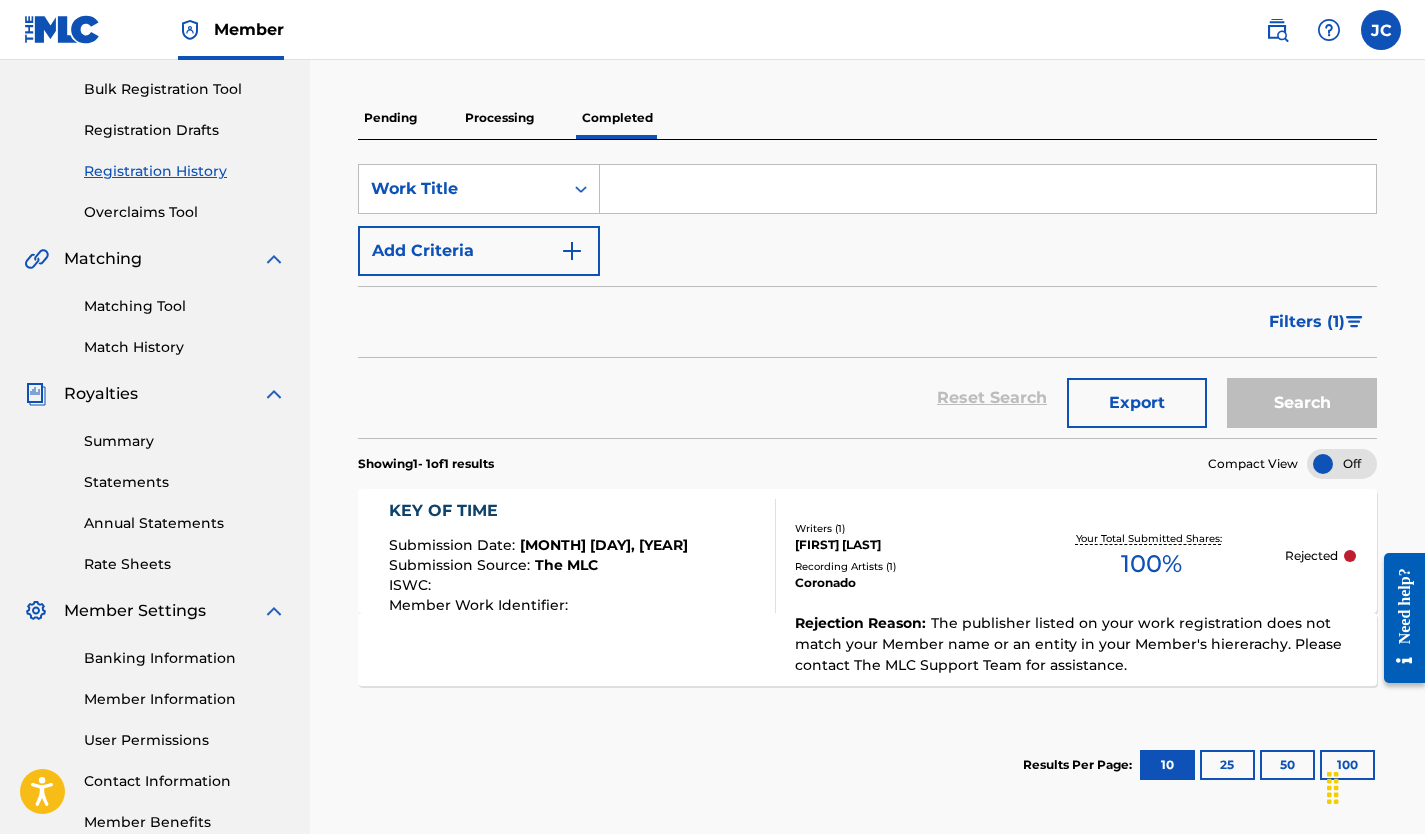 scroll, scrollTop: 288, scrollLeft: 0, axis: vertical 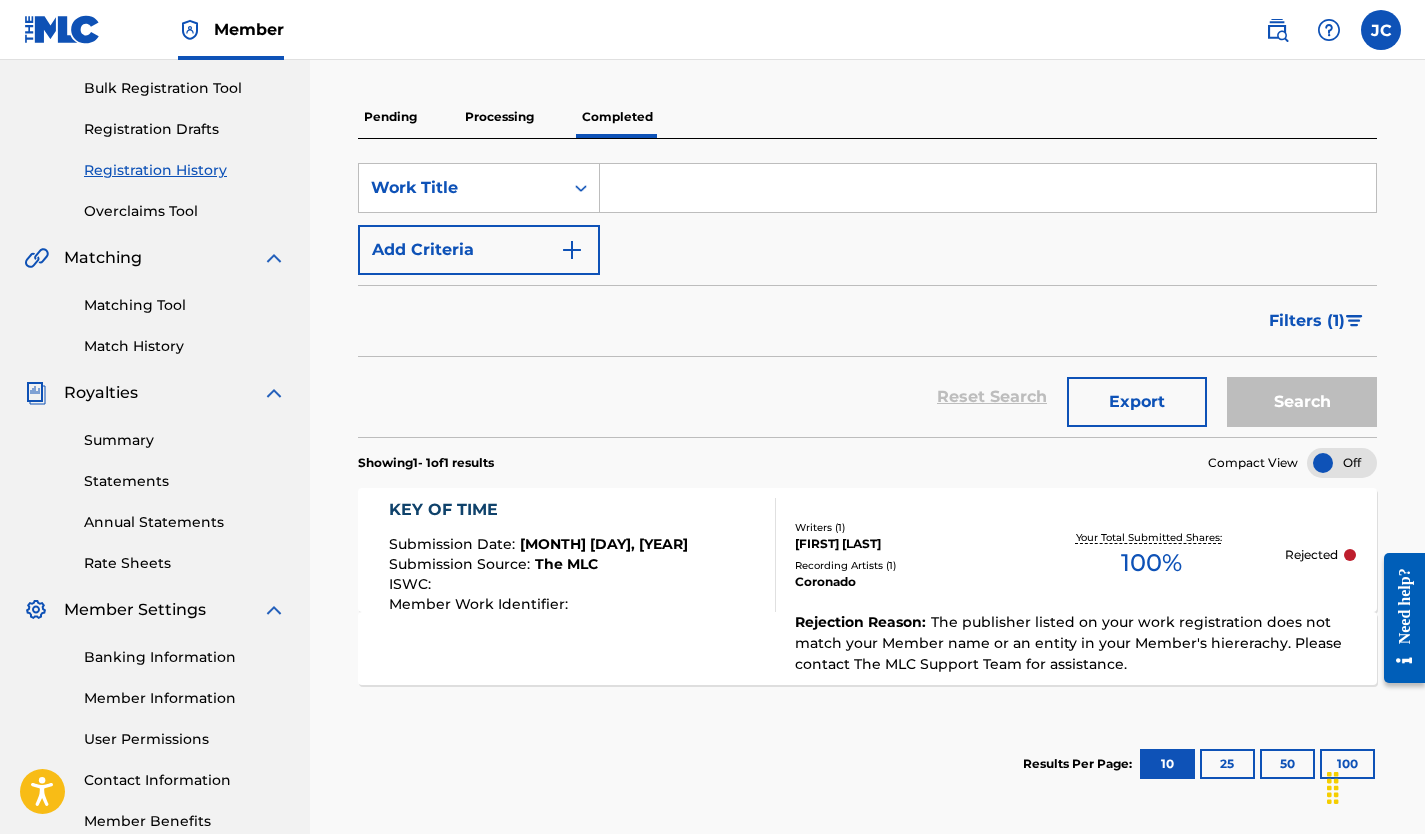 click on "The publisher listed on your work registration does not match your Member name or an entity in your Member's hiererachy. Please contact The MLC Support Team for assistance." at bounding box center (1068, 643) 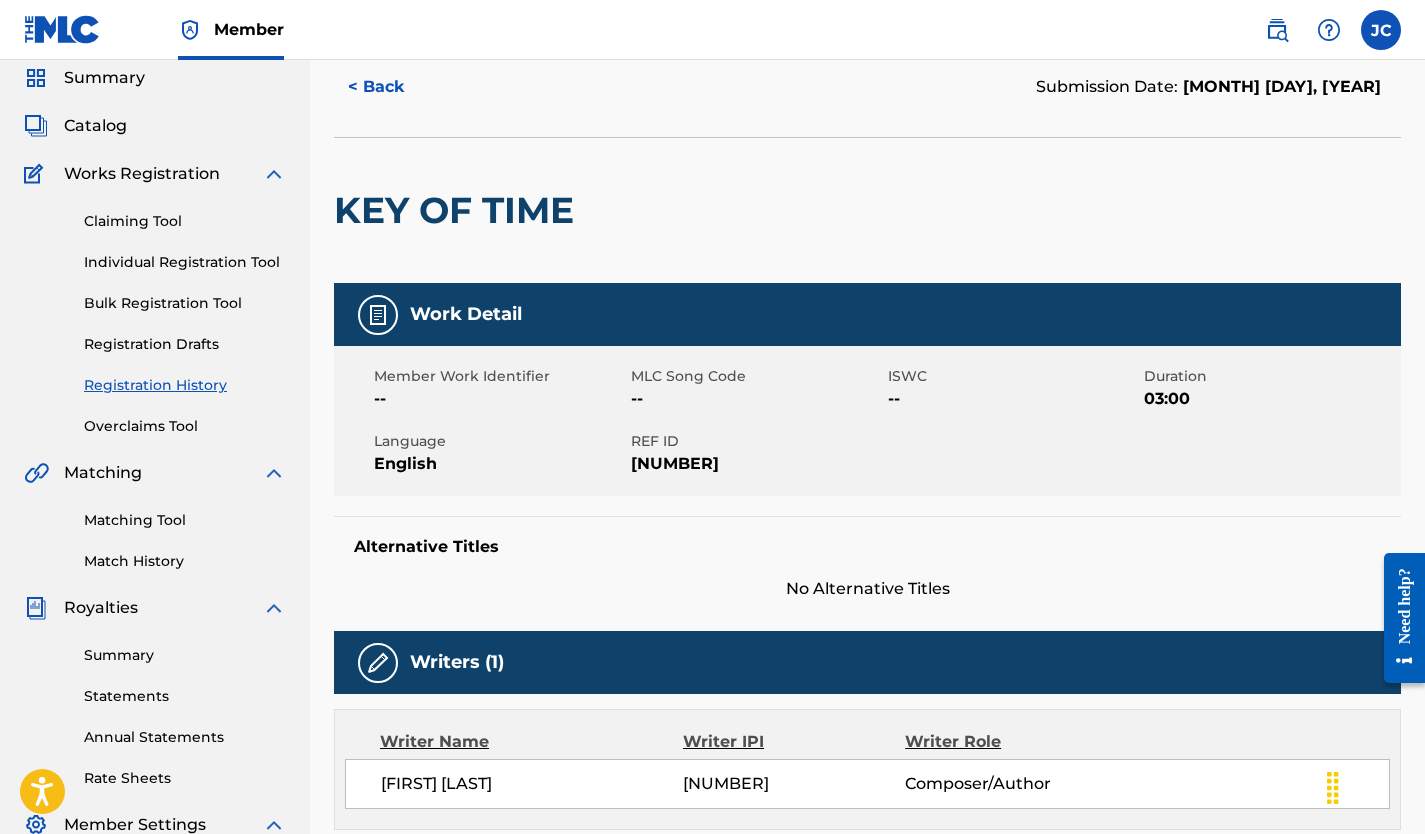 scroll, scrollTop: 0, scrollLeft: 0, axis: both 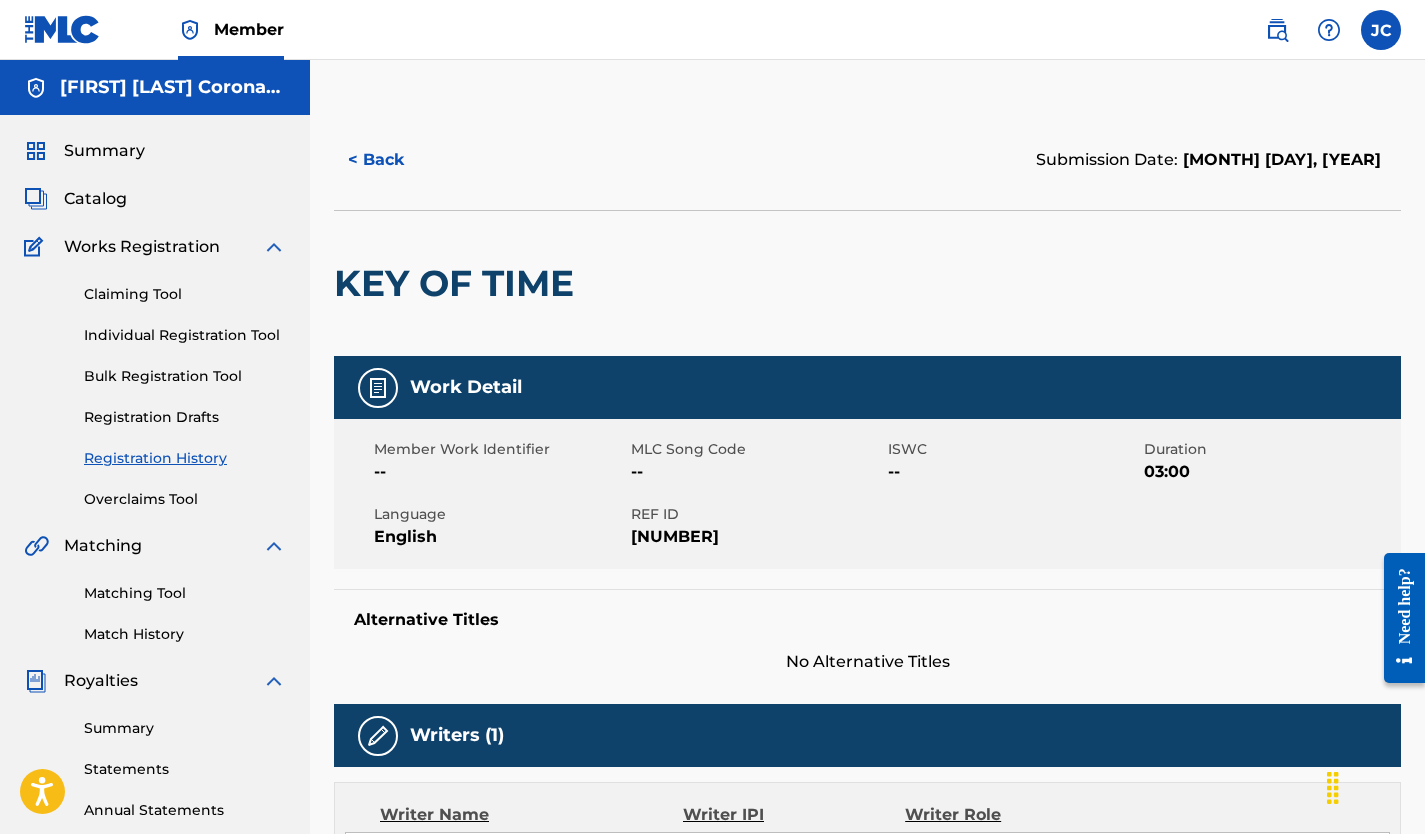 click on "Registration Drafts" at bounding box center [185, 417] 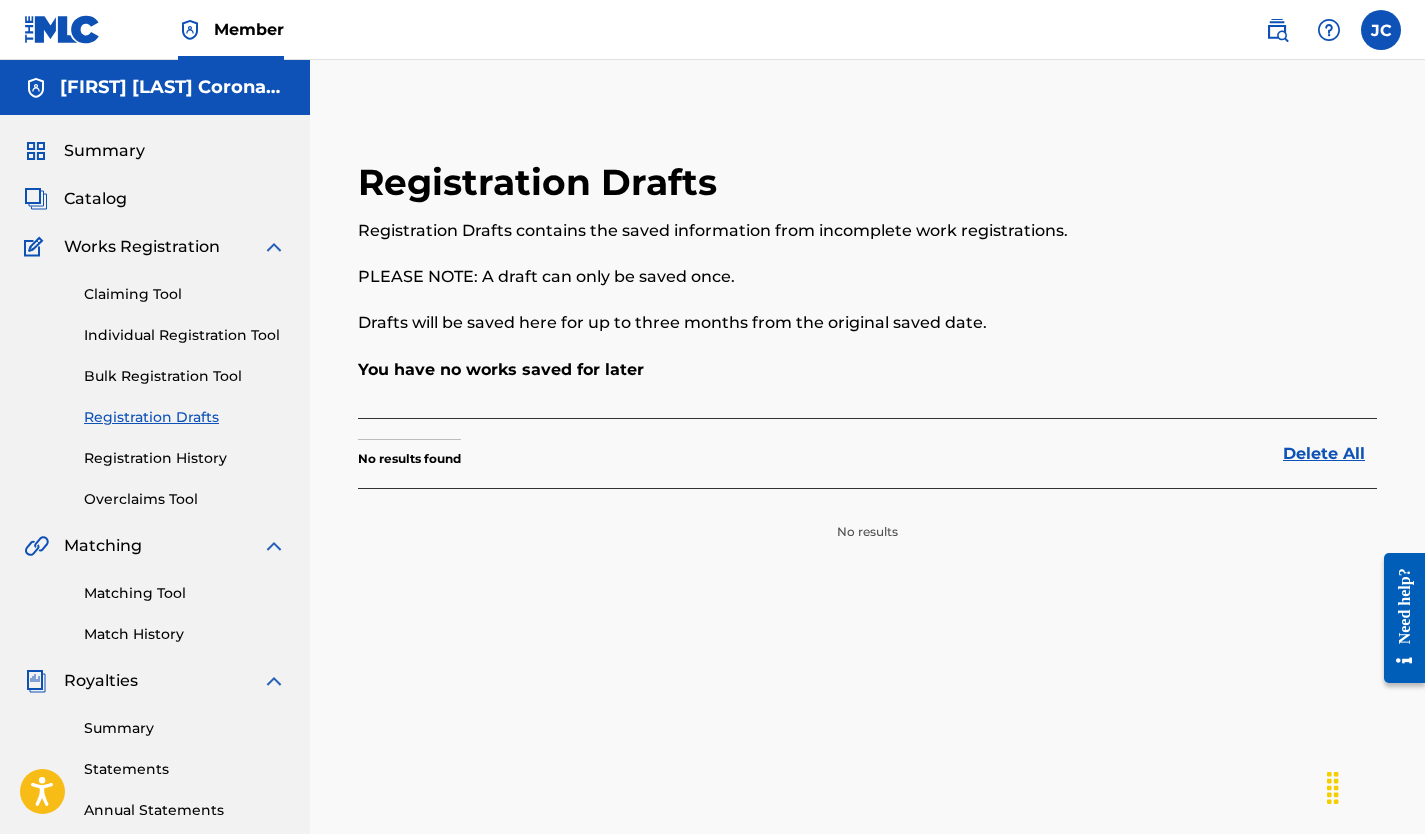 click on "Claiming Tool Individual Registration Tool Bulk Registration Tool Registration Drafts Registration History Overclaims Tool" at bounding box center [155, 384] 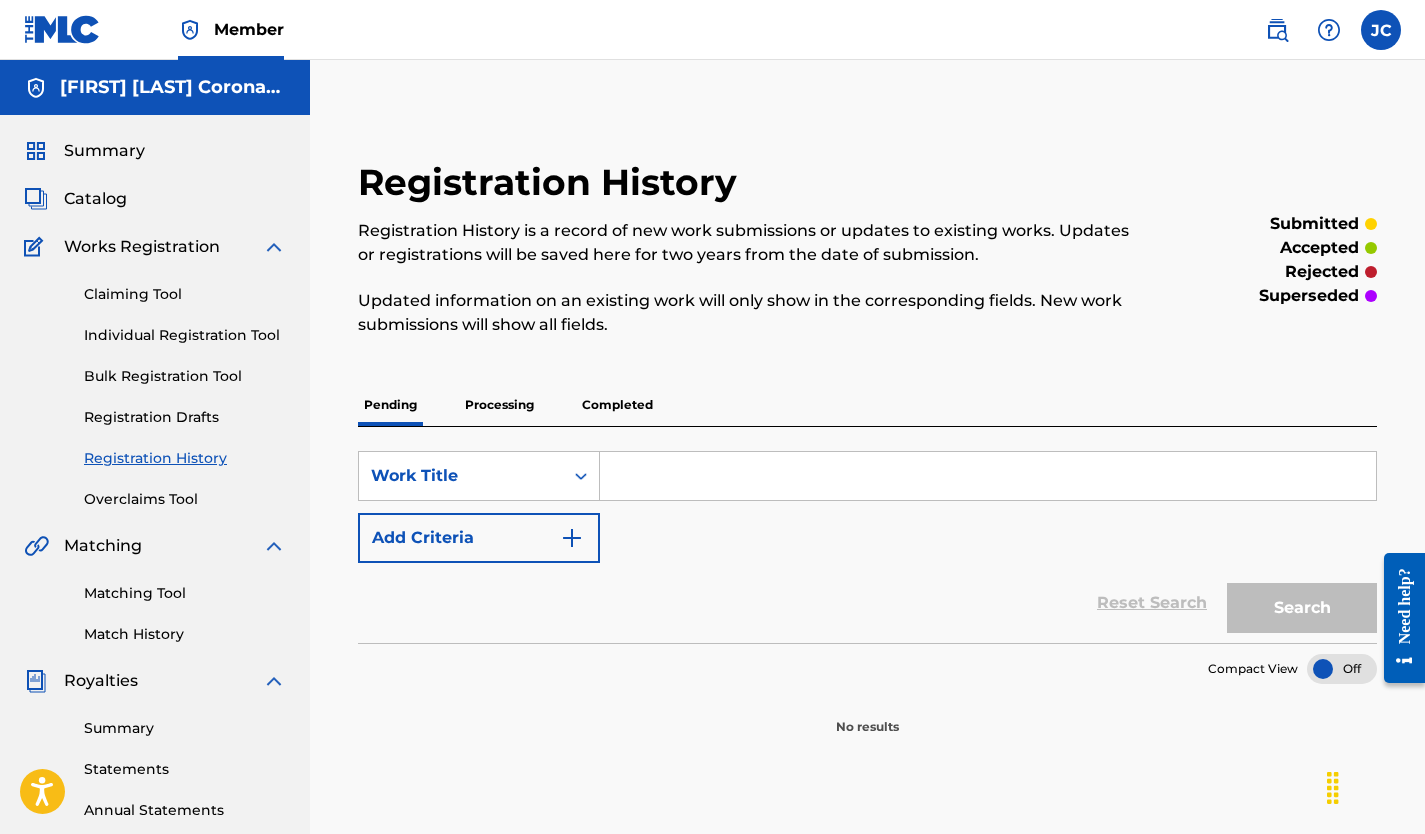 click on "Completed" at bounding box center (617, 405) 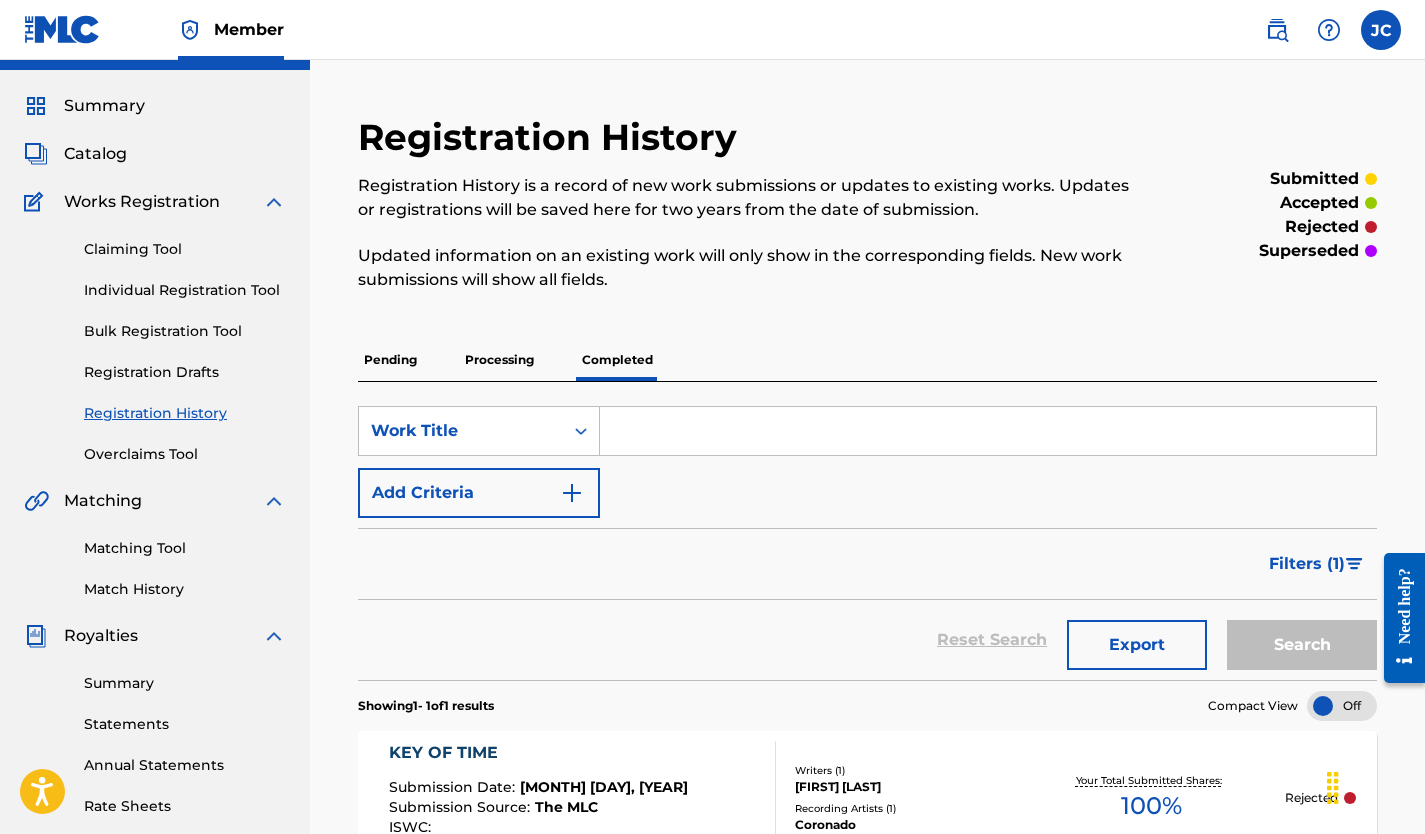 scroll, scrollTop: 42, scrollLeft: 0, axis: vertical 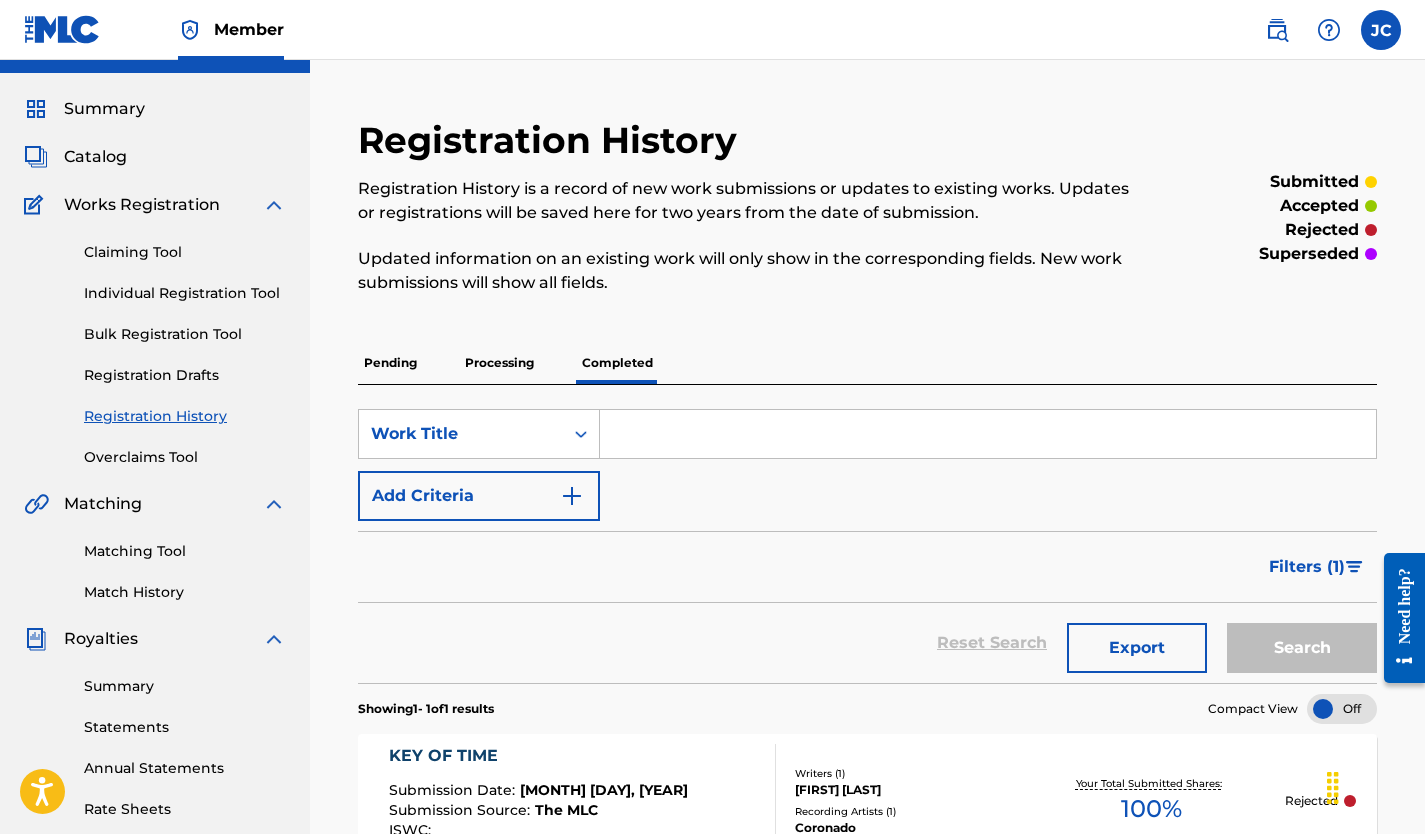 click on "Pending" at bounding box center (390, 363) 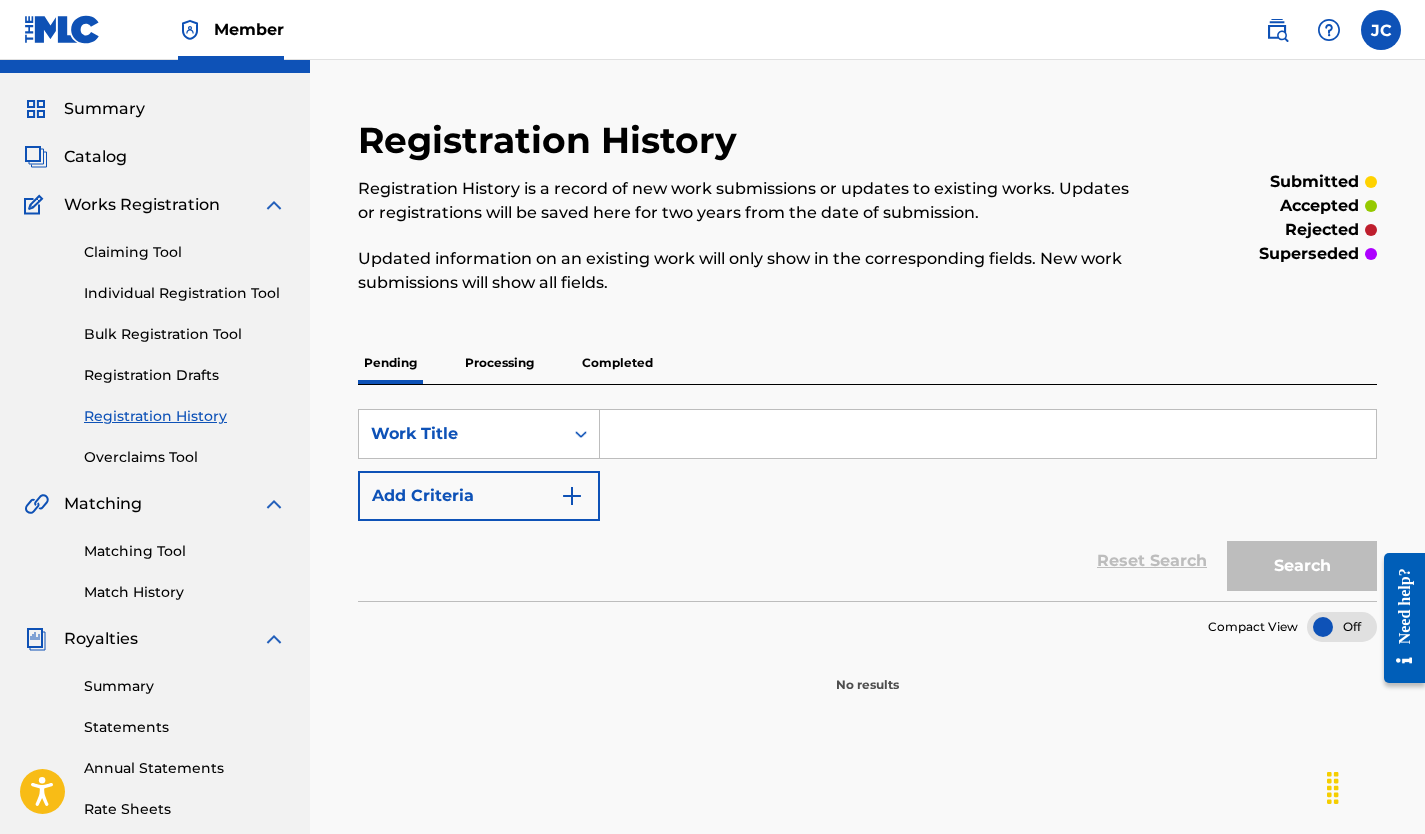 scroll, scrollTop: 0, scrollLeft: 0, axis: both 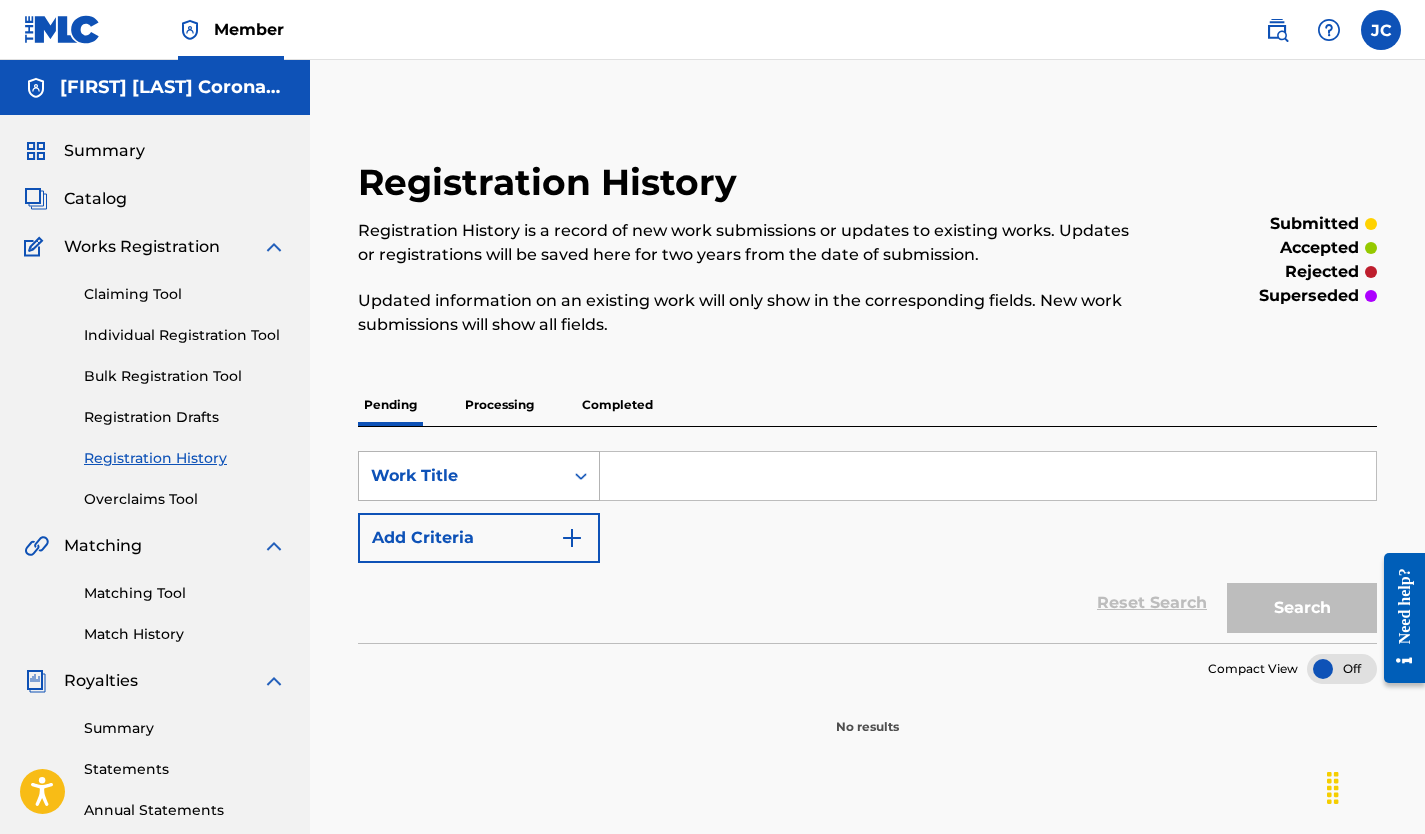 click on "Work Title" at bounding box center (461, 476) 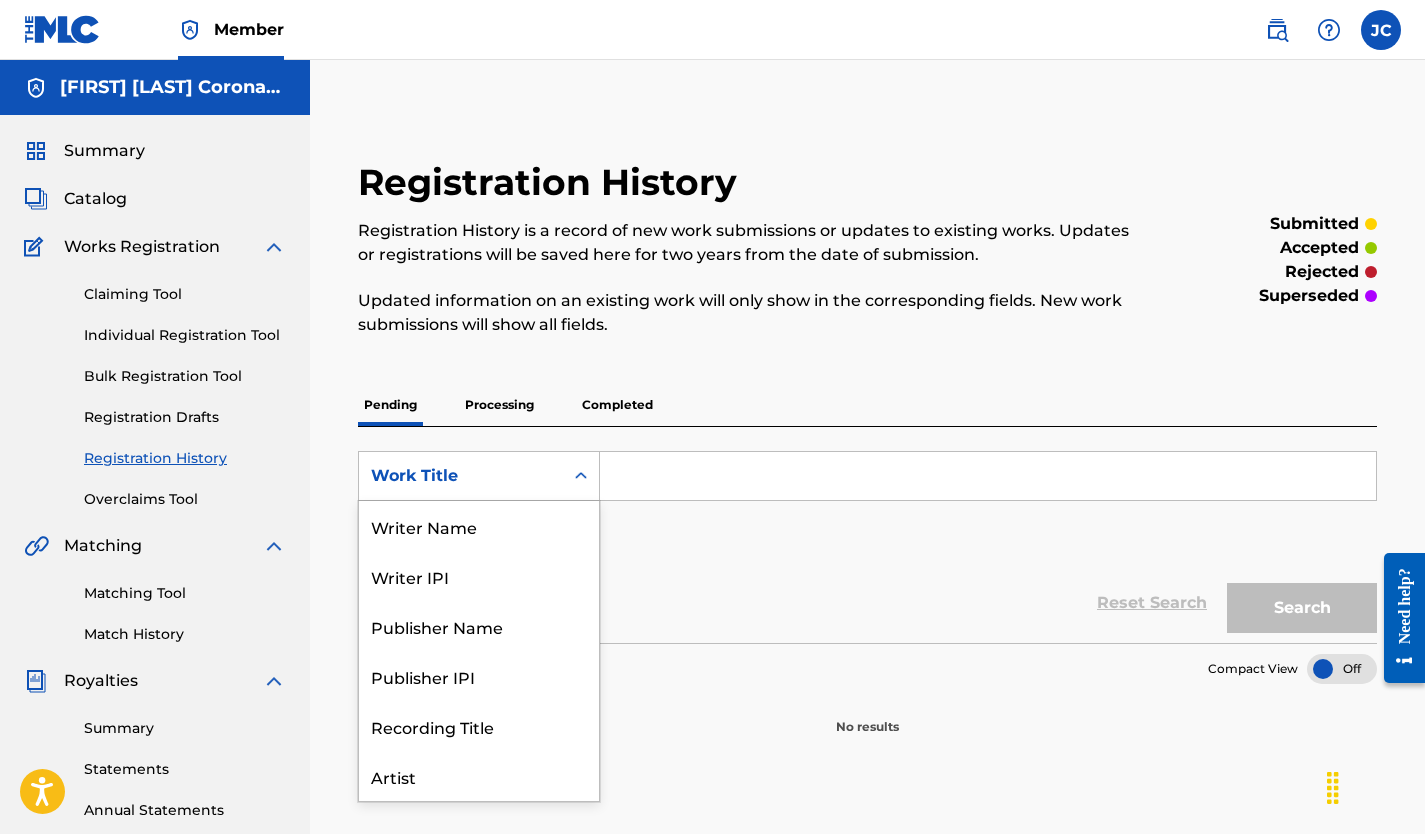 scroll, scrollTop: 100, scrollLeft: 0, axis: vertical 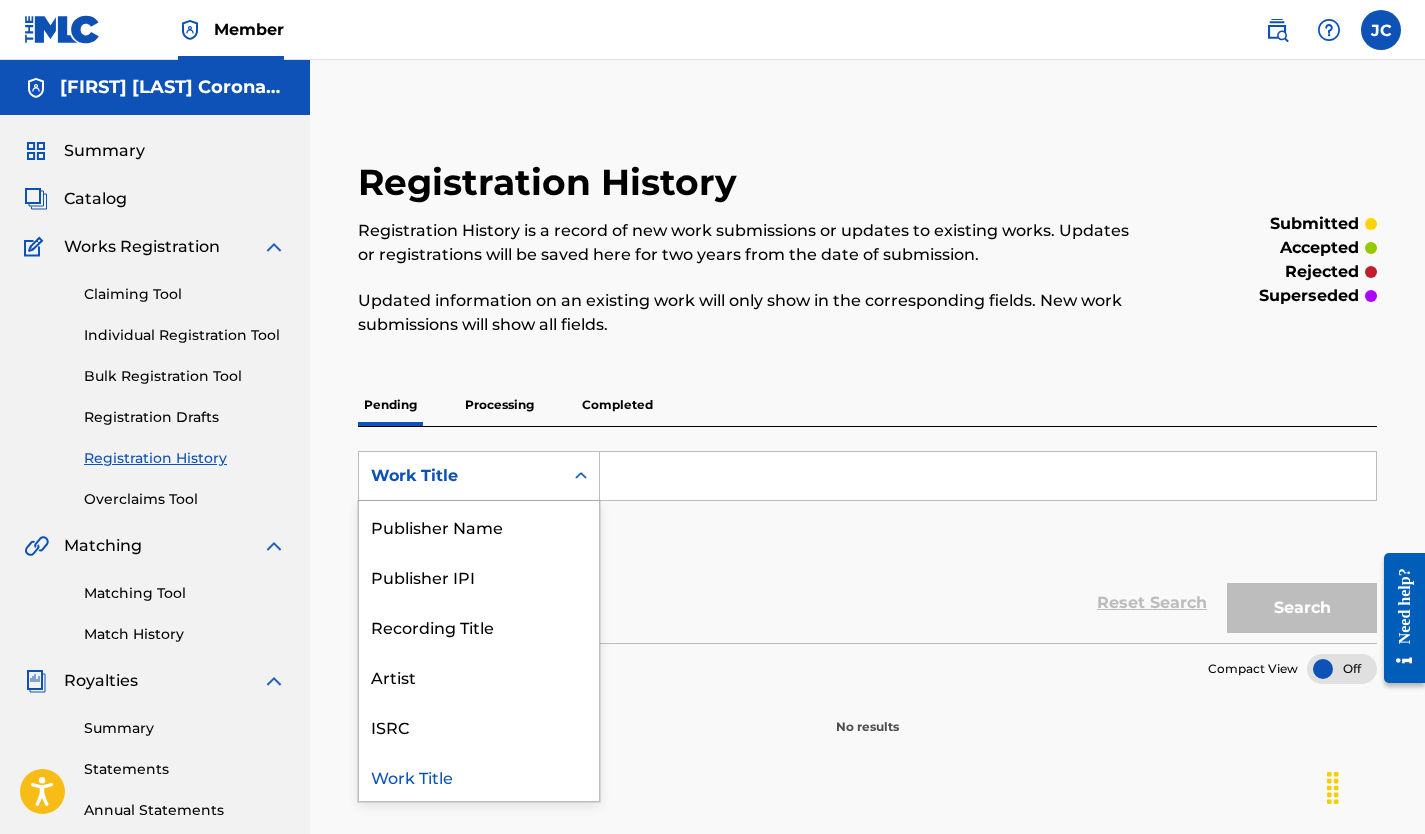 click on "Work Title" at bounding box center (479, 776) 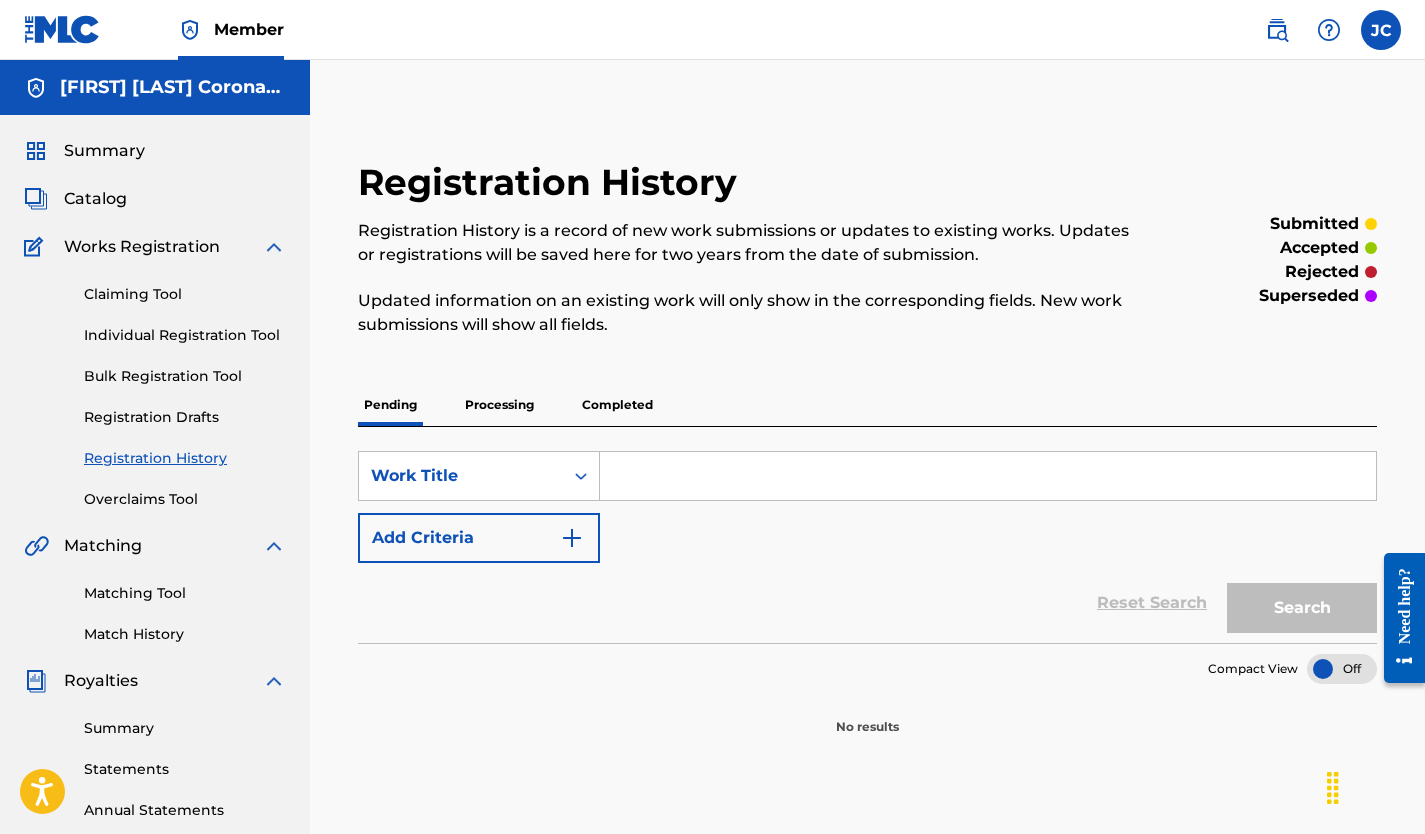 click at bounding box center (988, 476) 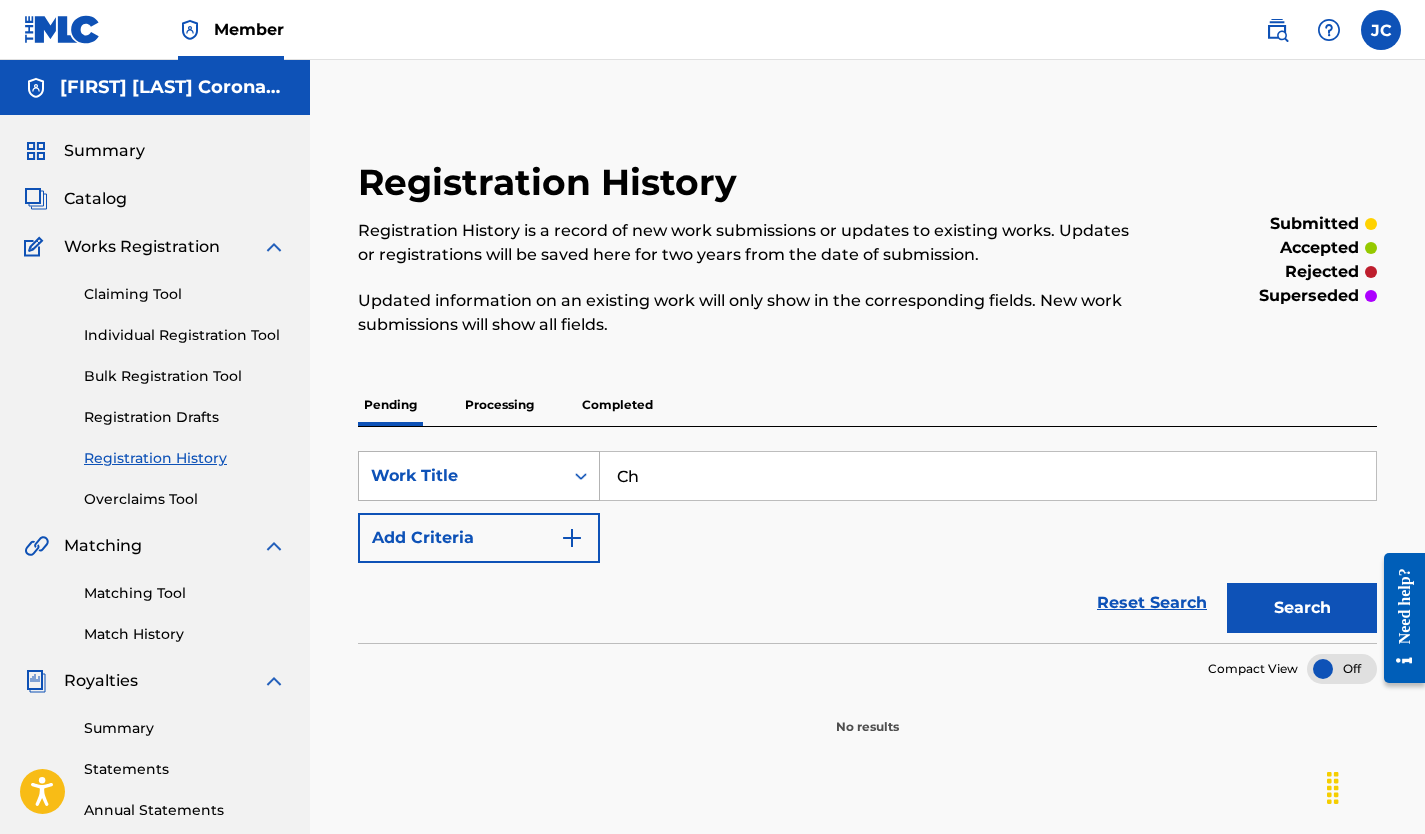 type on "C" 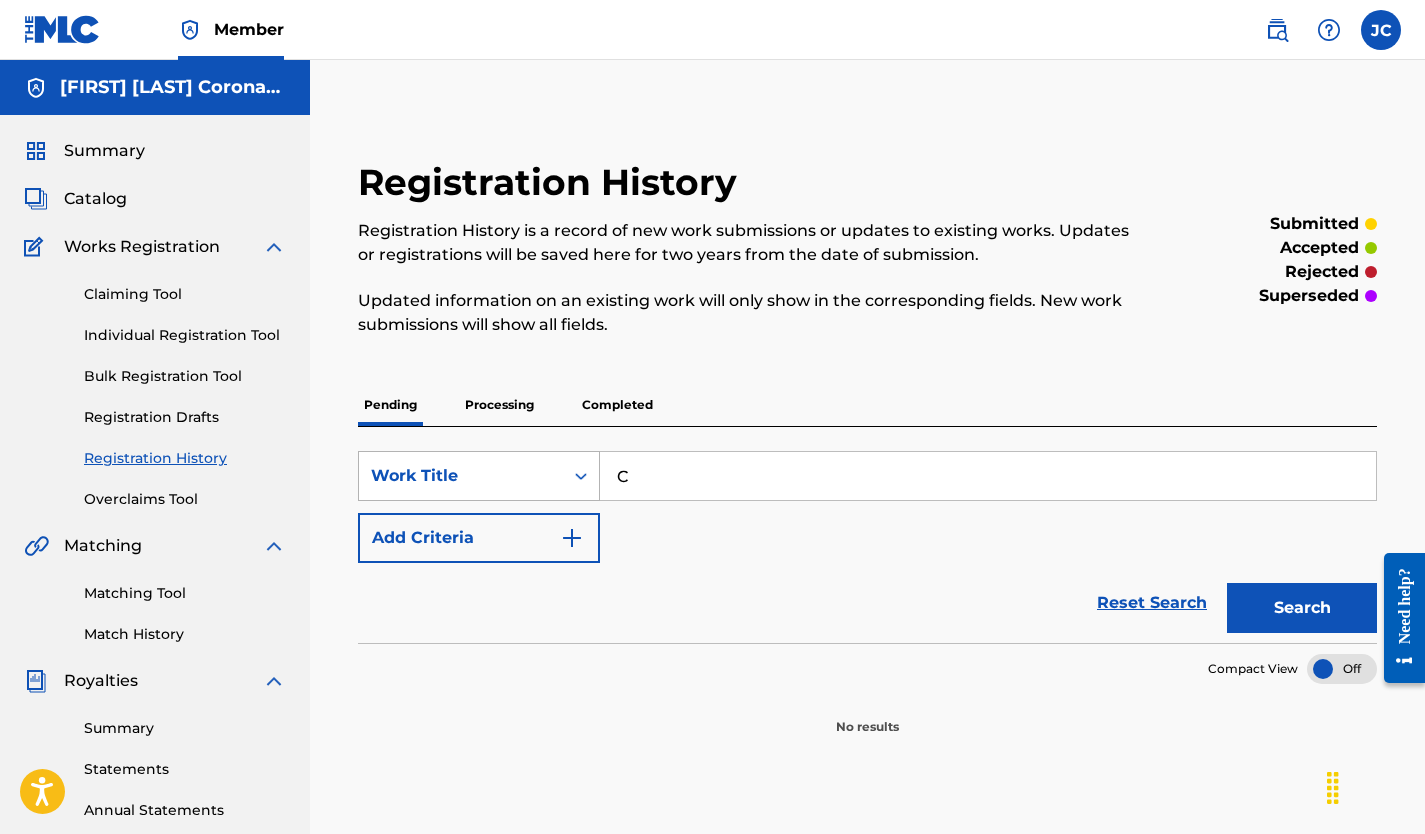 type 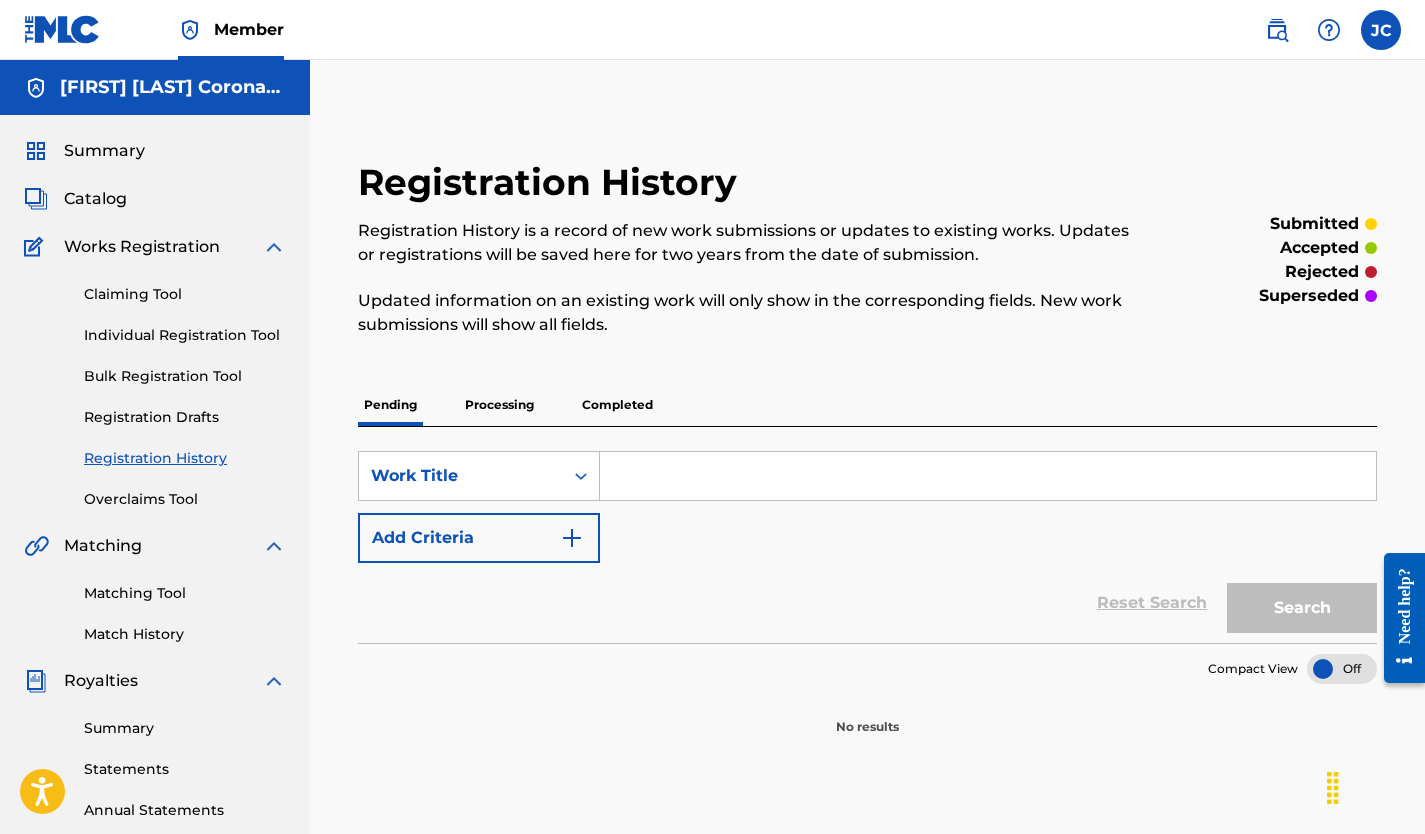 click on "Registration Drafts" at bounding box center (185, 417) 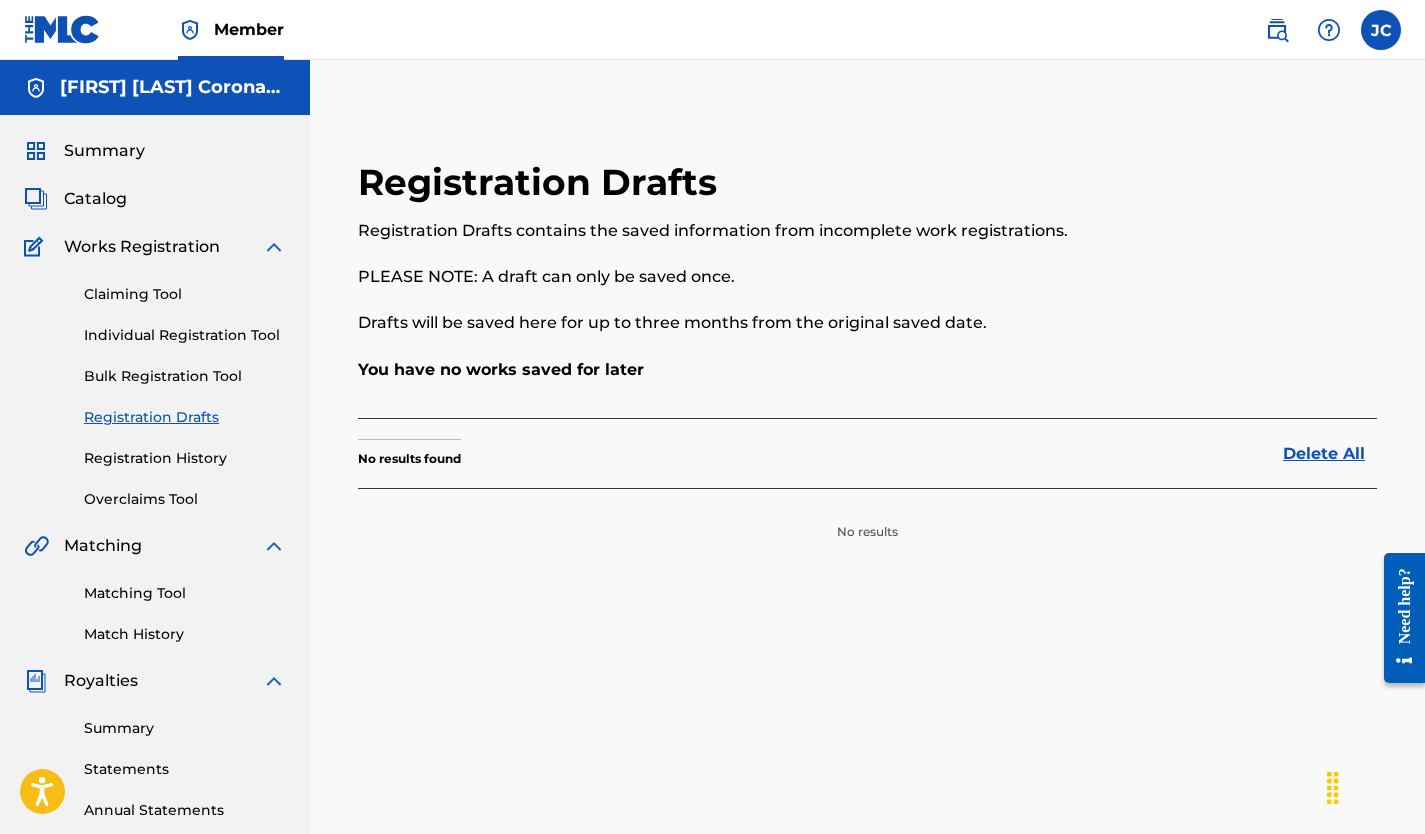click on "Works Registration" at bounding box center [142, 247] 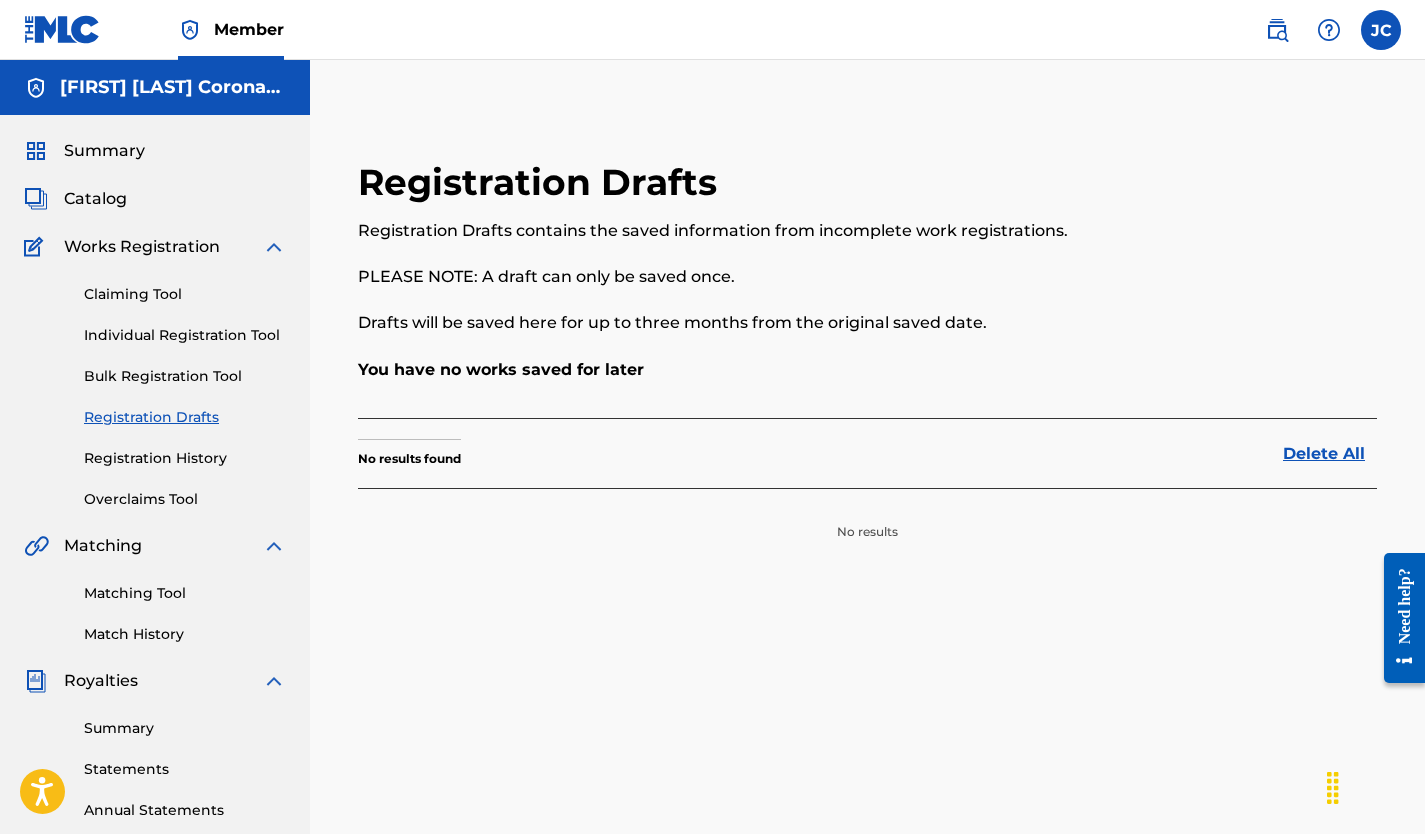click on "Works Registration" at bounding box center (142, 247) 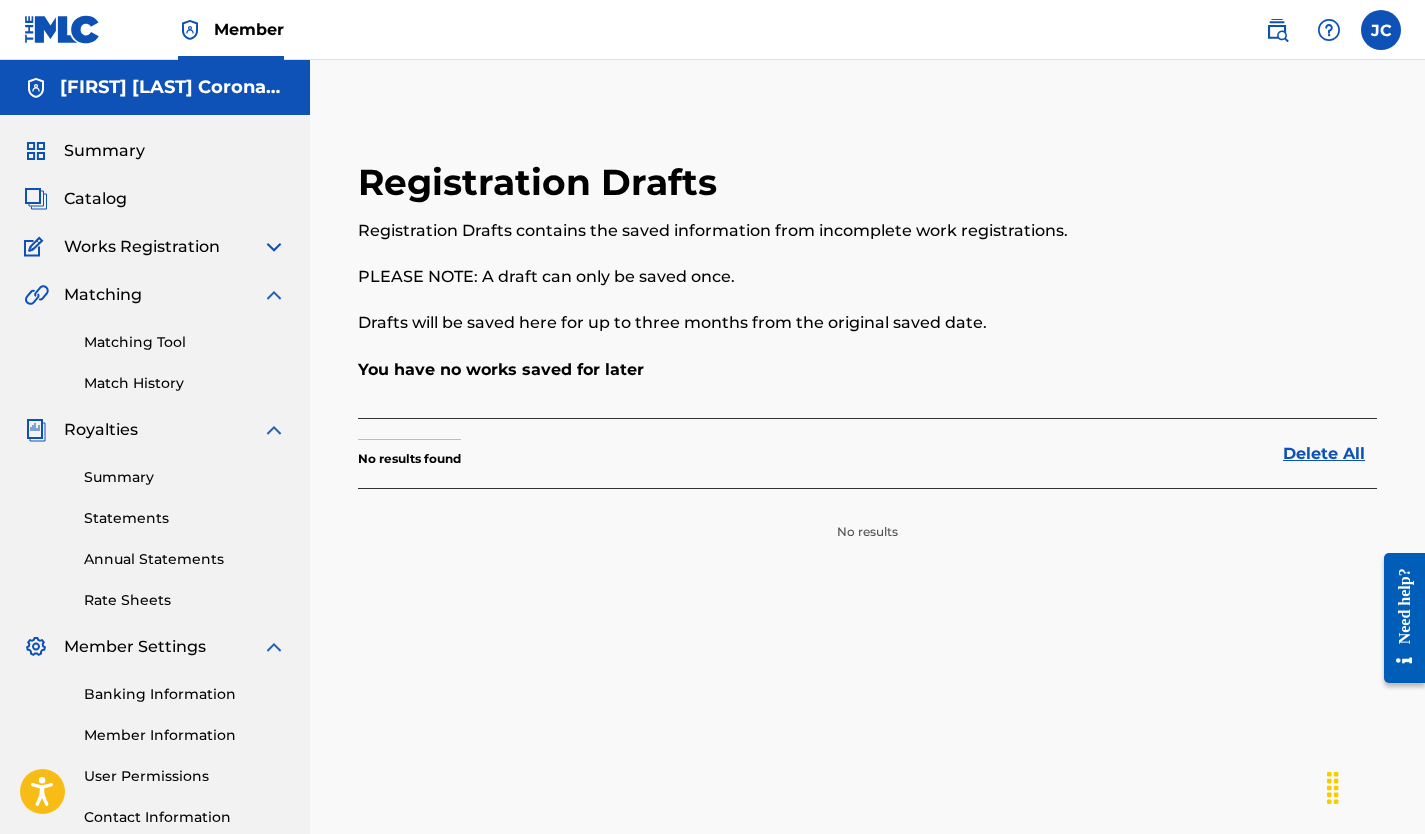 click on "Summary" at bounding box center [104, 151] 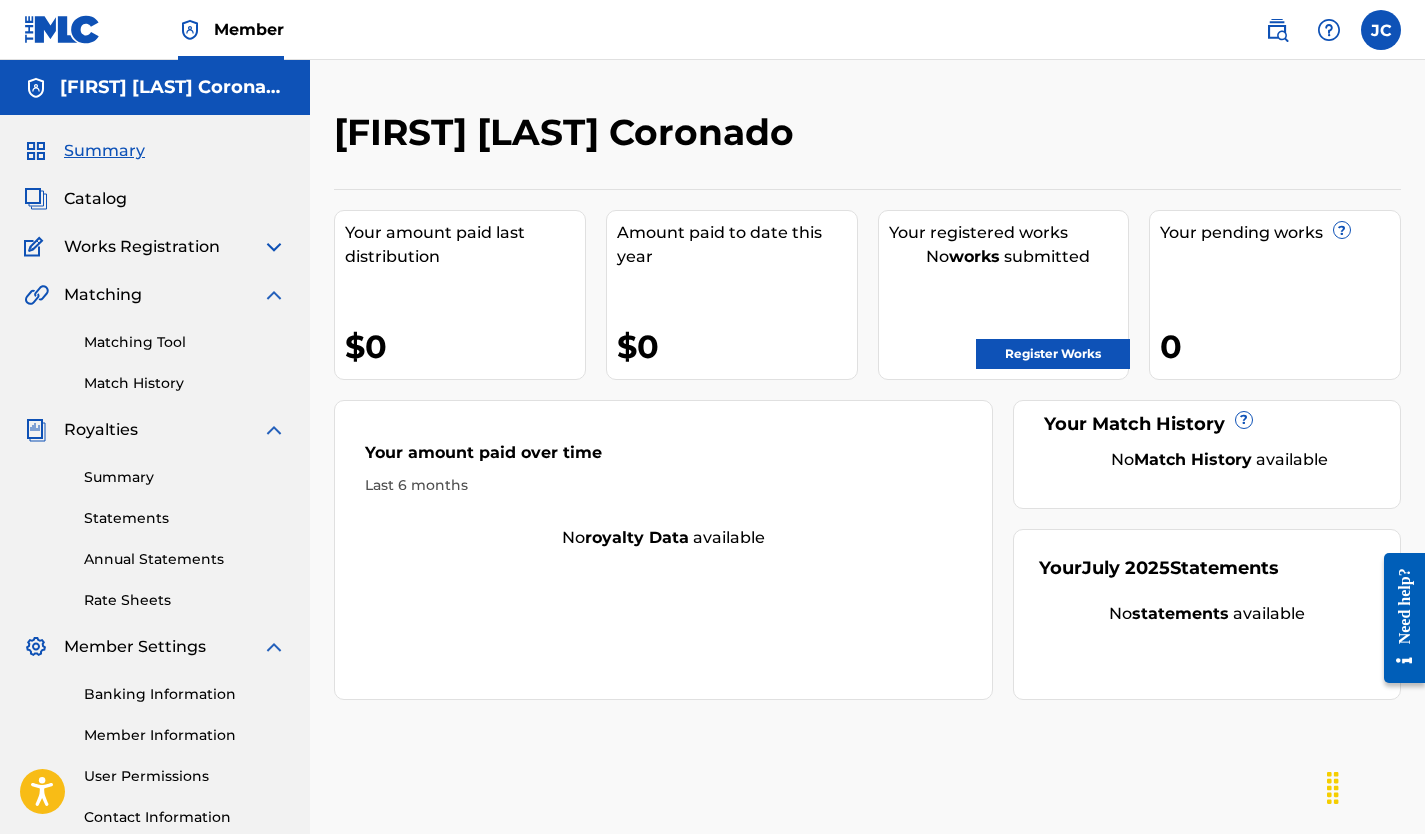 click on "Register Works" at bounding box center (1053, 354) 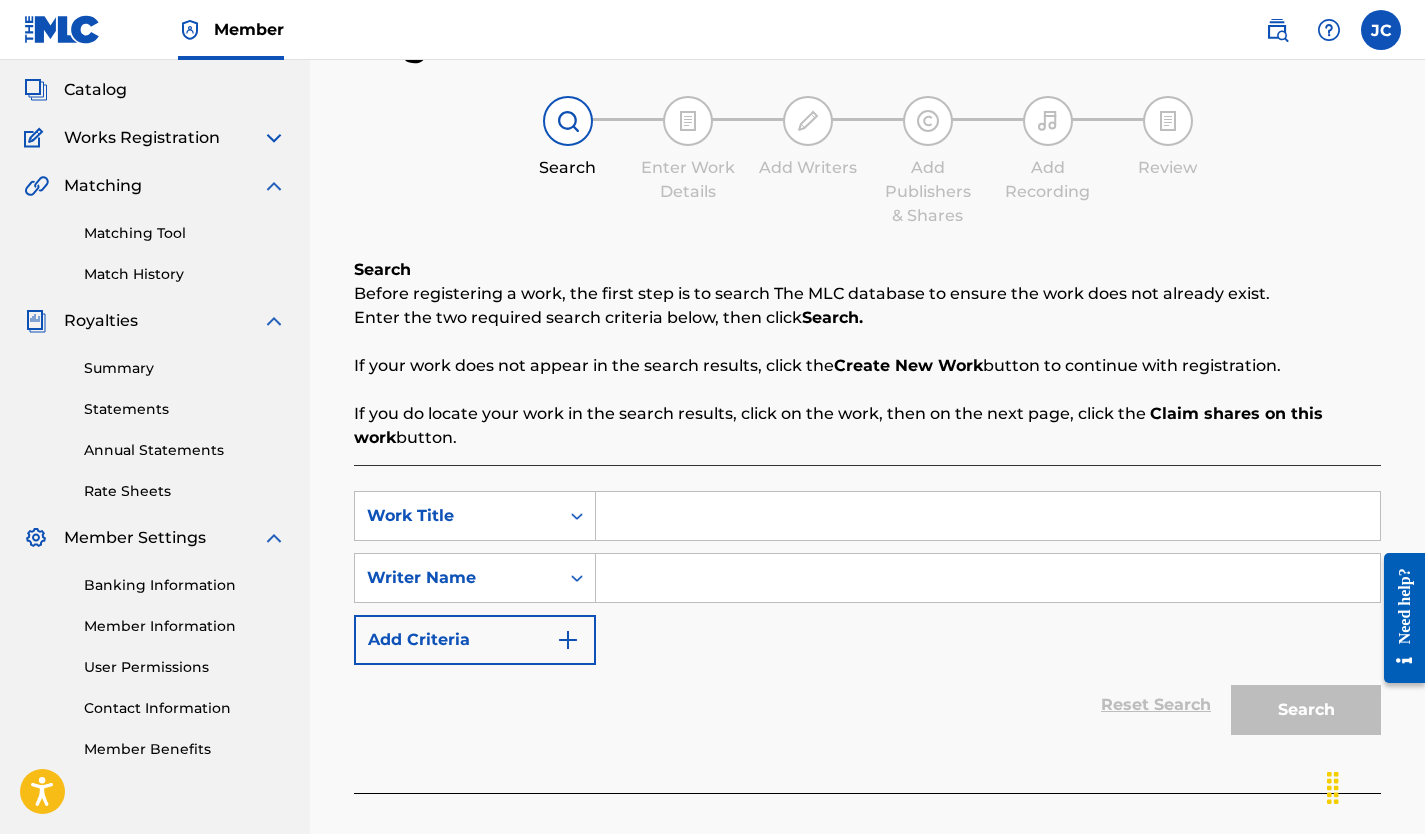scroll, scrollTop: 112, scrollLeft: 0, axis: vertical 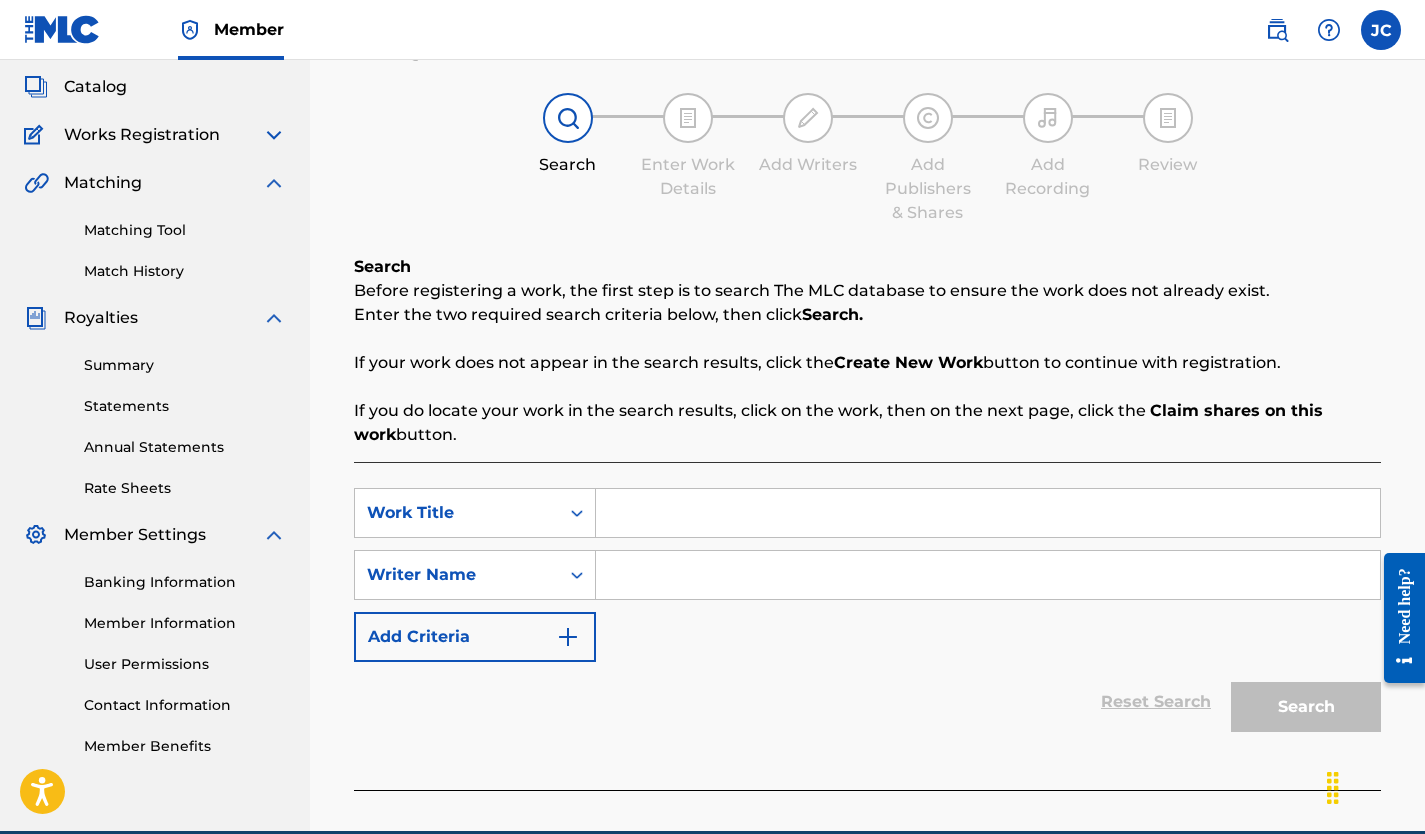 click at bounding box center (988, 513) 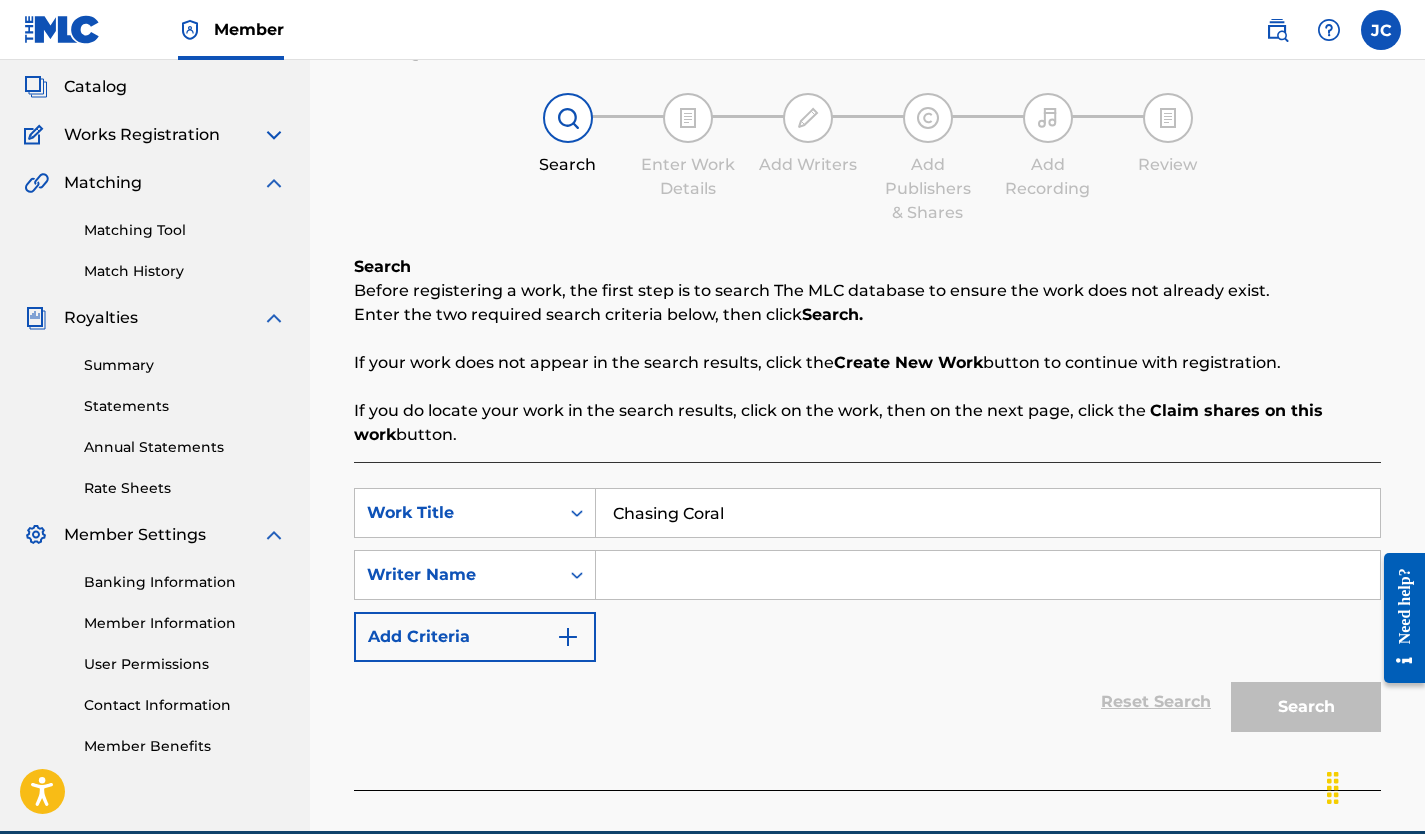 type on "Chasing Coral" 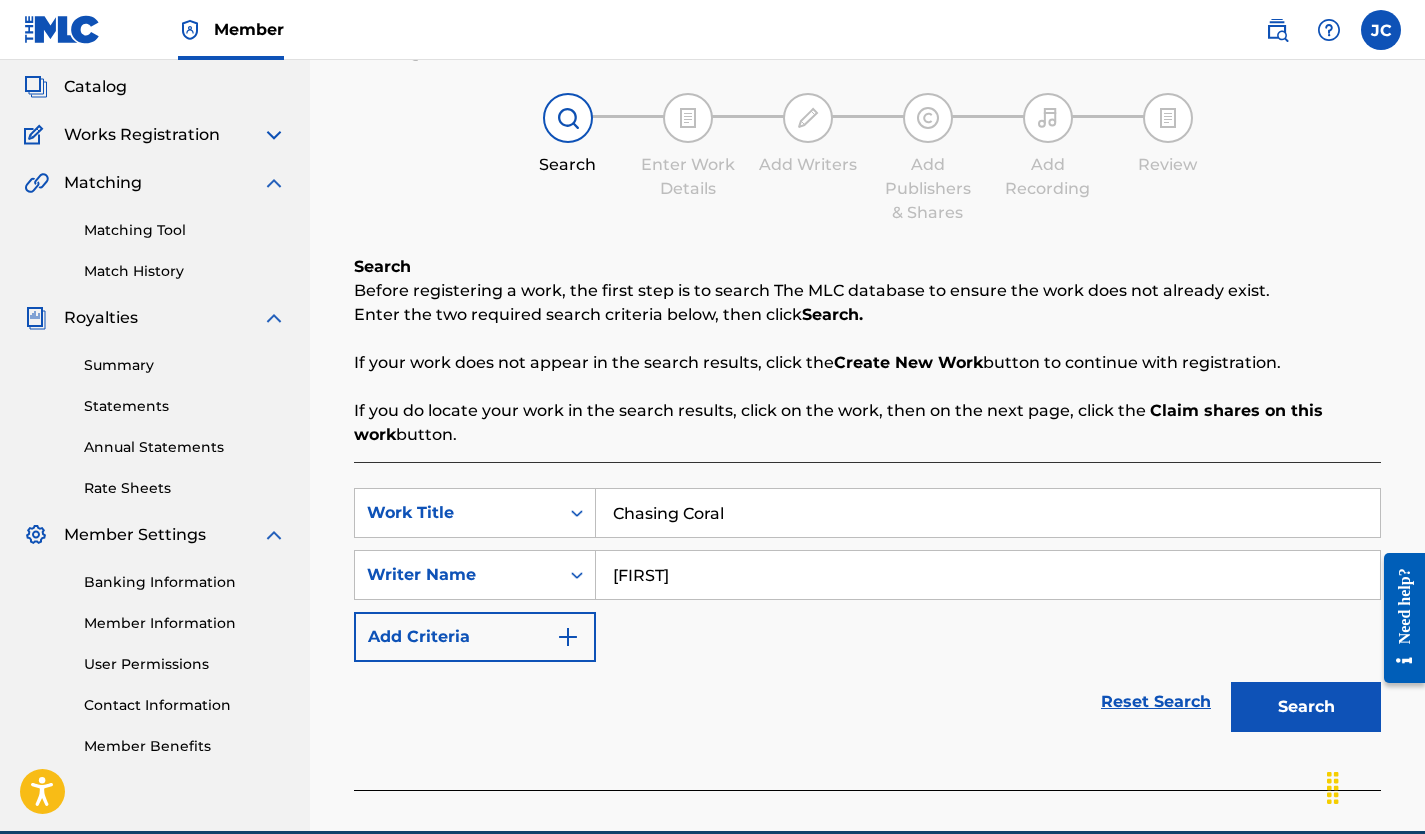 scroll, scrollTop: 205, scrollLeft: 0, axis: vertical 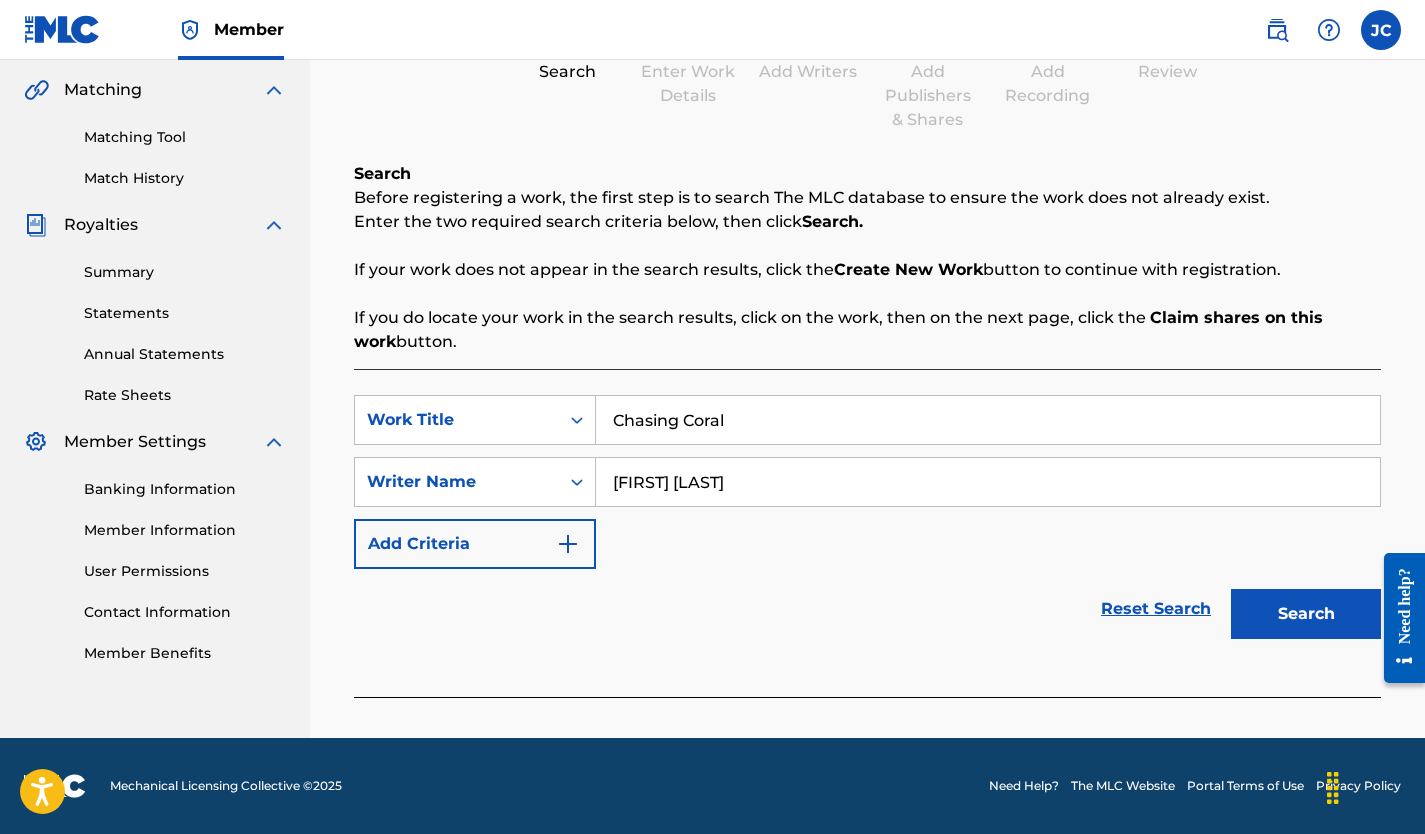 click on "Search" at bounding box center [1306, 614] 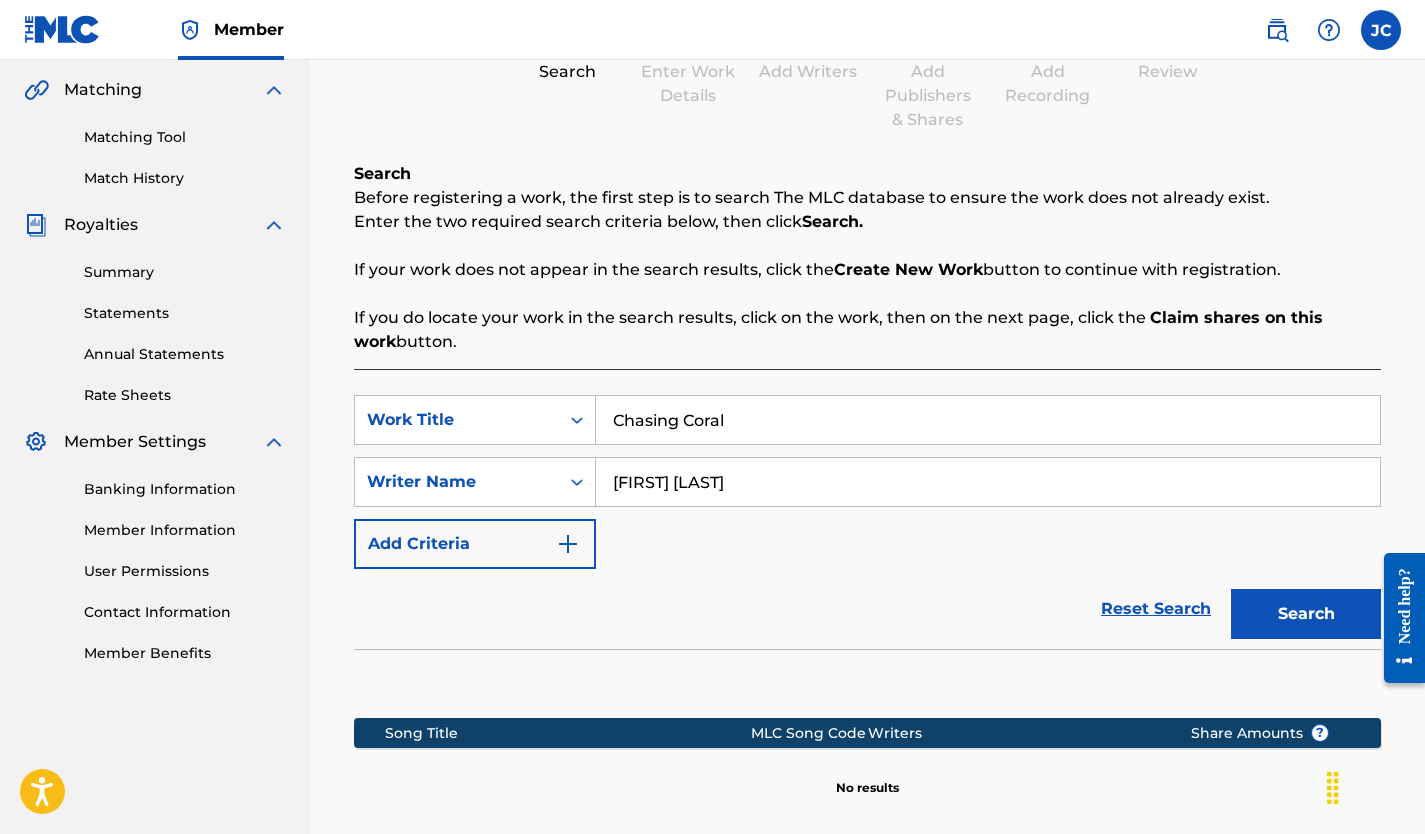 scroll, scrollTop: 435, scrollLeft: 0, axis: vertical 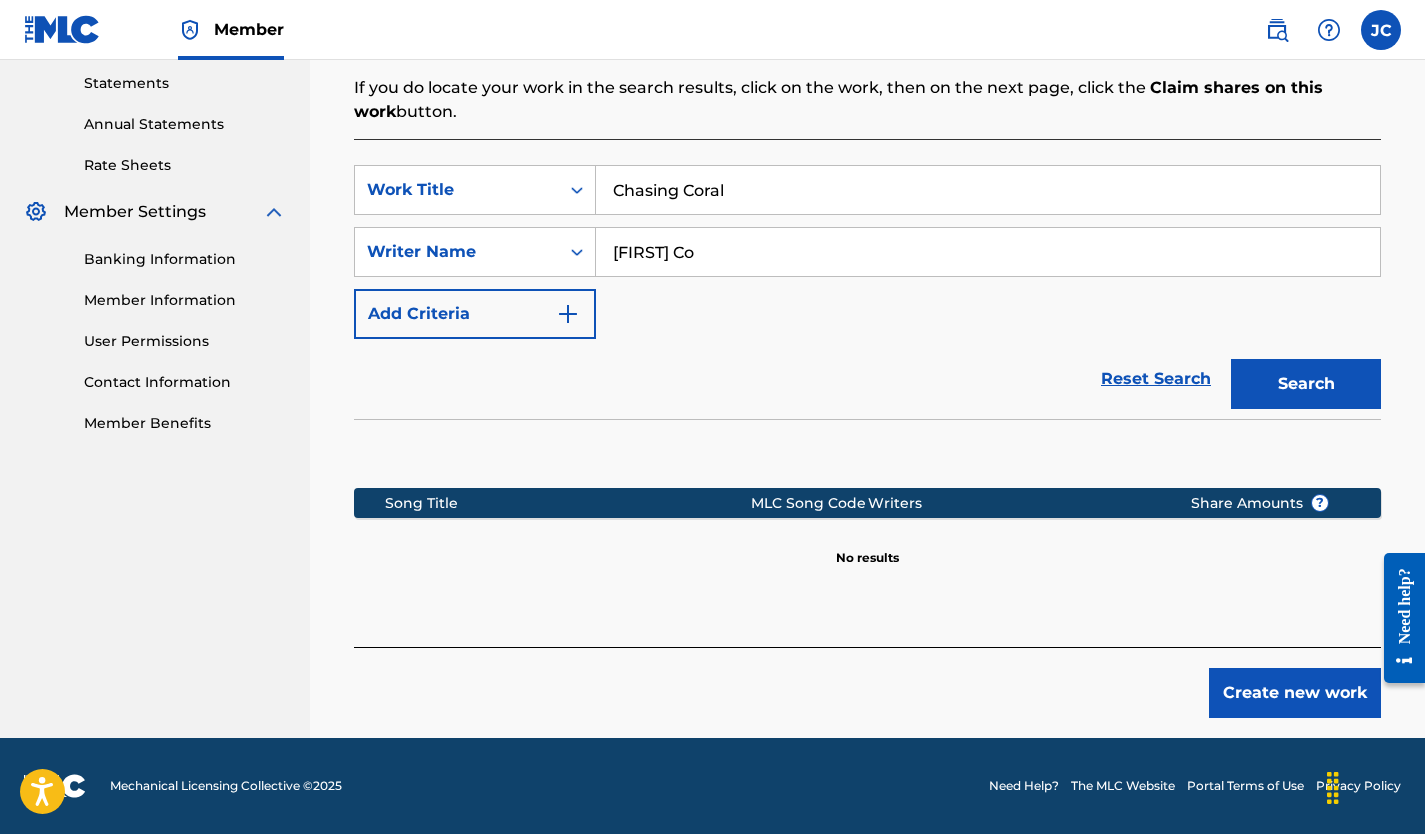 type on "[FIRST] [LAST]" 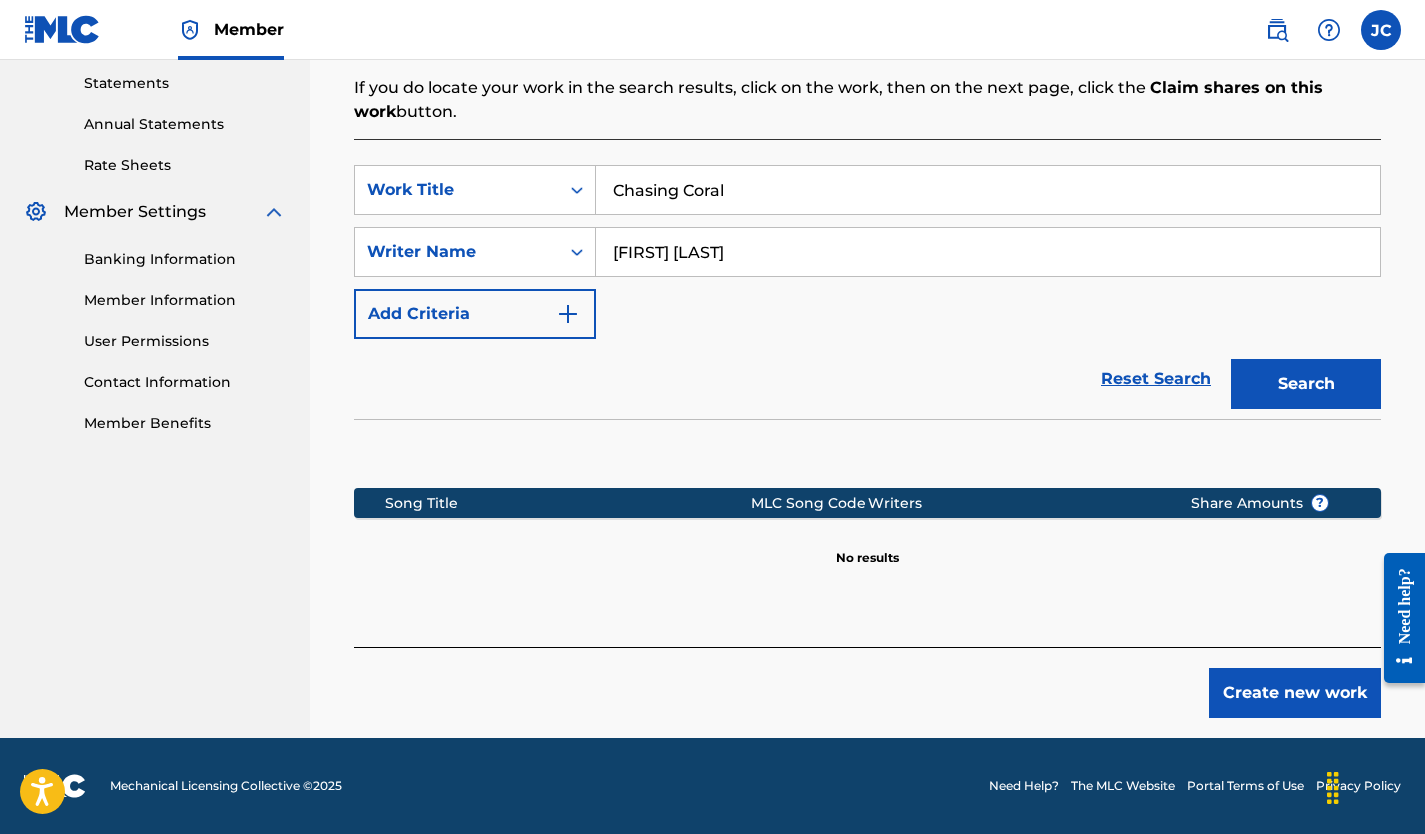 click on "Search" at bounding box center (1306, 384) 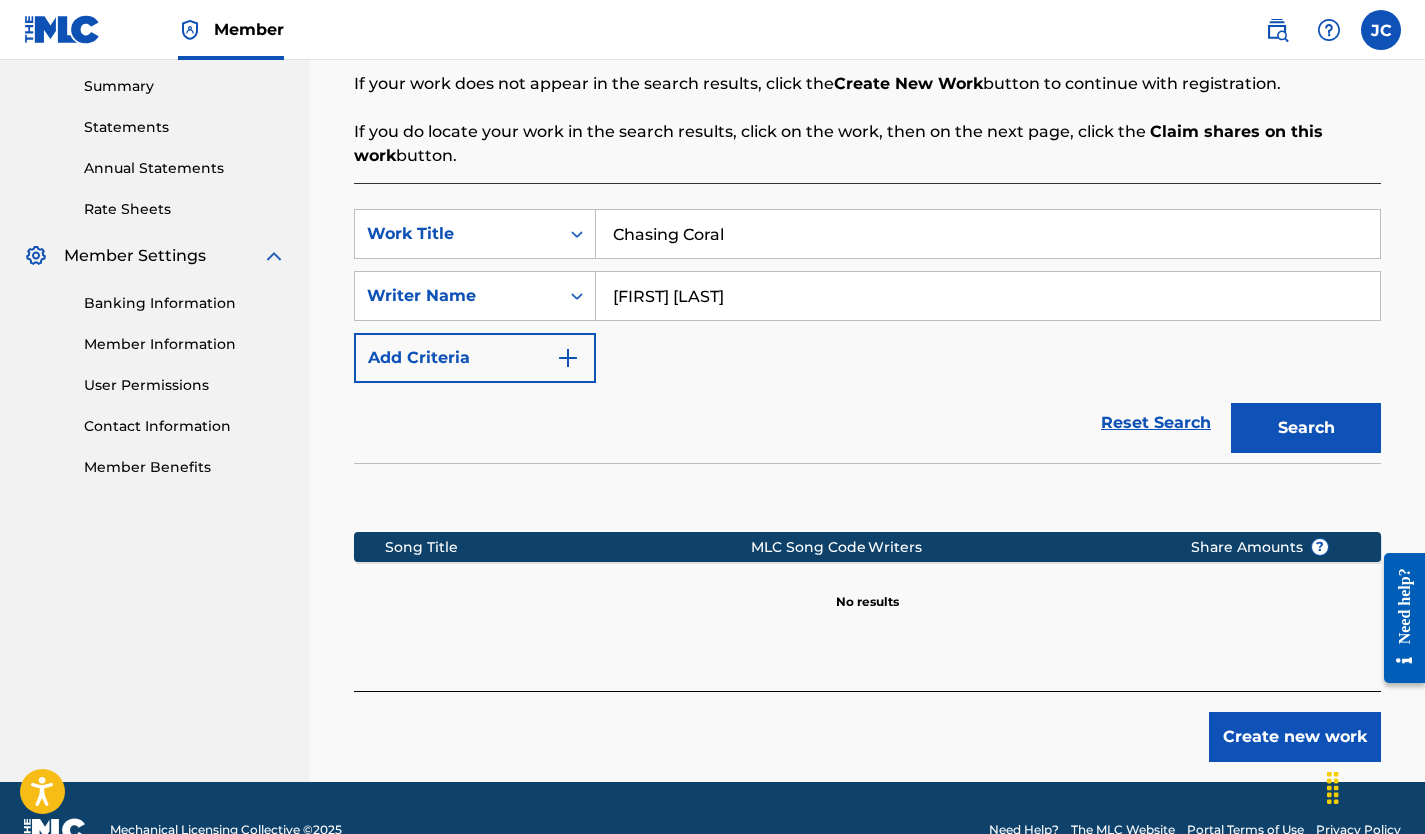 scroll, scrollTop: 387, scrollLeft: 0, axis: vertical 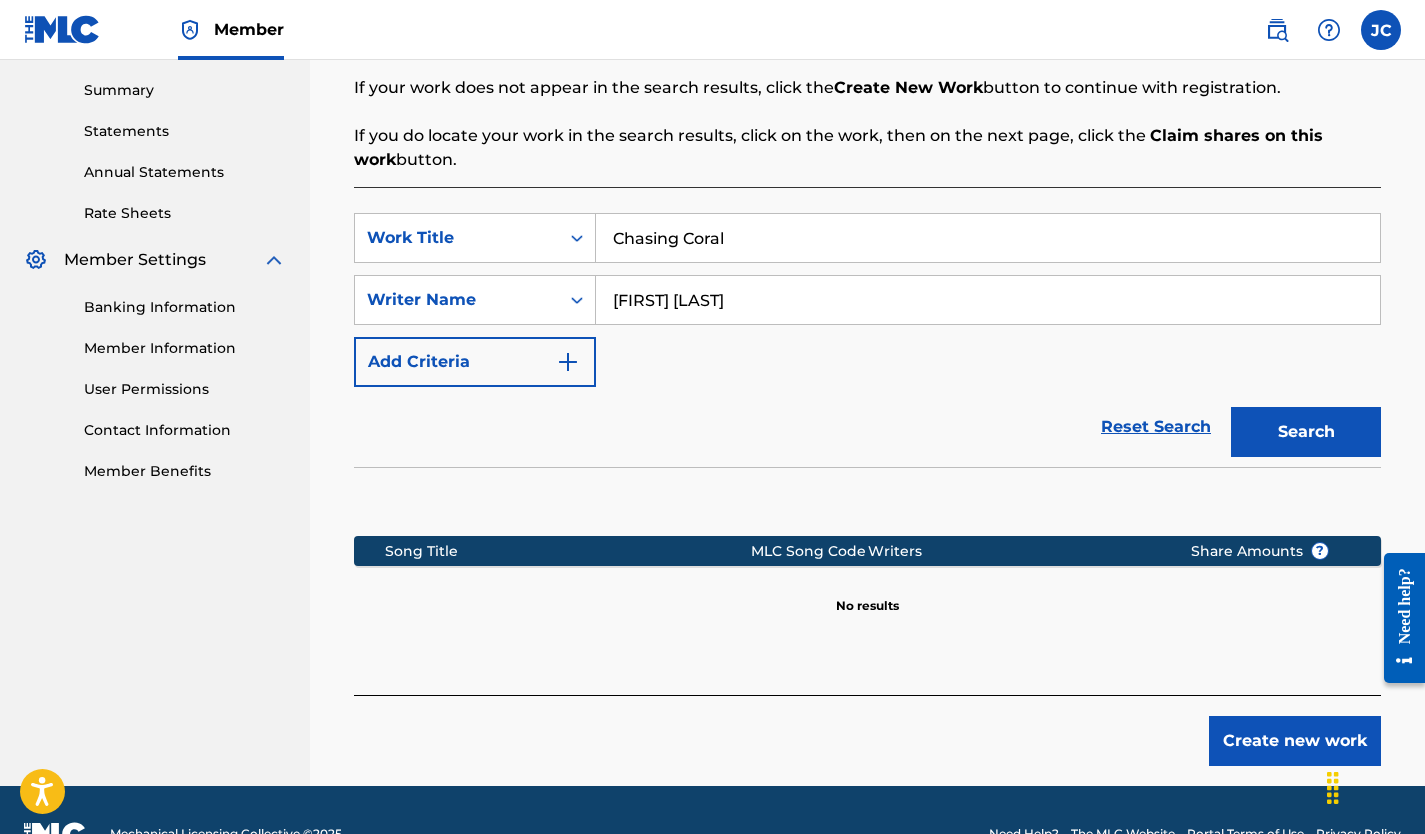 click on "Create new work" at bounding box center (1295, 741) 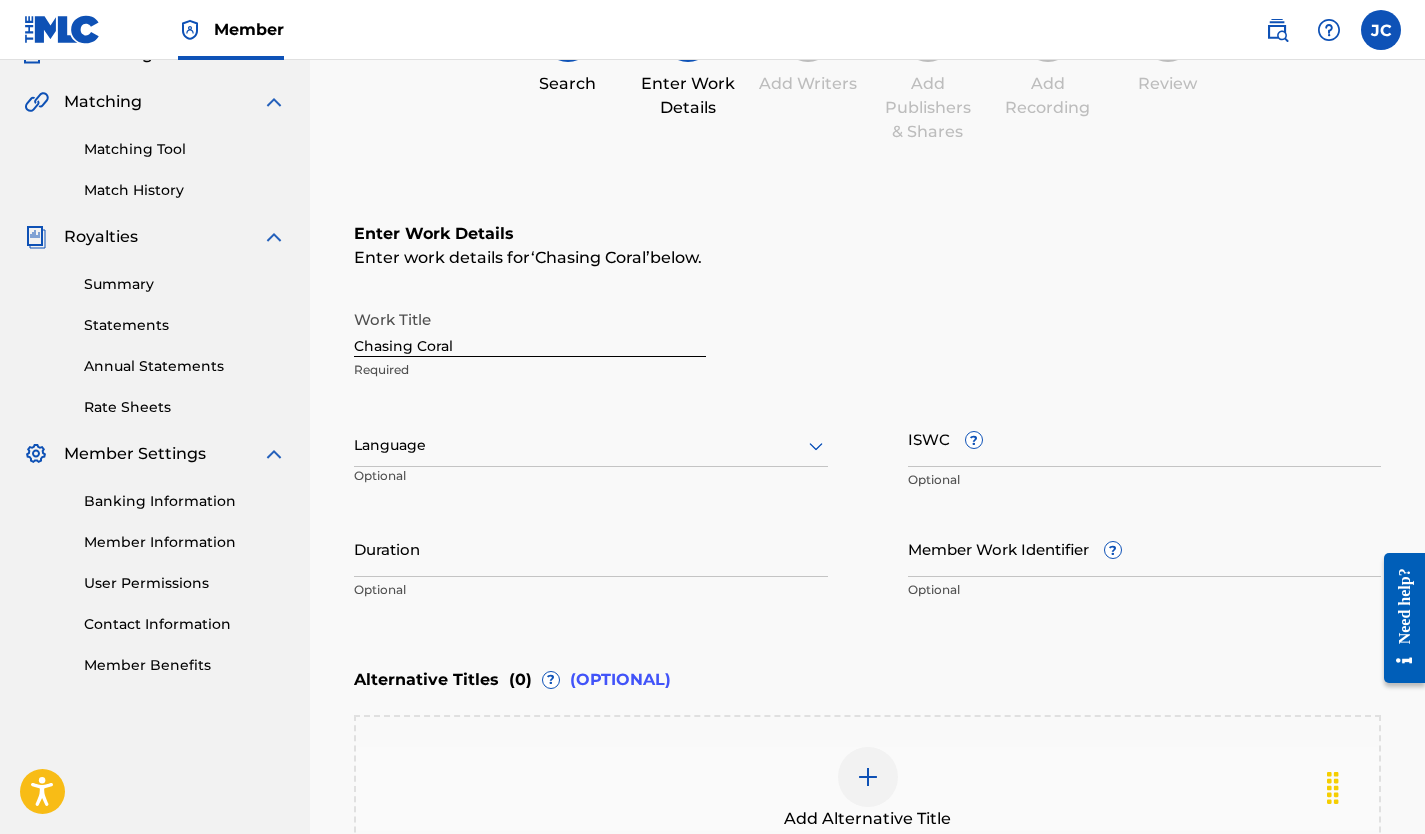 scroll, scrollTop: 166, scrollLeft: 0, axis: vertical 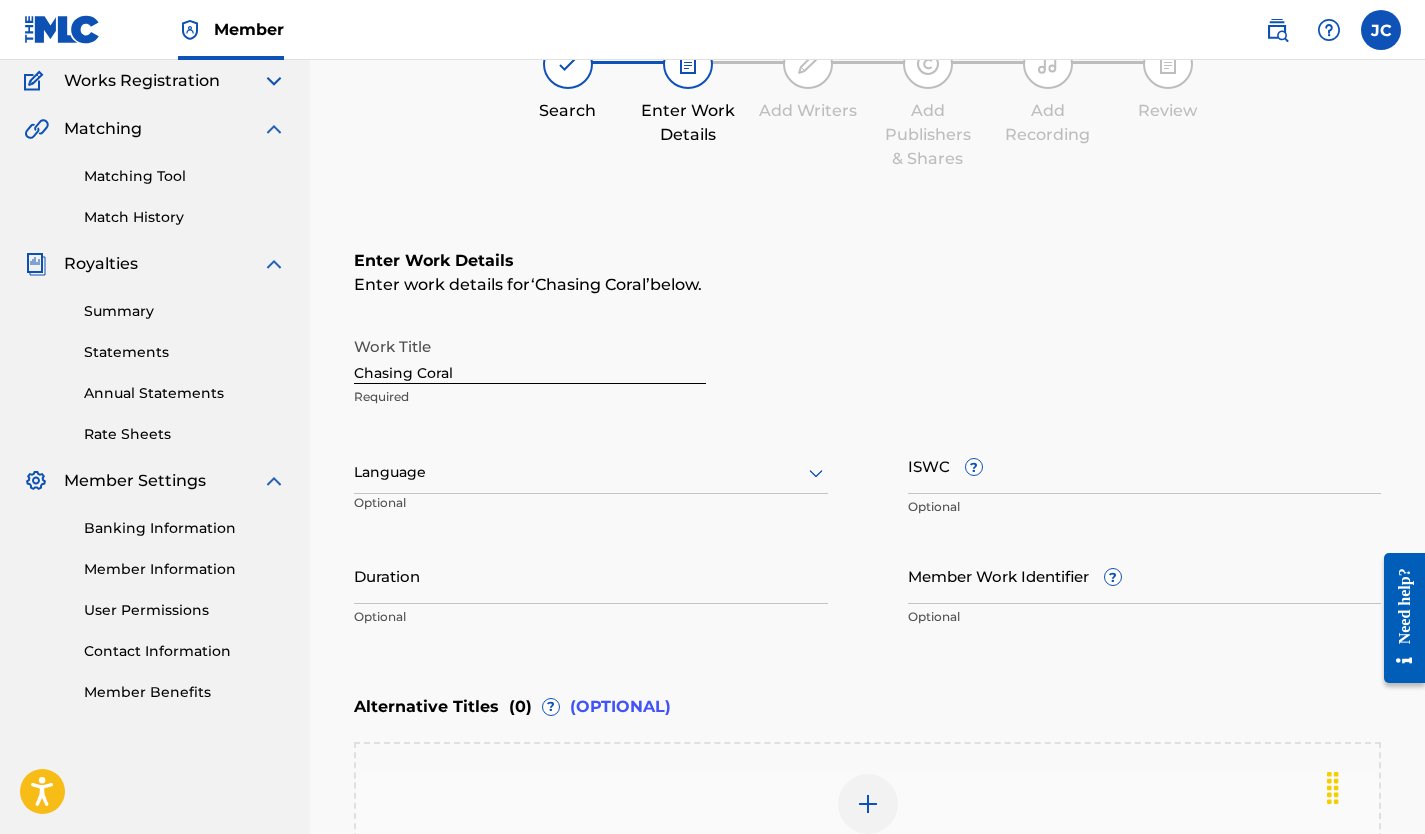 click on "Language" at bounding box center [591, 473] 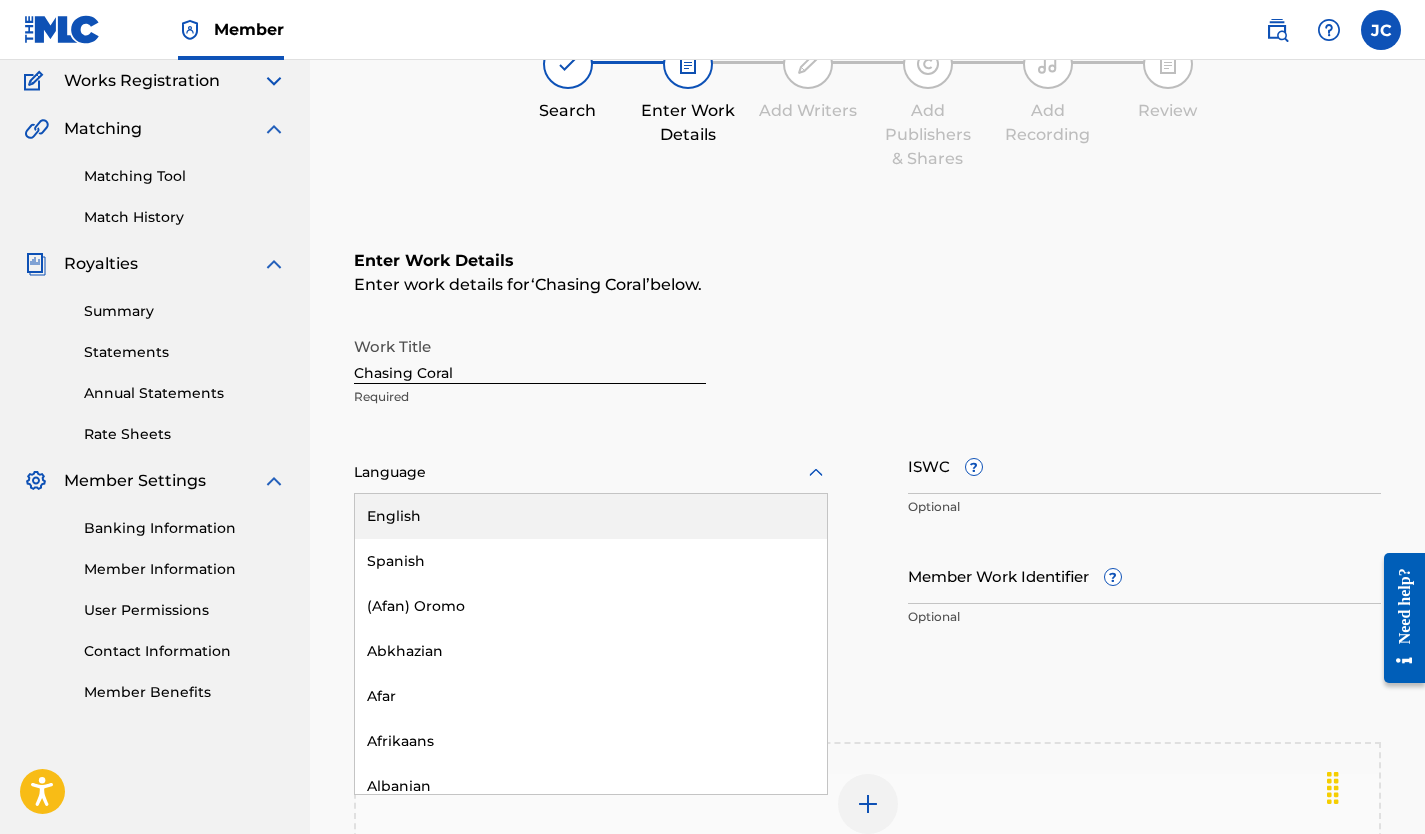 click on "English" at bounding box center (591, 516) 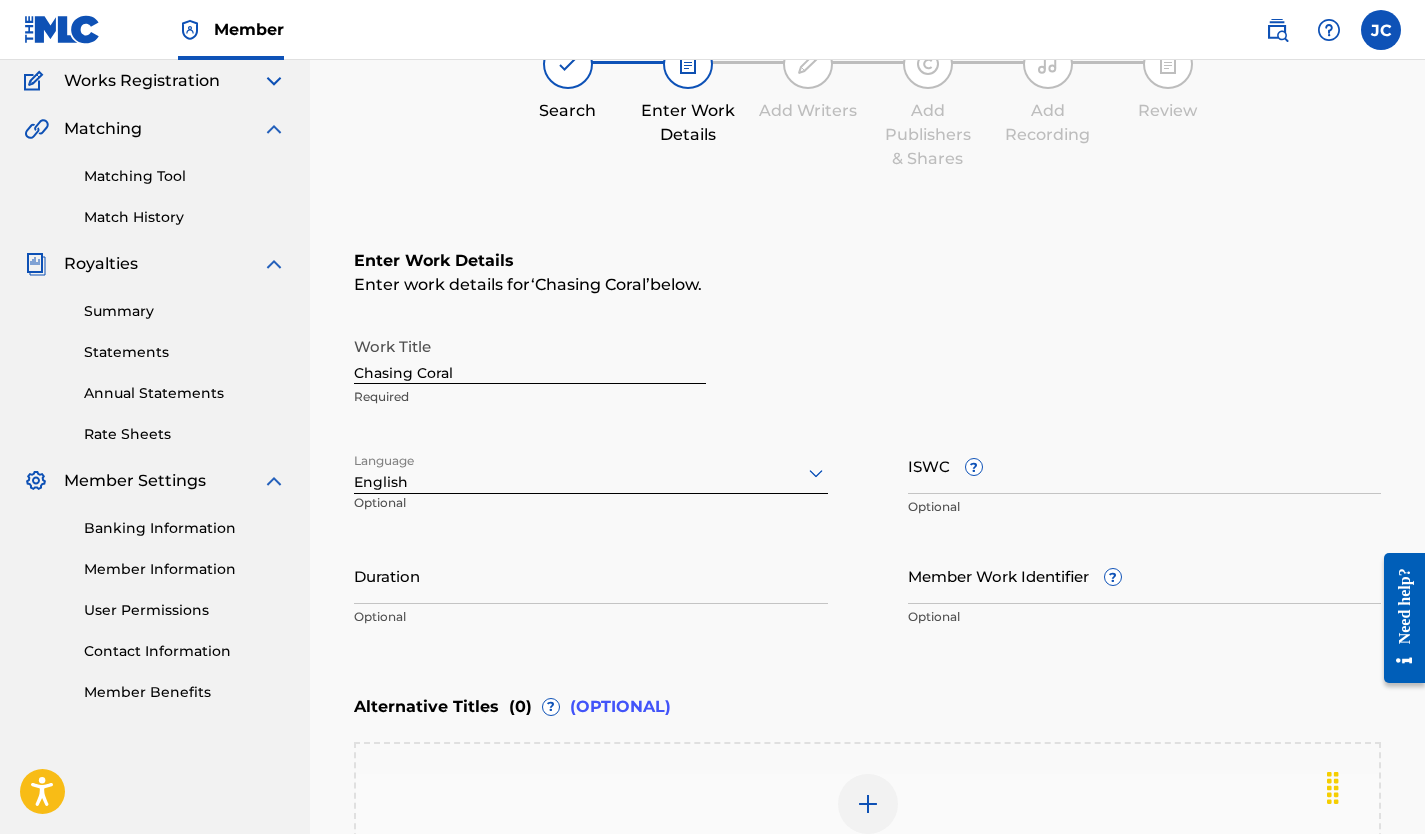 click on "Duration" at bounding box center (591, 575) 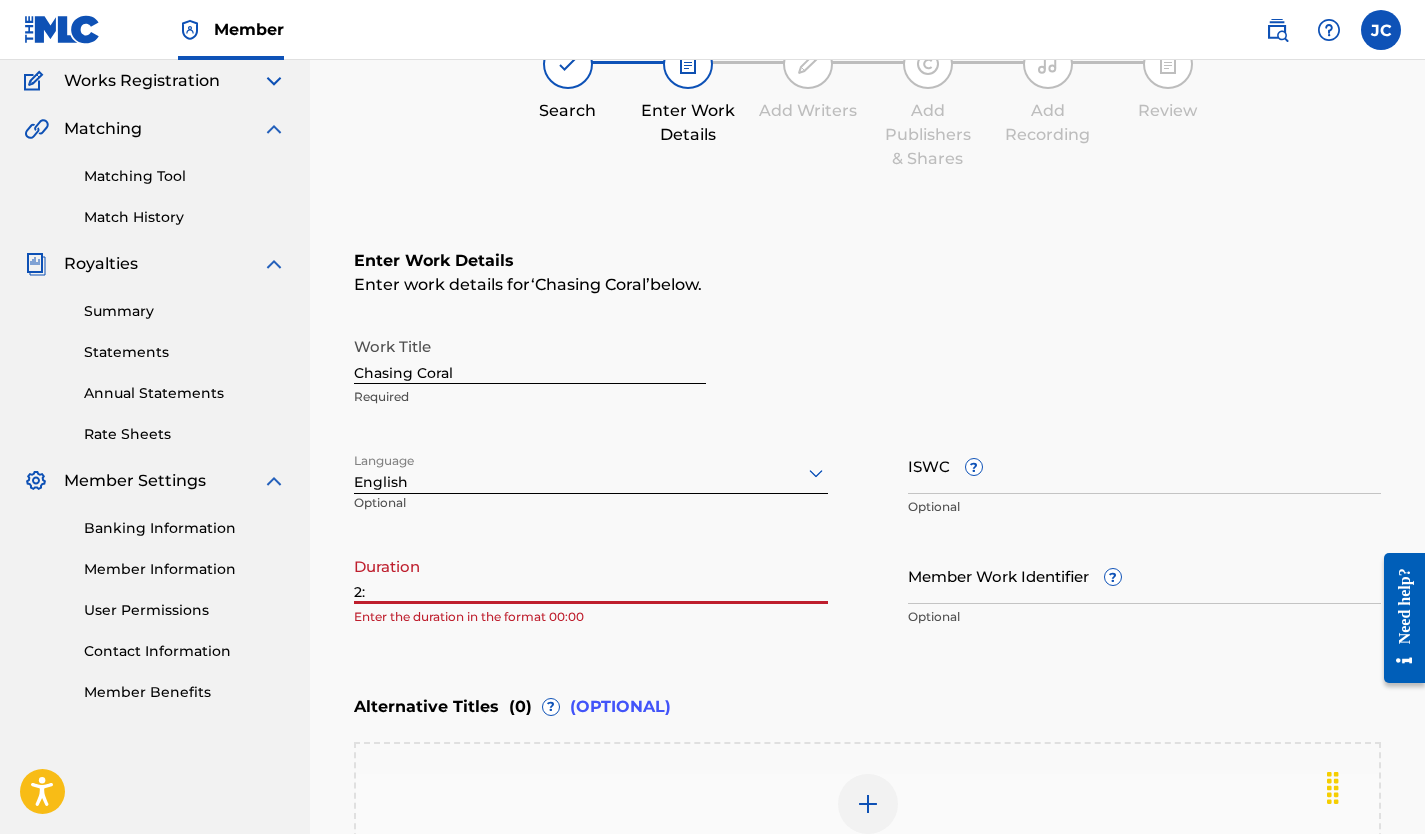type on "2" 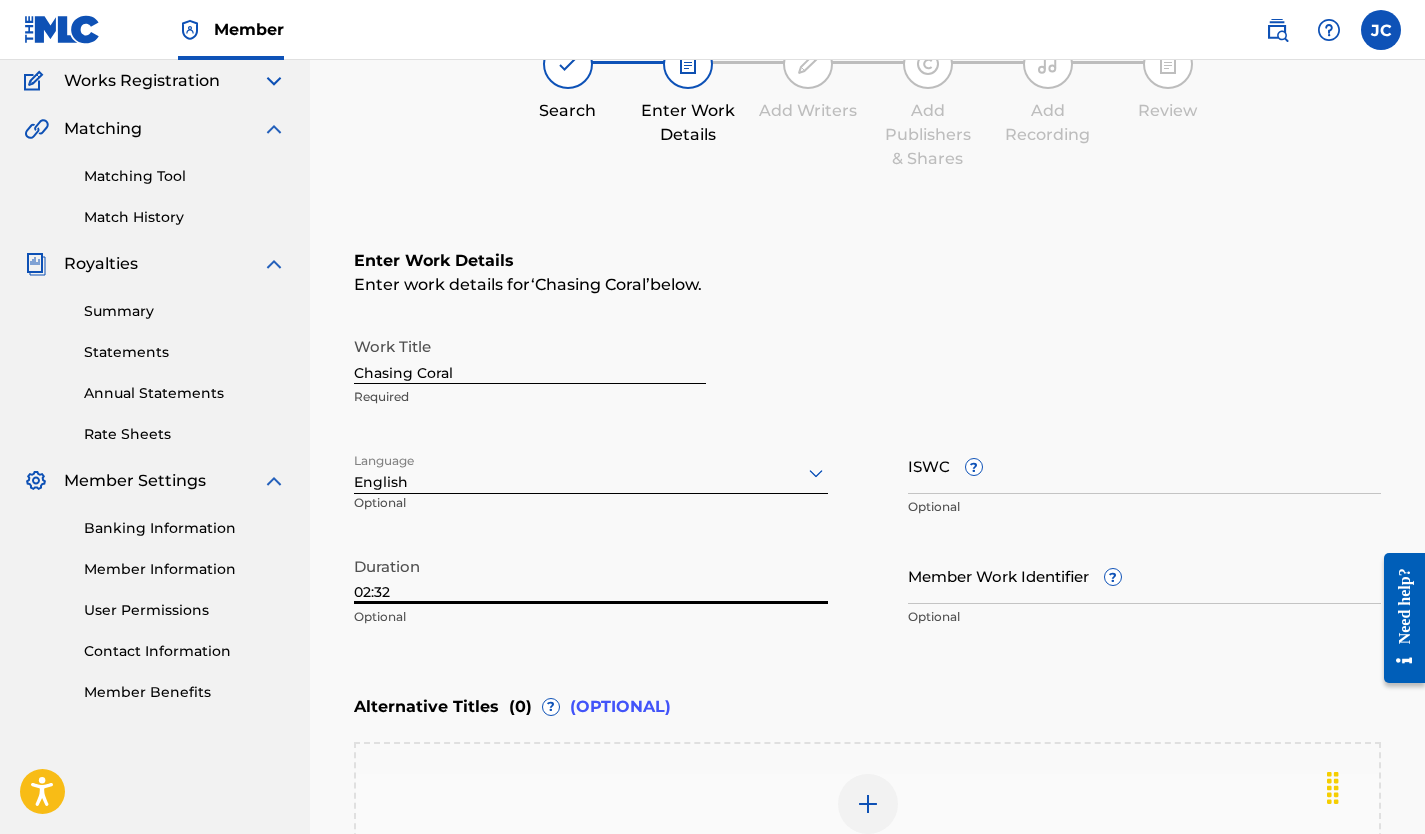 type on "02:32" 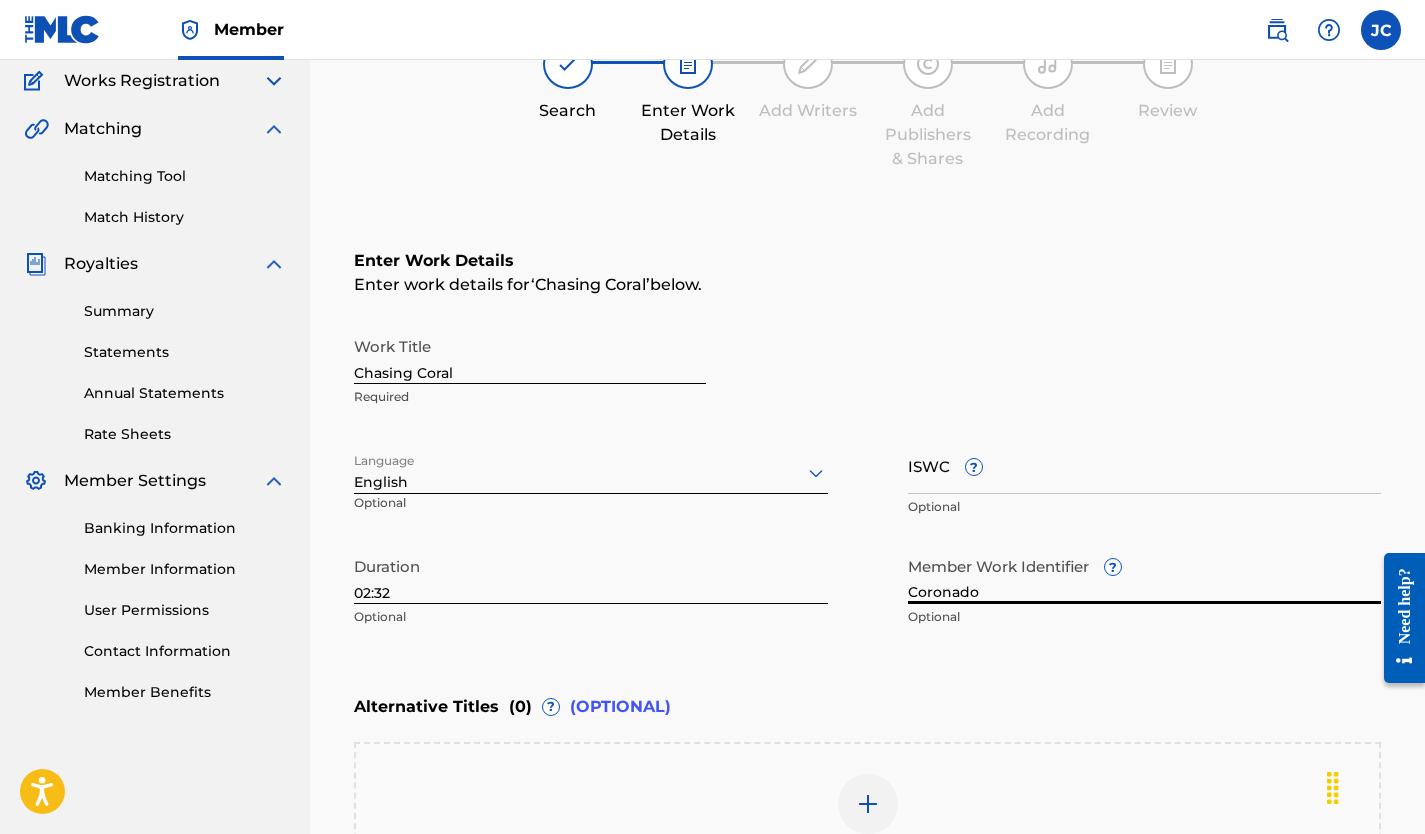 click on "Coronado" at bounding box center [1145, 575] 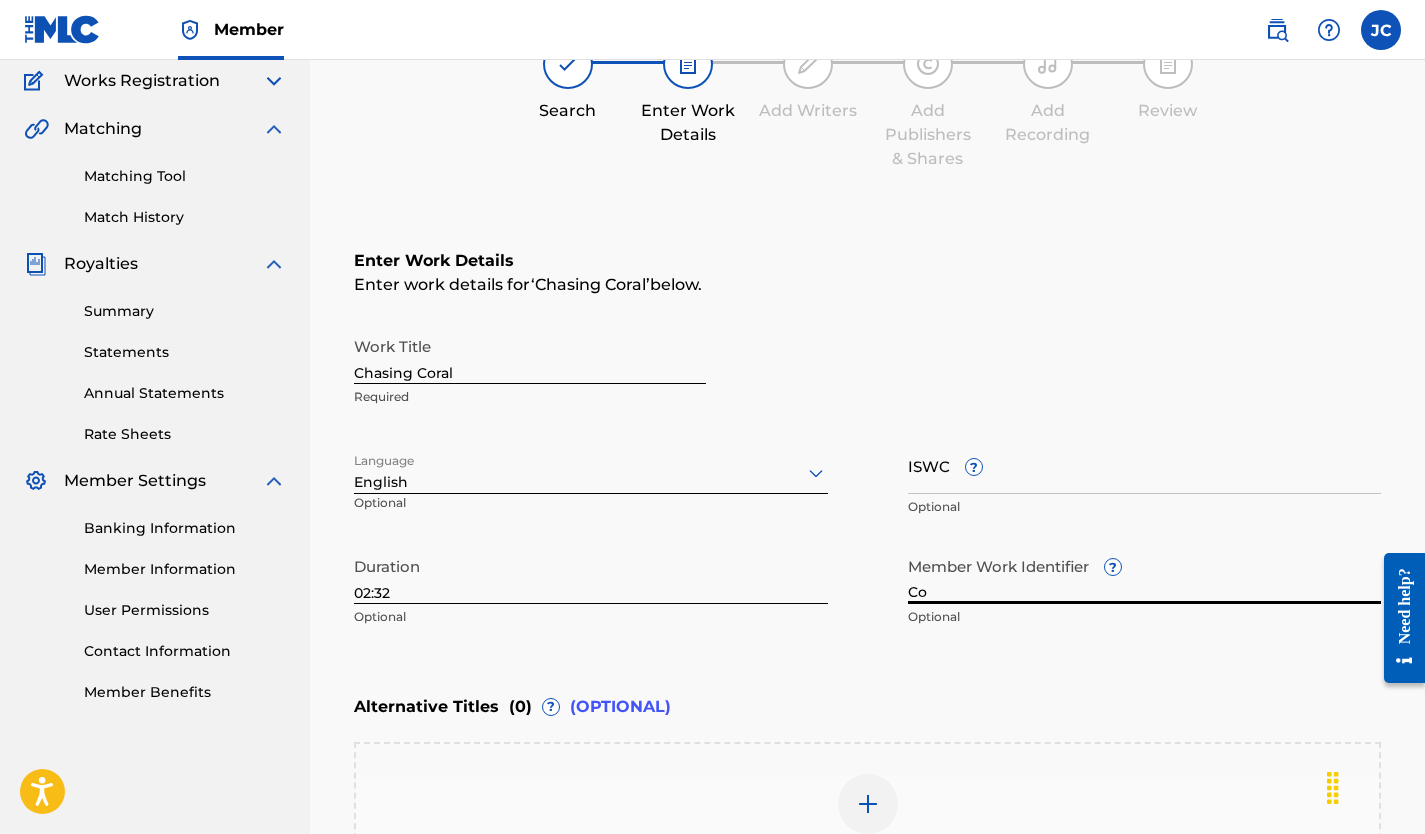 type on "C" 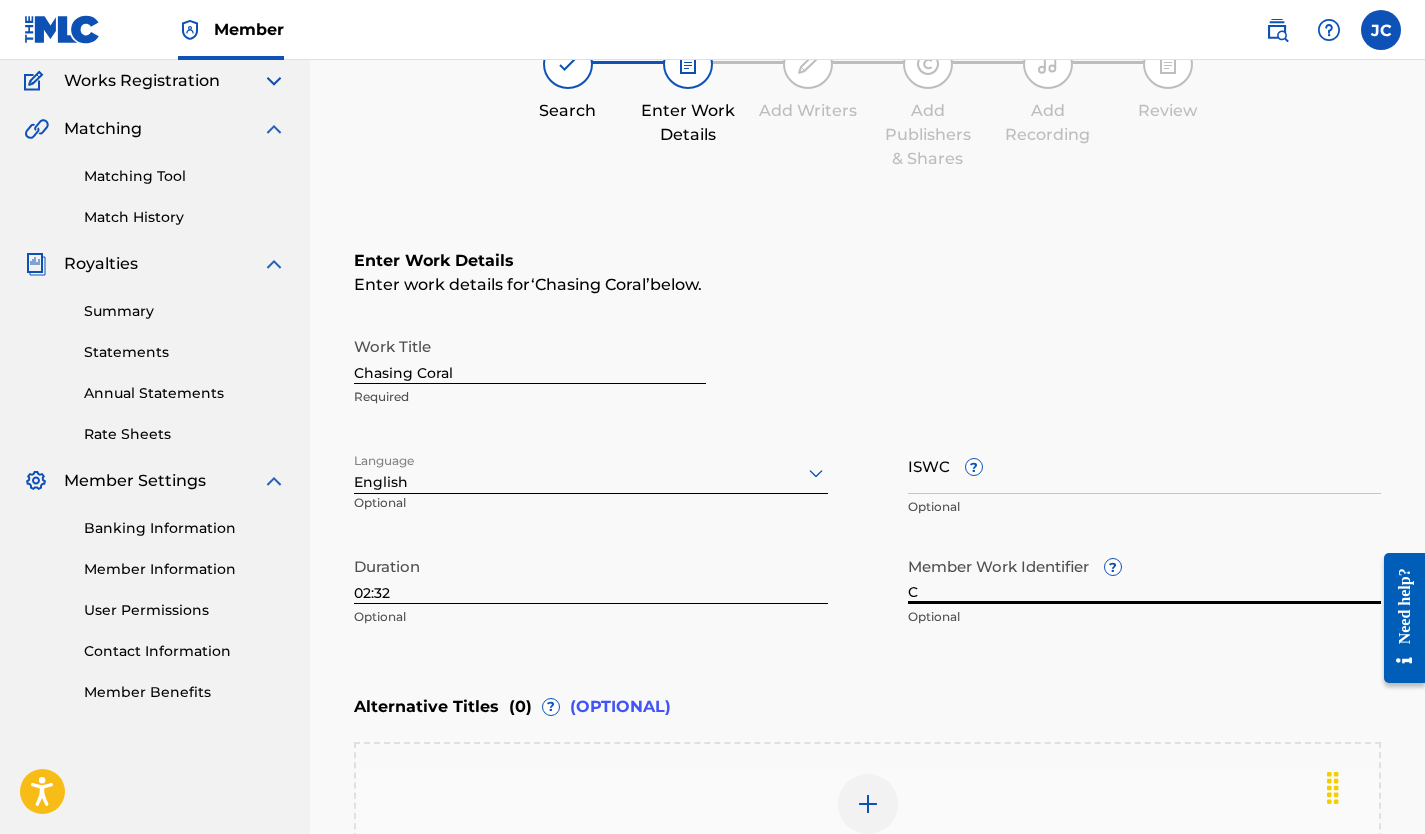 type 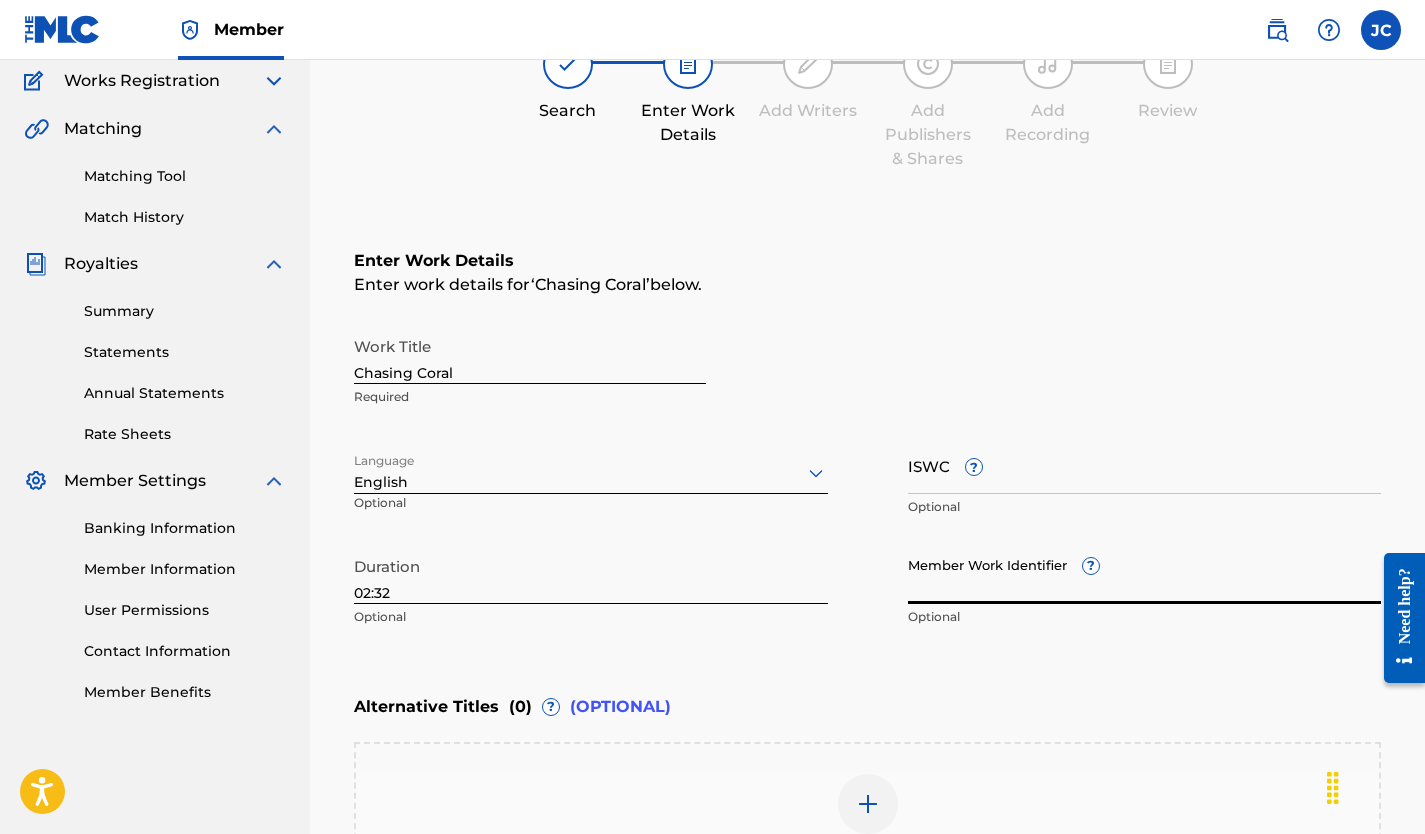 click on "Enter Work Details Enter work details for ‘ Chasing Coral ’ below. Work Title Chasing Coral Required Language English Optional ISWC ? Optional Duration 02:32 Optional Member Work Identifier ? Optional" at bounding box center (867, 443) 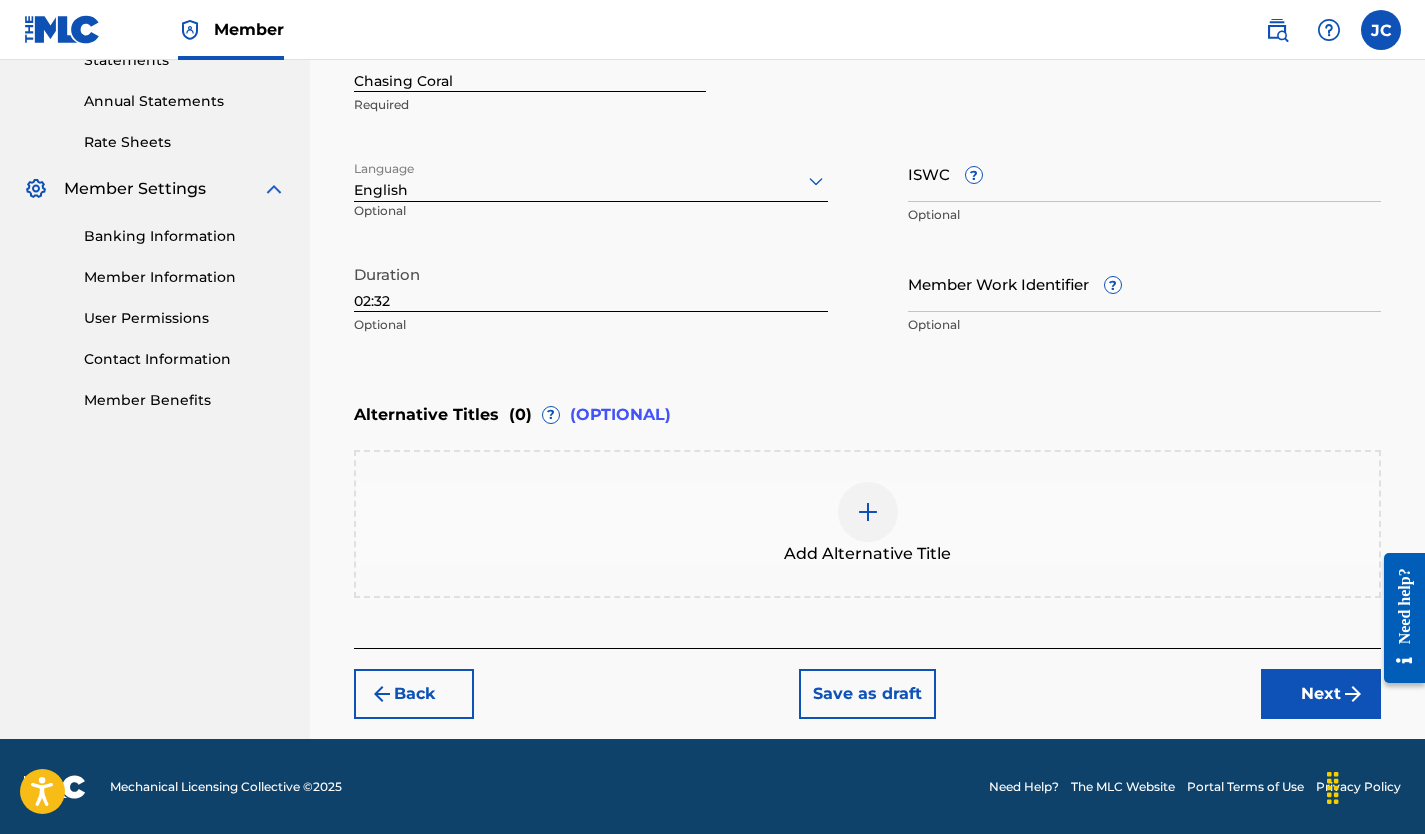 click on "Next" at bounding box center (1321, 694) 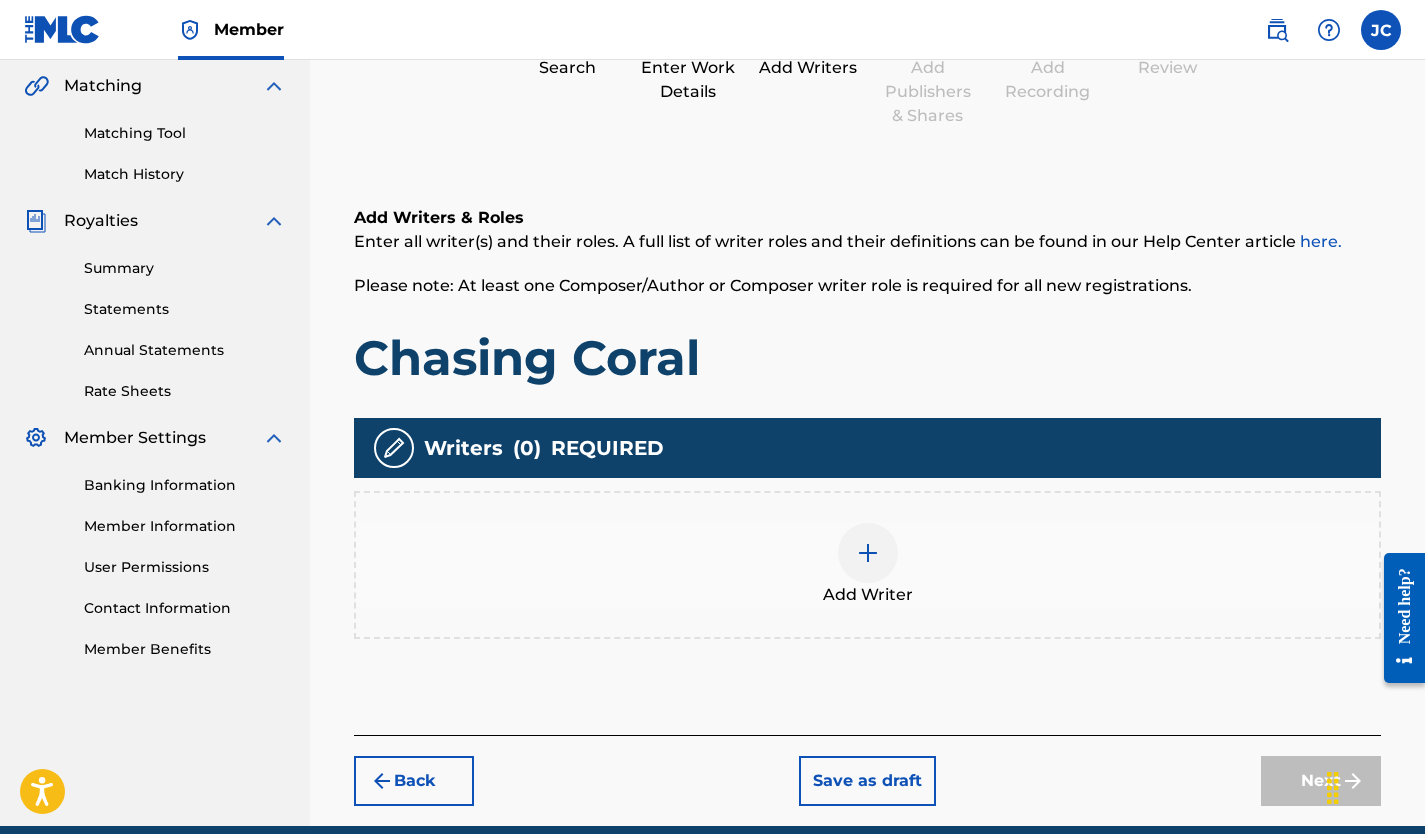 scroll, scrollTop: 210, scrollLeft: 0, axis: vertical 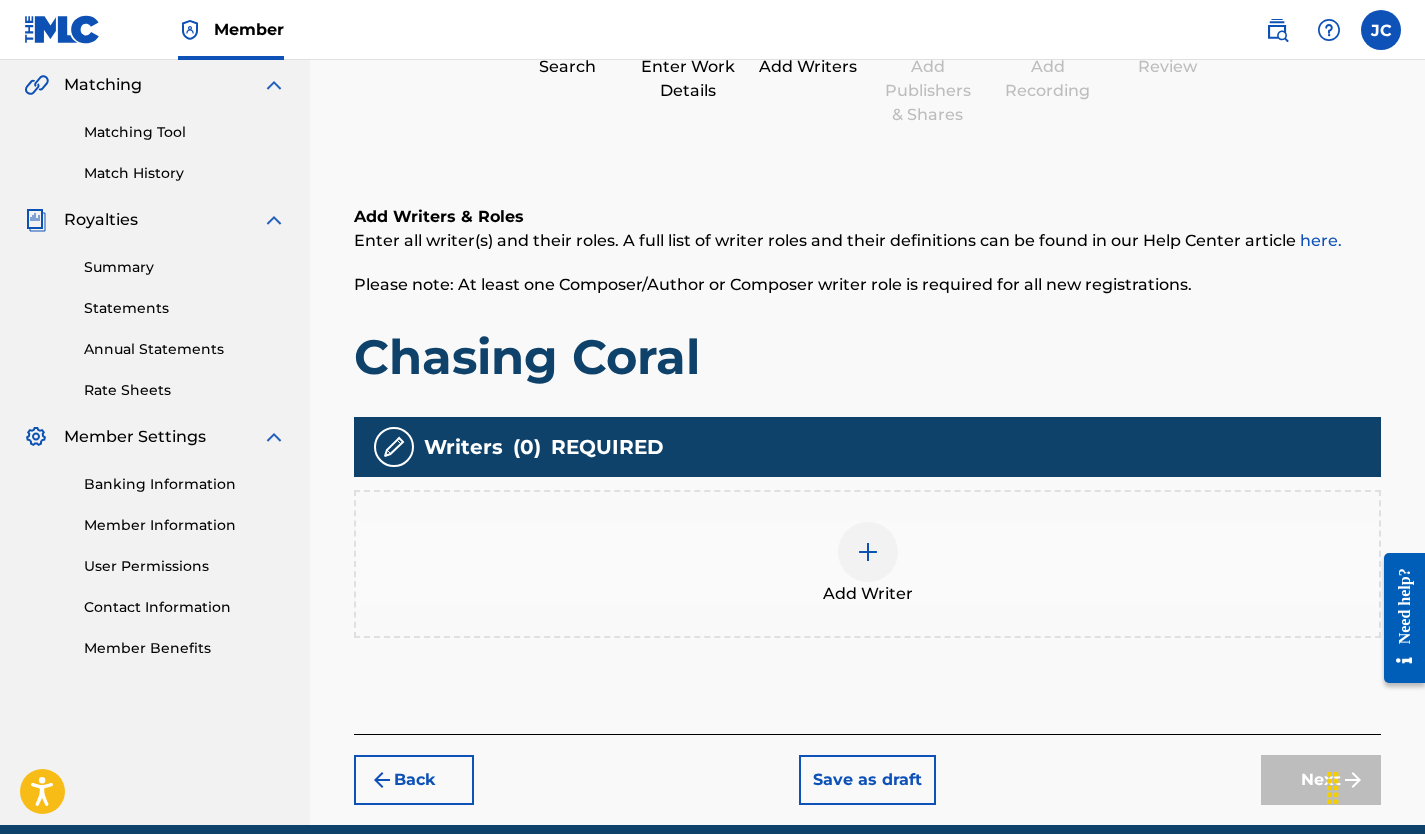 click at bounding box center (868, 552) 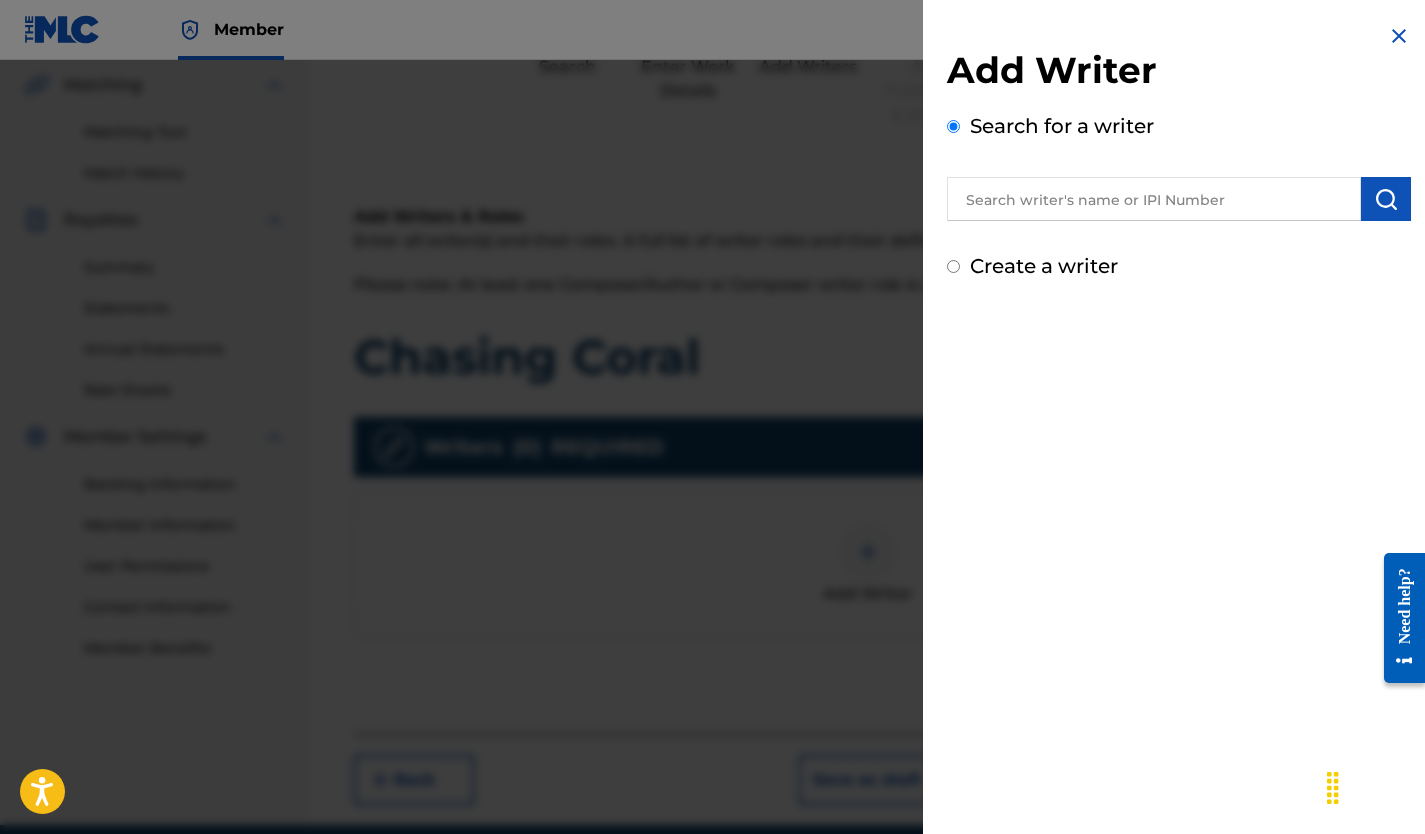 click at bounding box center (1154, 199) 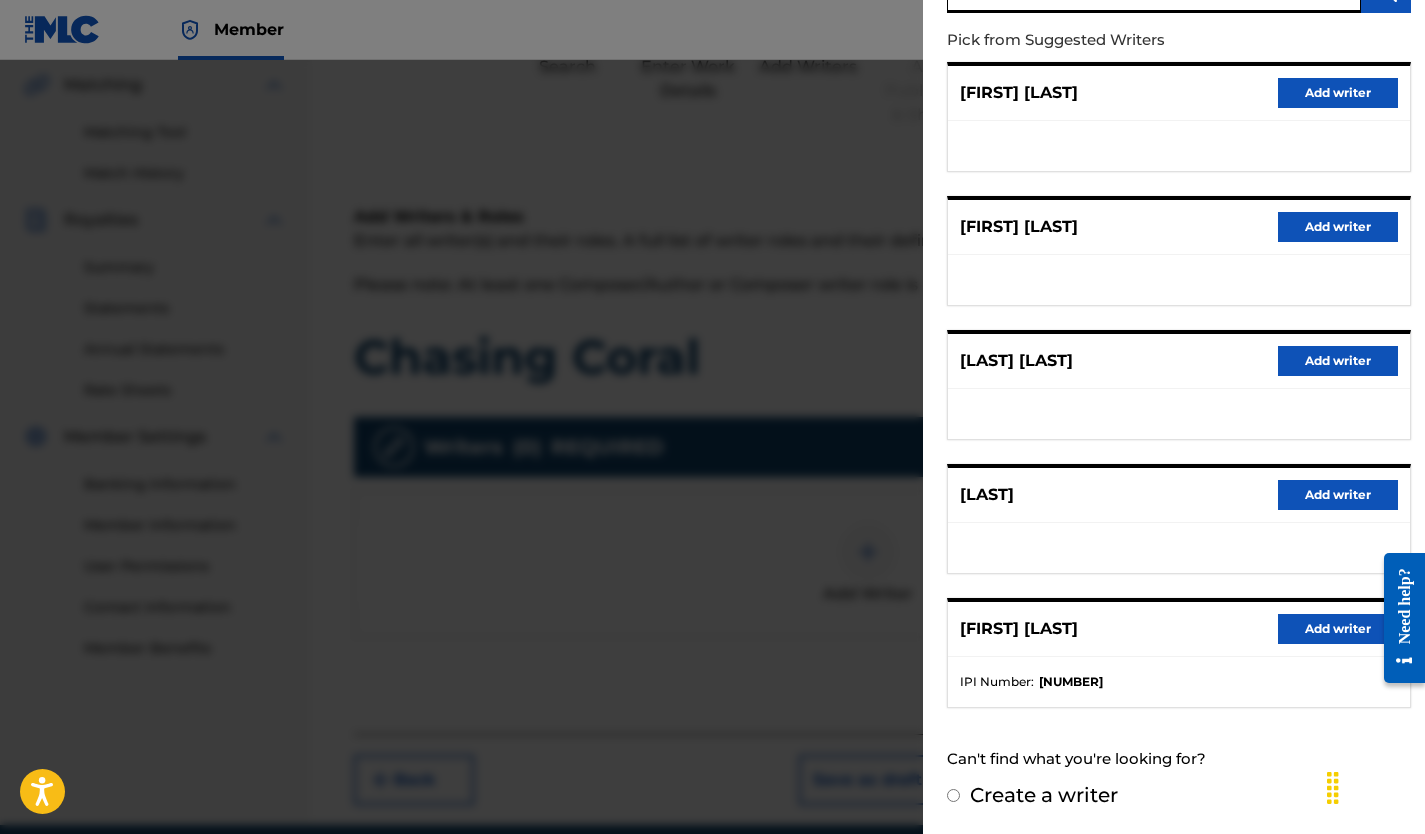 scroll, scrollTop: 0, scrollLeft: 0, axis: both 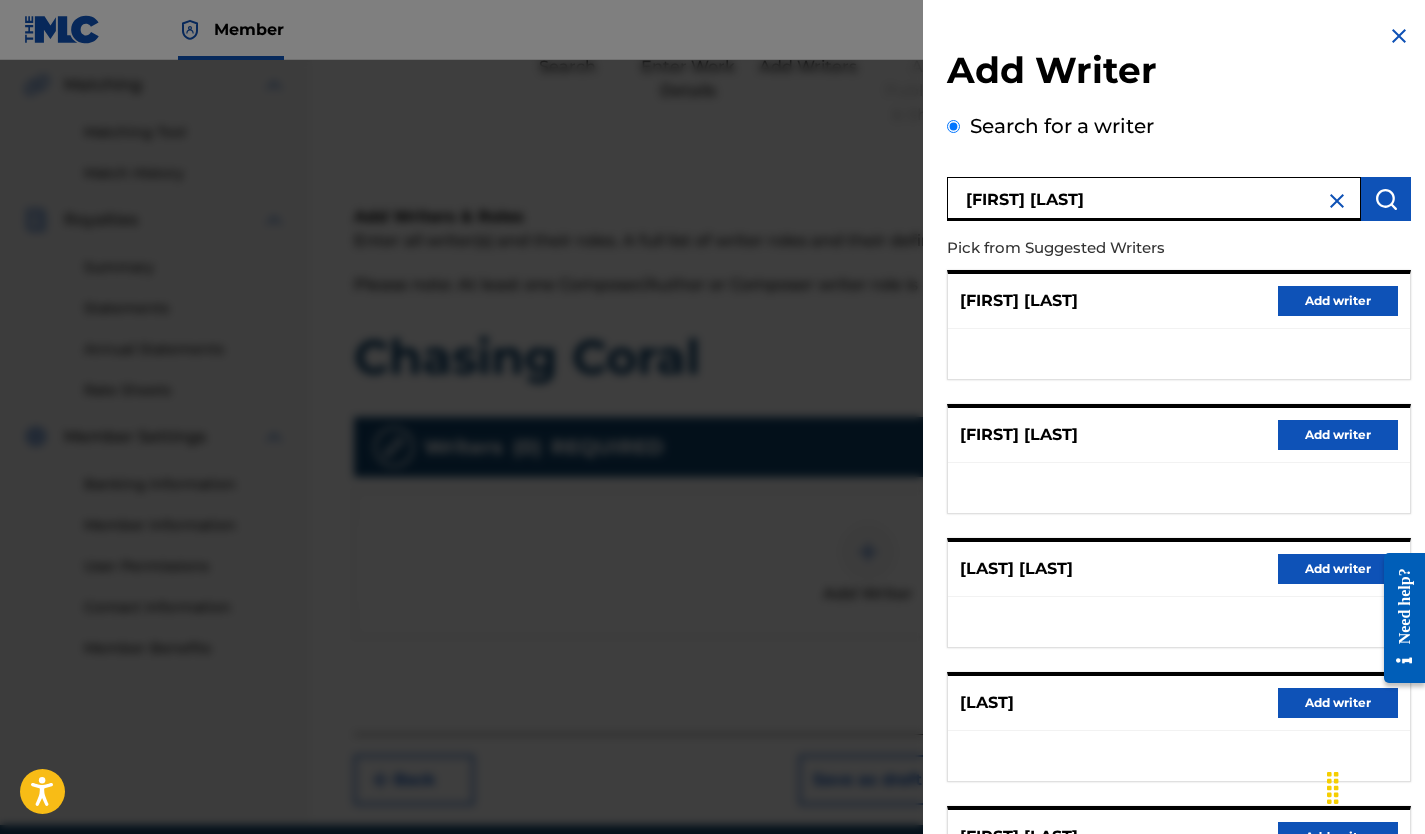 drag, startPoint x: 1015, startPoint y: 199, endPoint x: 897, endPoint y: 204, distance: 118.10589 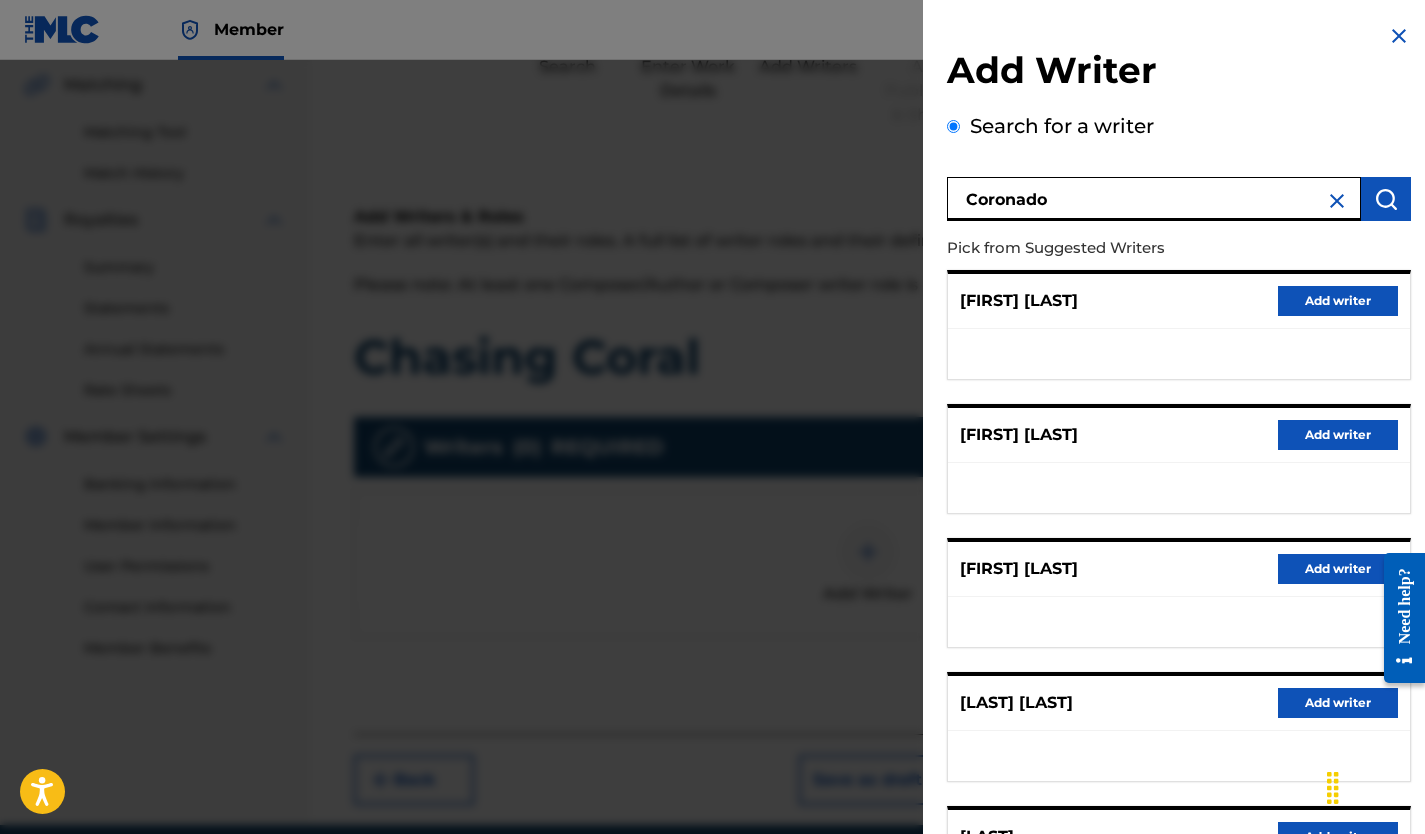 scroll, scrollTop: 208, scrollLeft: 0, axis: vertical 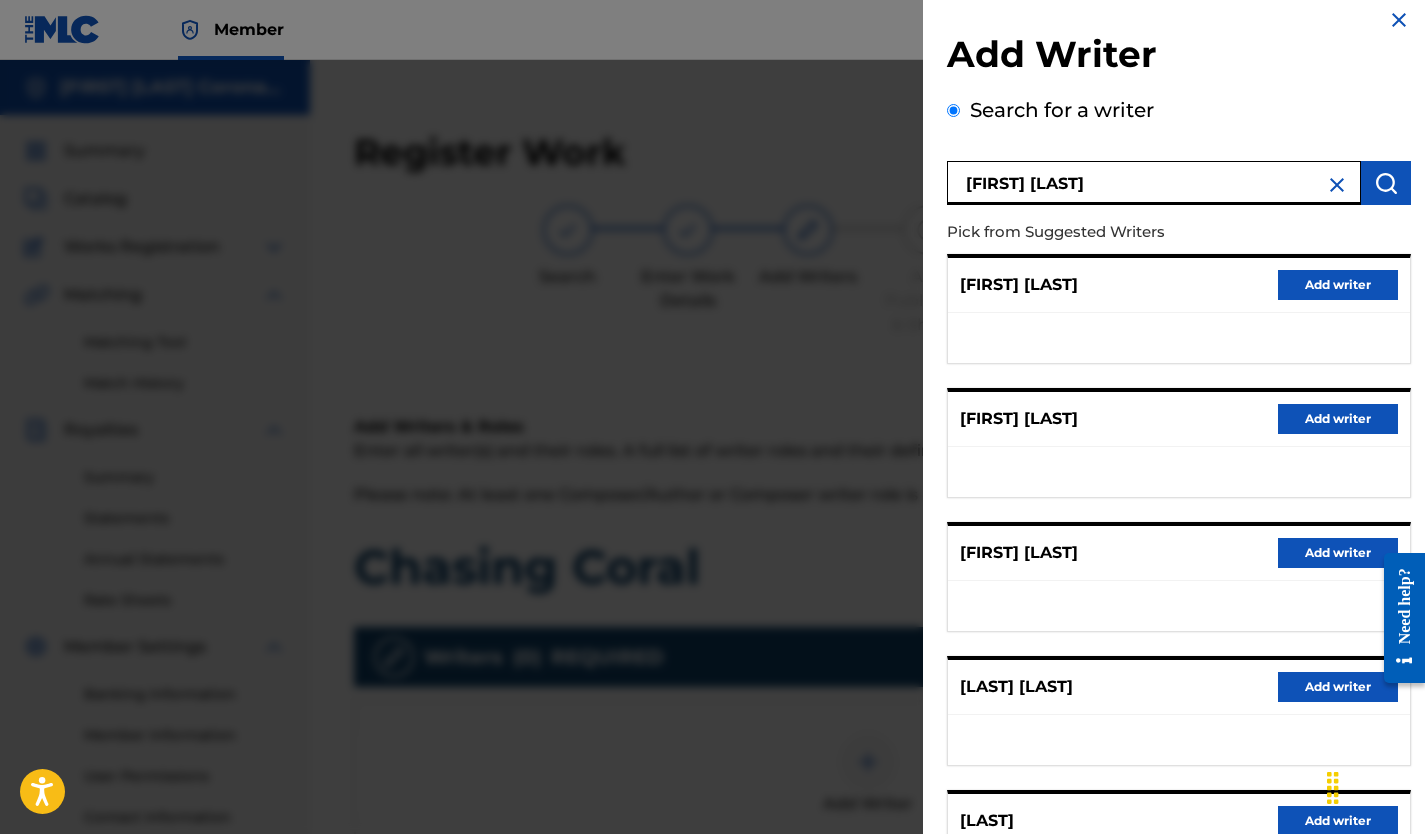 type on "[FIRST] [LAST]" 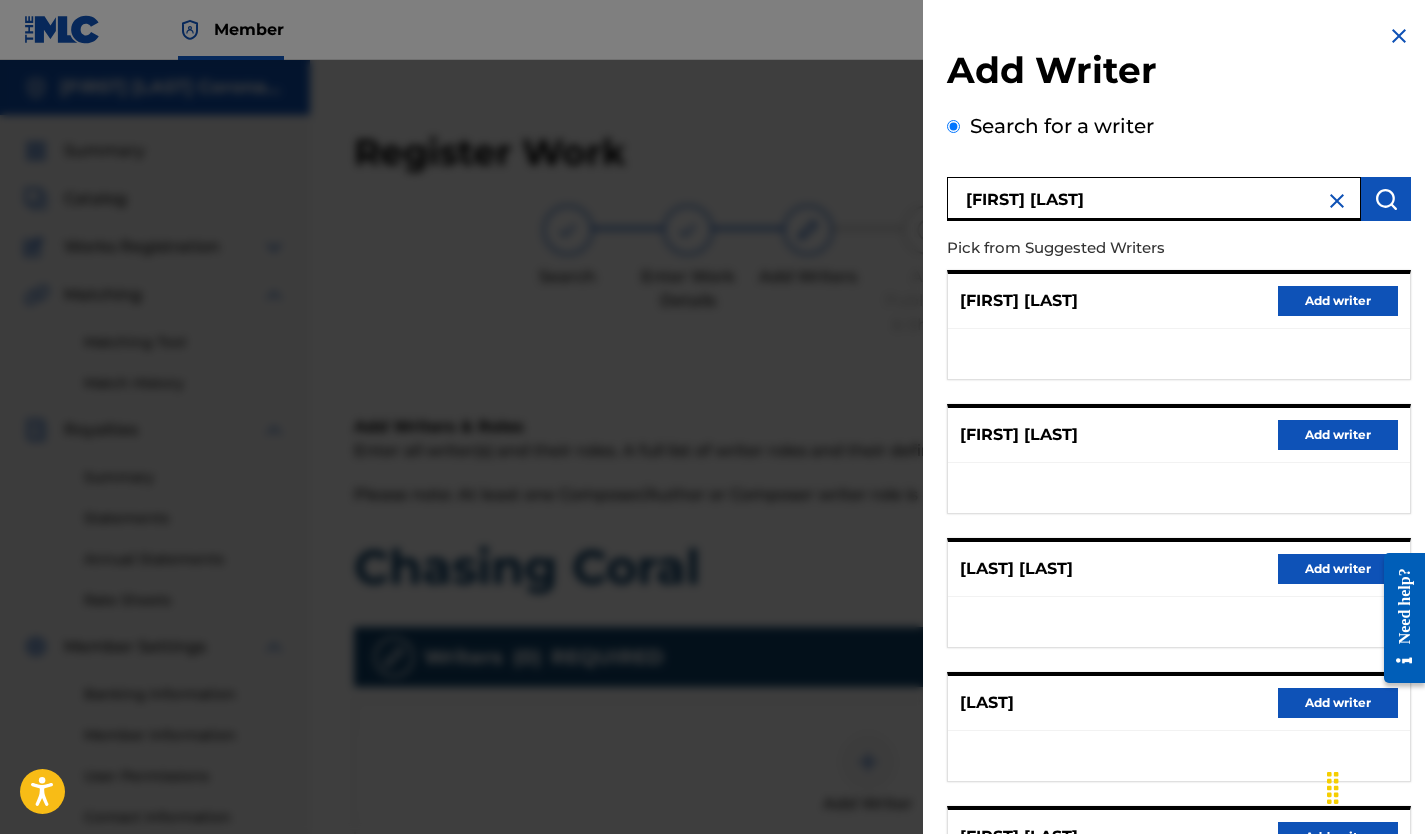 scroll, scrollTop: 208, scrollLeft: 0, axis: vertical 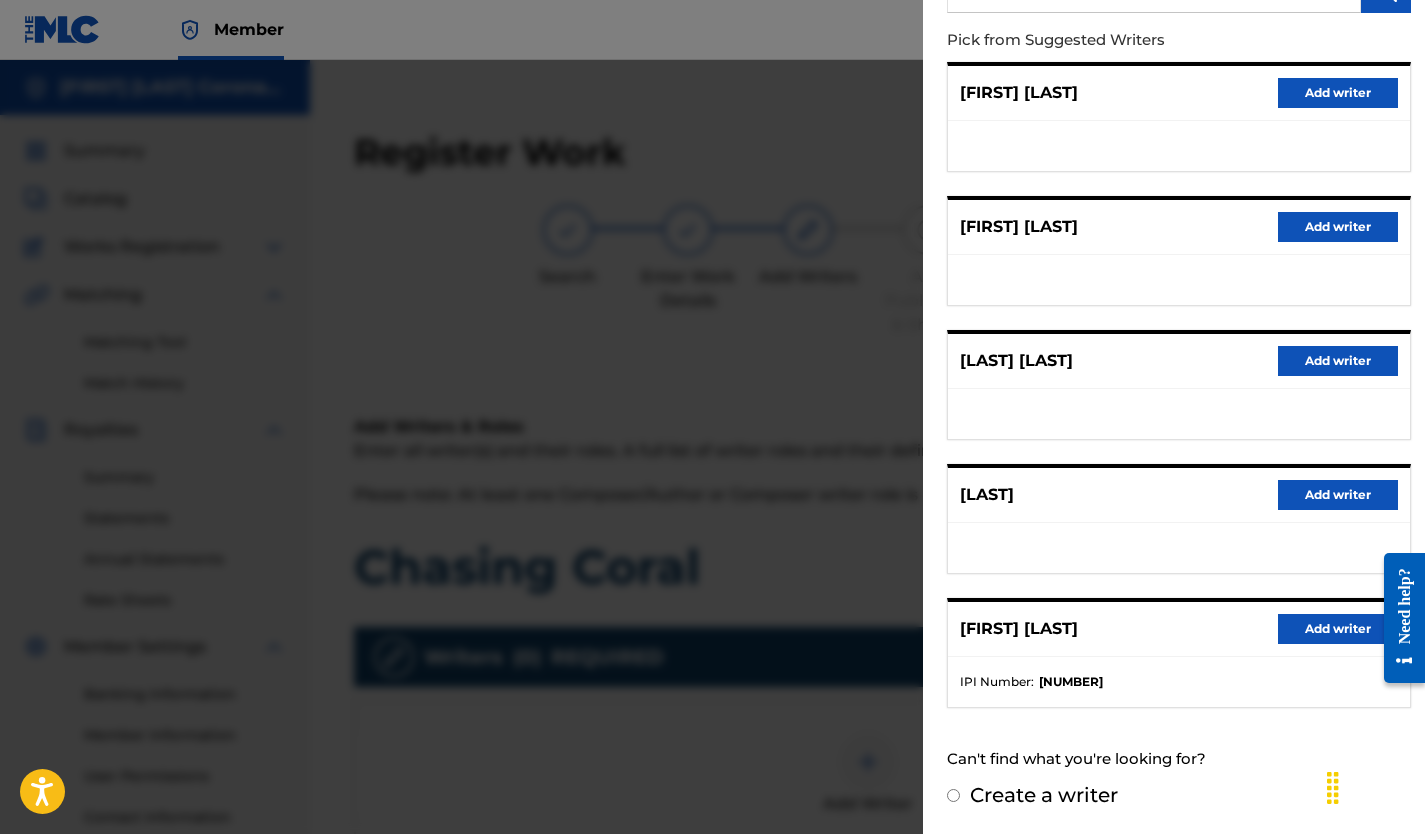click on "Add writer" at bounding box center (1338, 629) 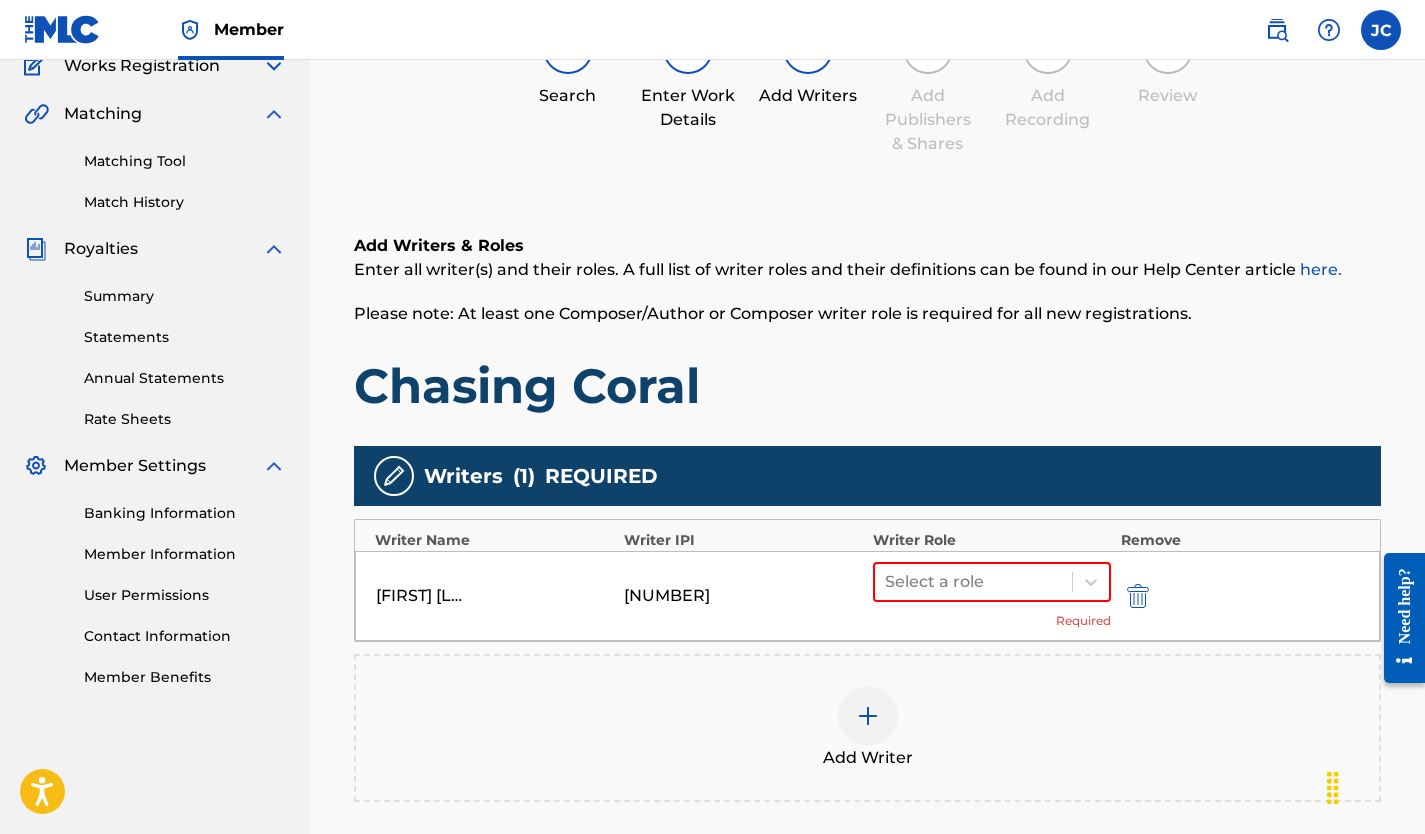 scroll, scrollTop: 185, scrollLeft: 0, axis: vertical 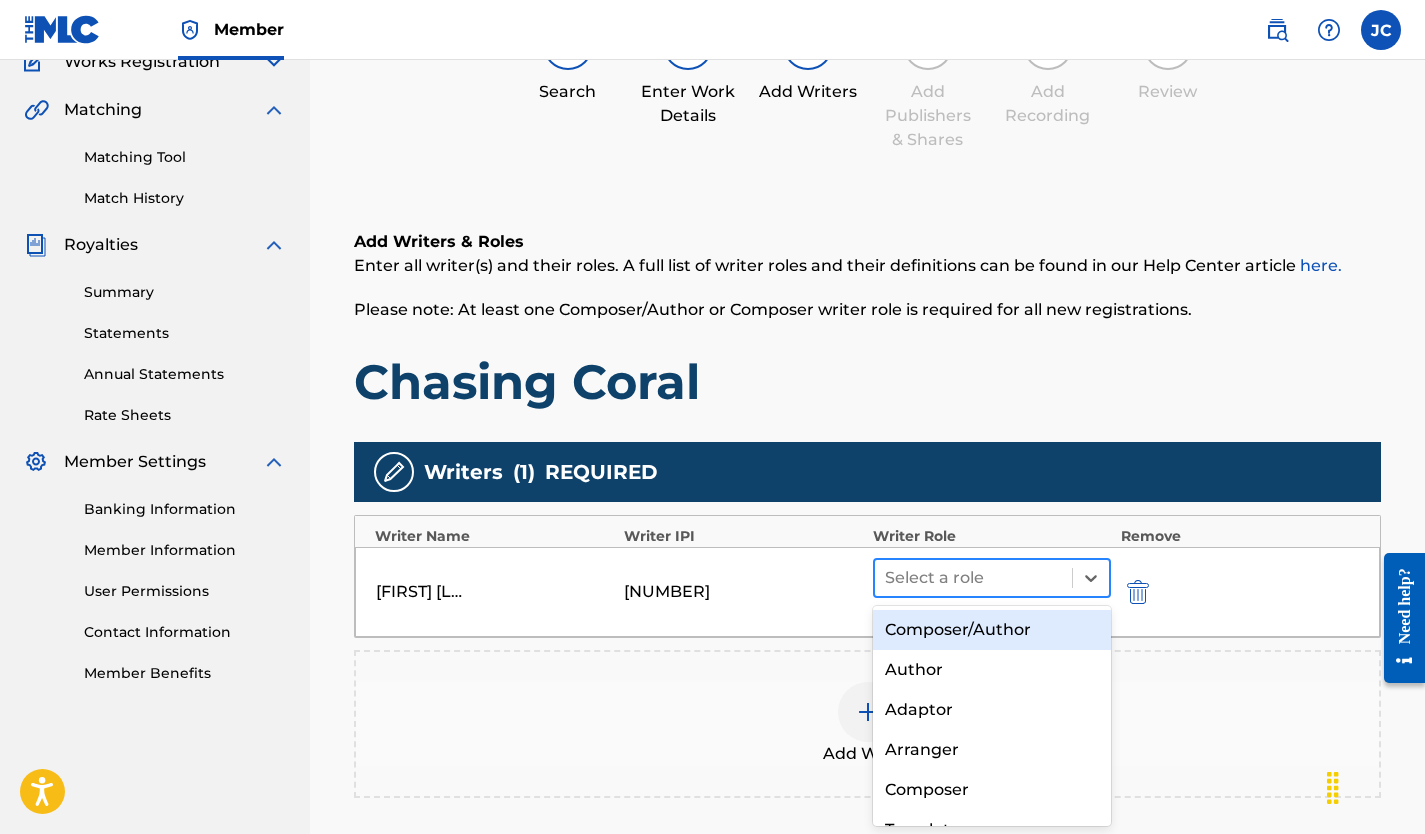 click at bounding box center [973, 578] 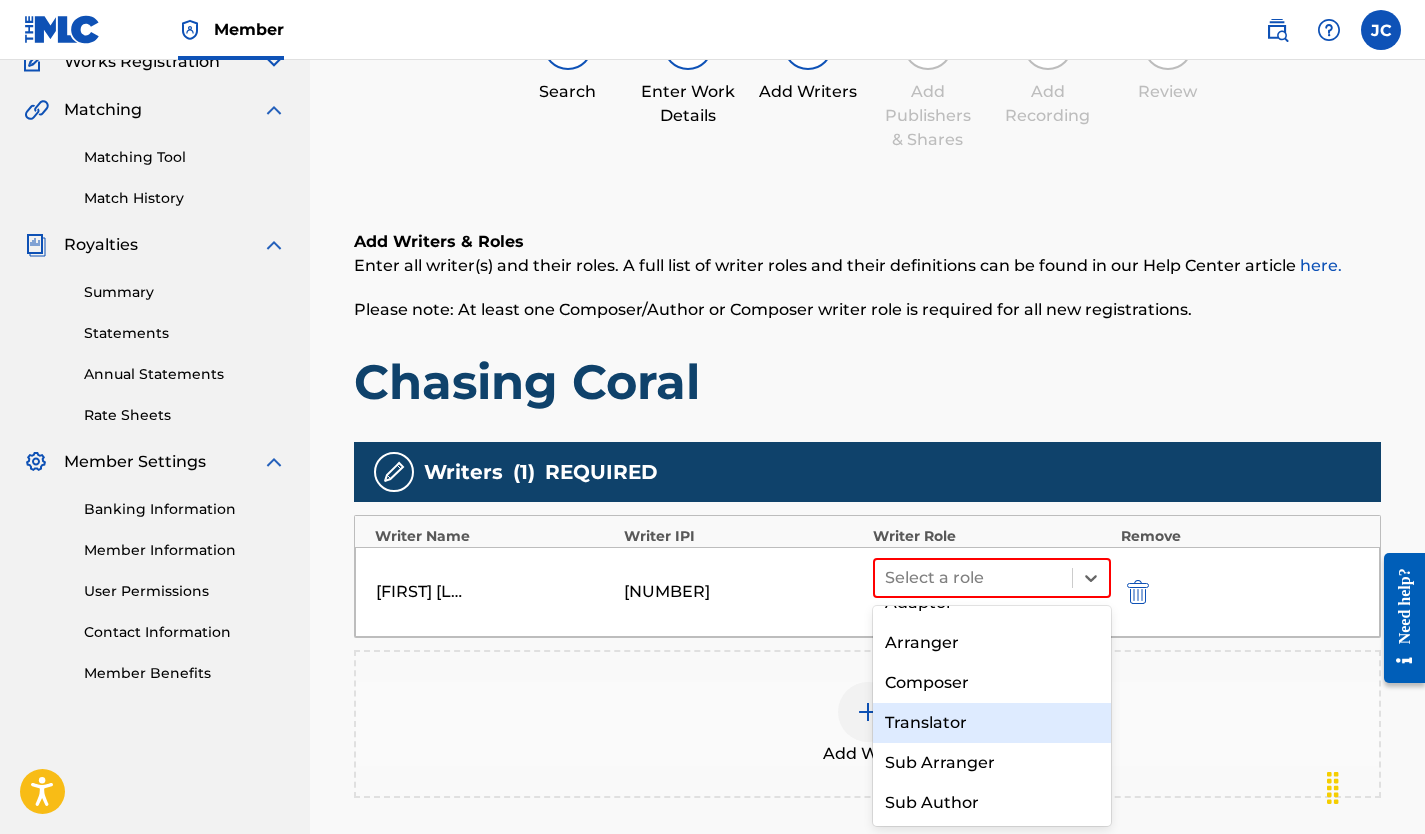 scroll, scrollTop: 0, scrollLeft: 0, axis: both 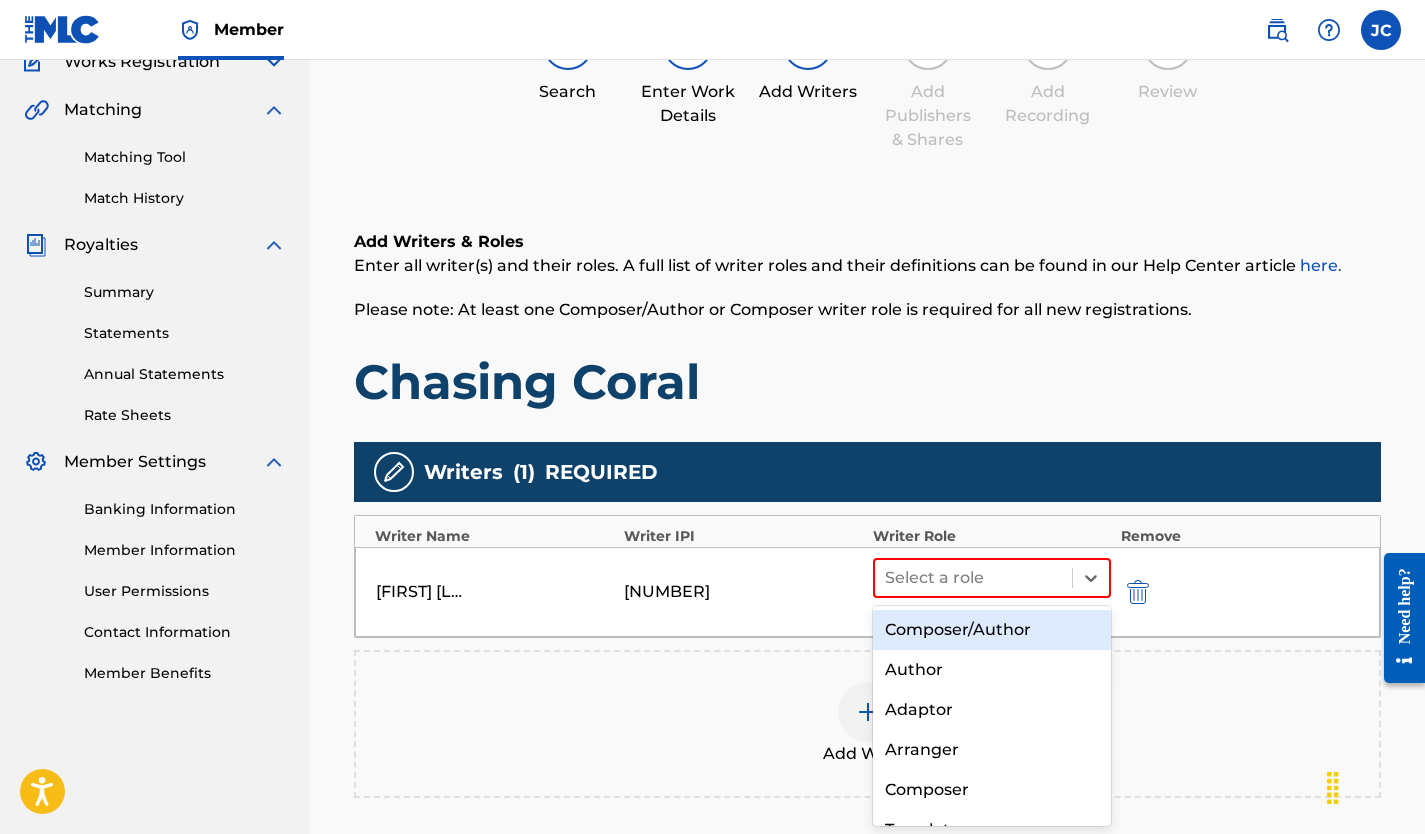 click on "Composer/Author" at bounding box center [992, 630] 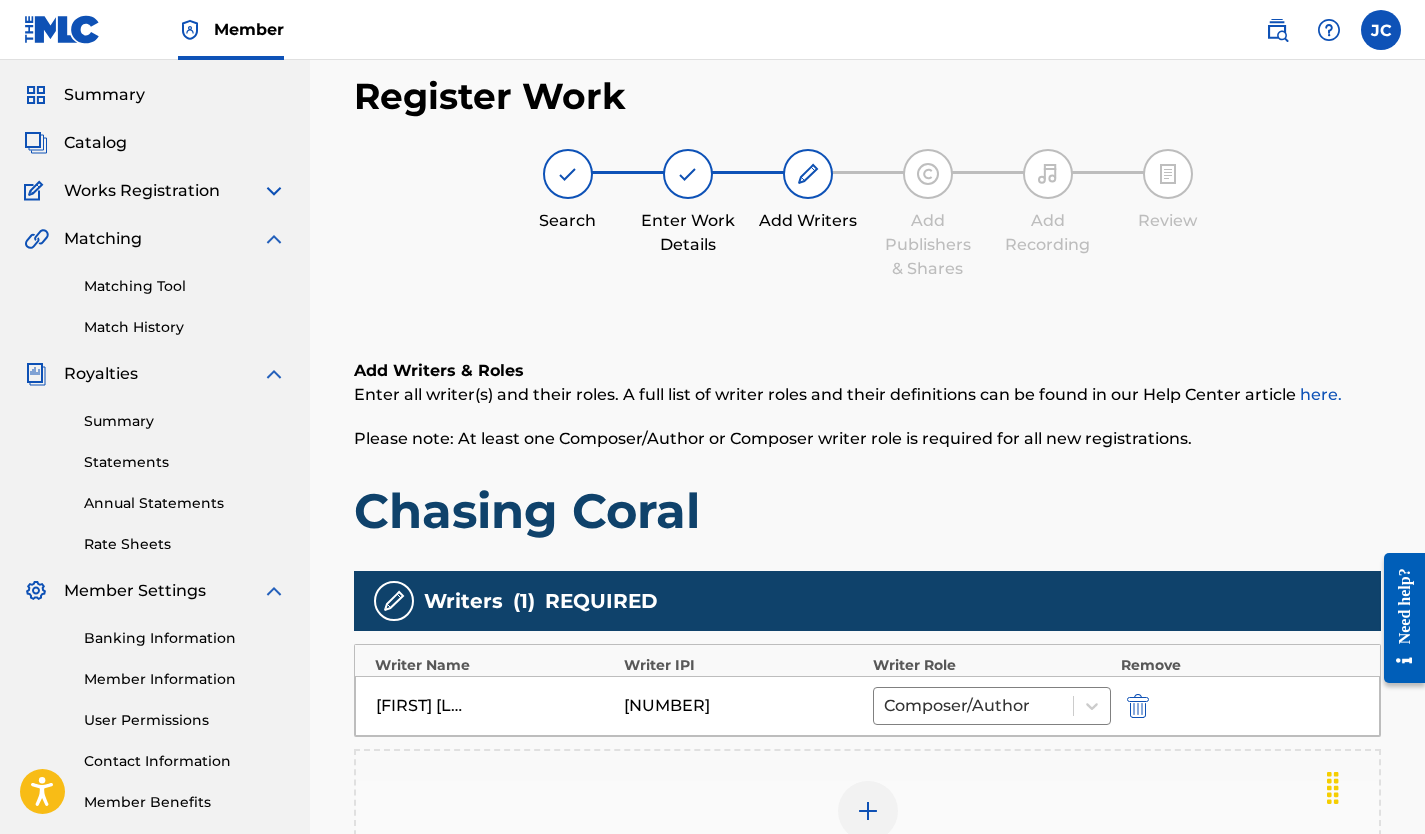 scroll, scrollTop: 0, scrollLeft: 0, axis: both 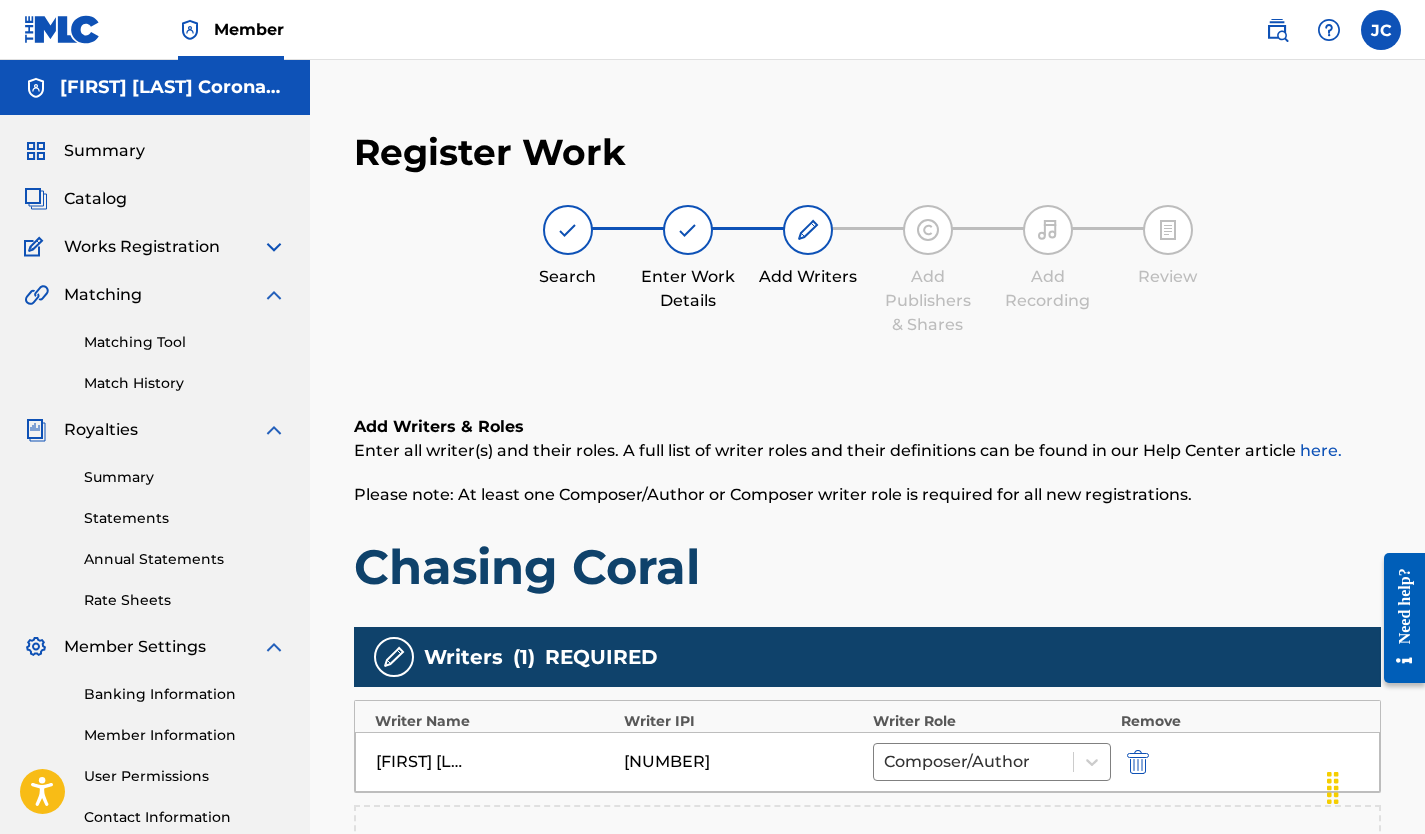 click on "[NUMBER]" at bounding box center (669, 762) 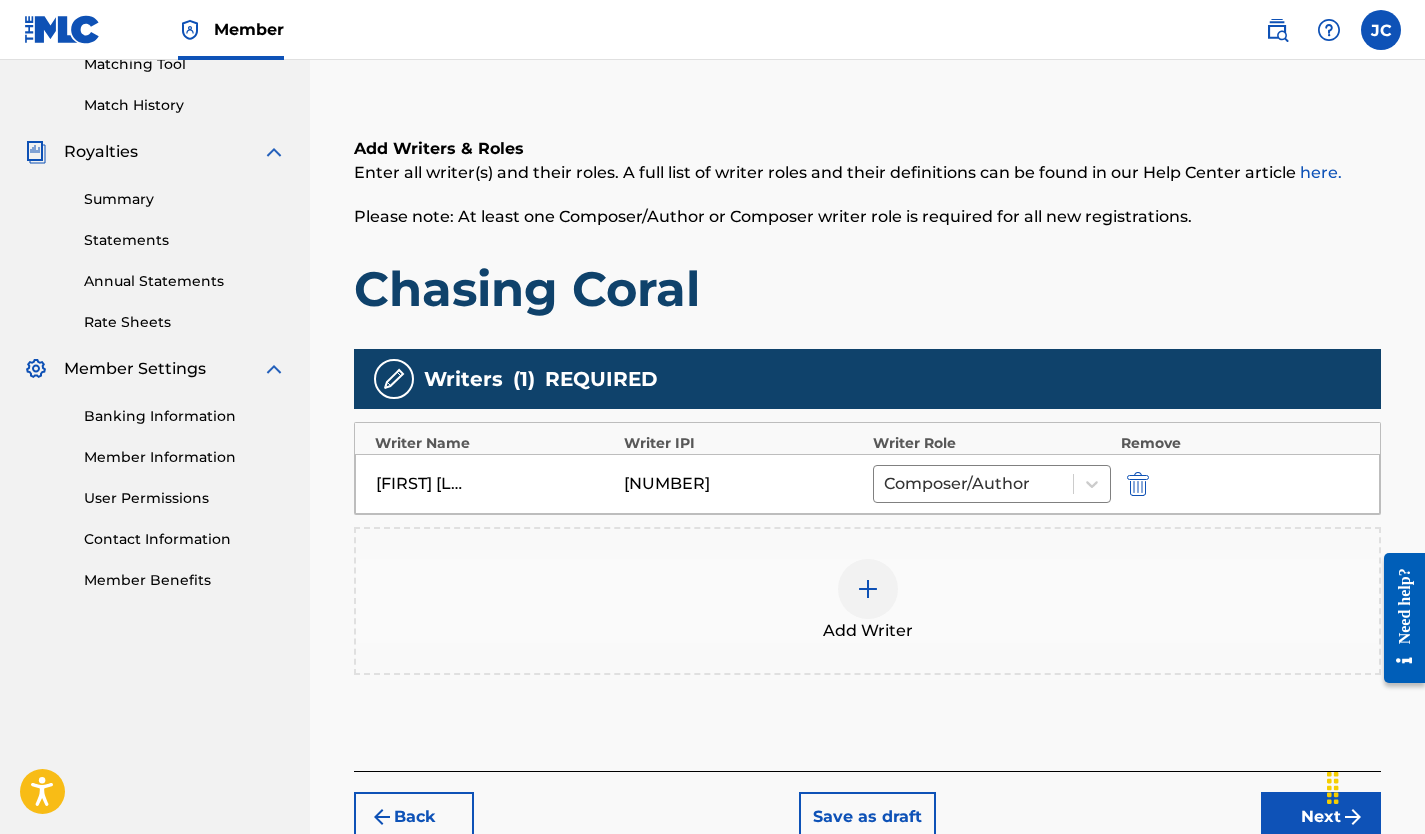 scroll, scrollTop: 402, scrollLeft: 0, axis: vertical 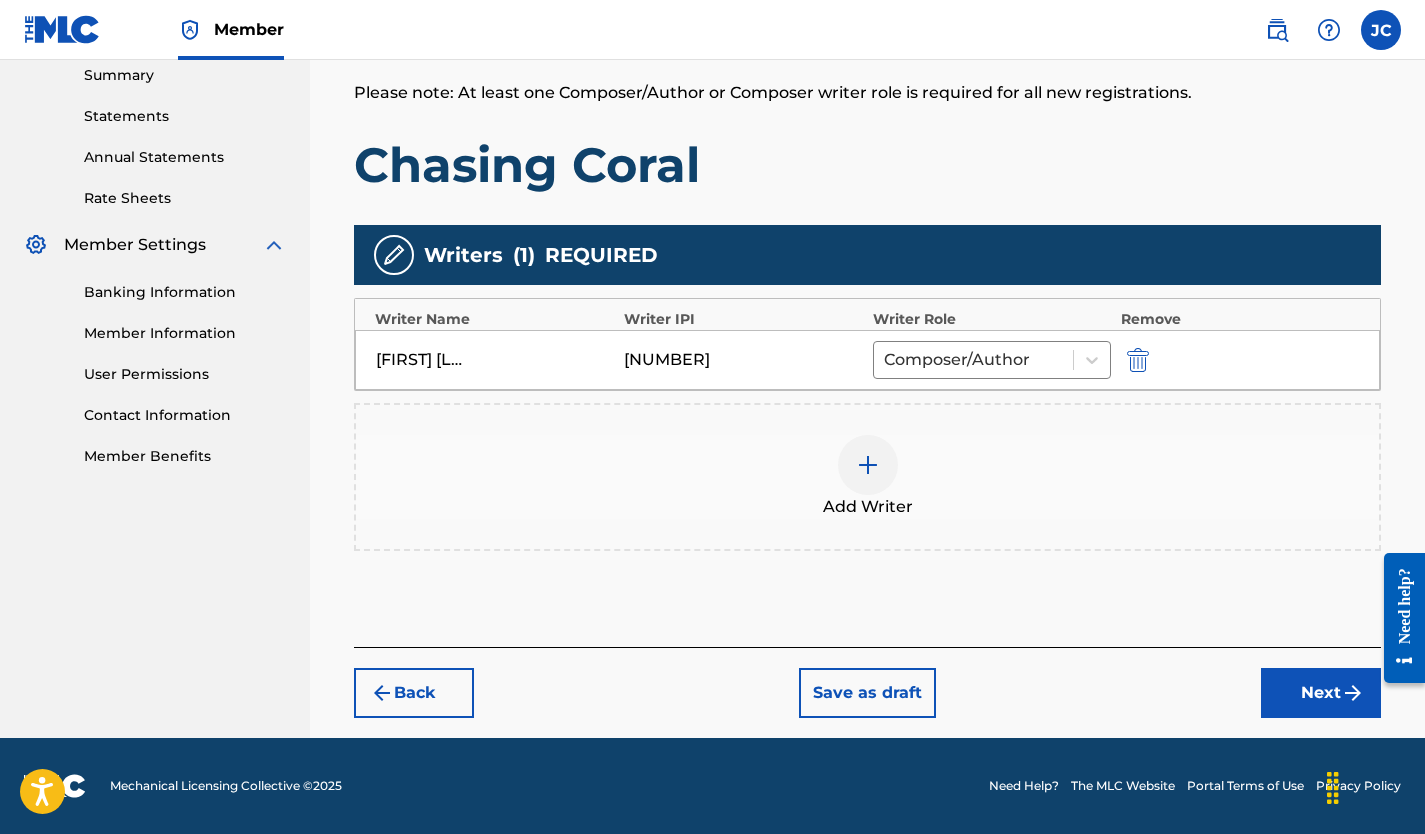 click on "Next" at bounding box center (1321, 693) 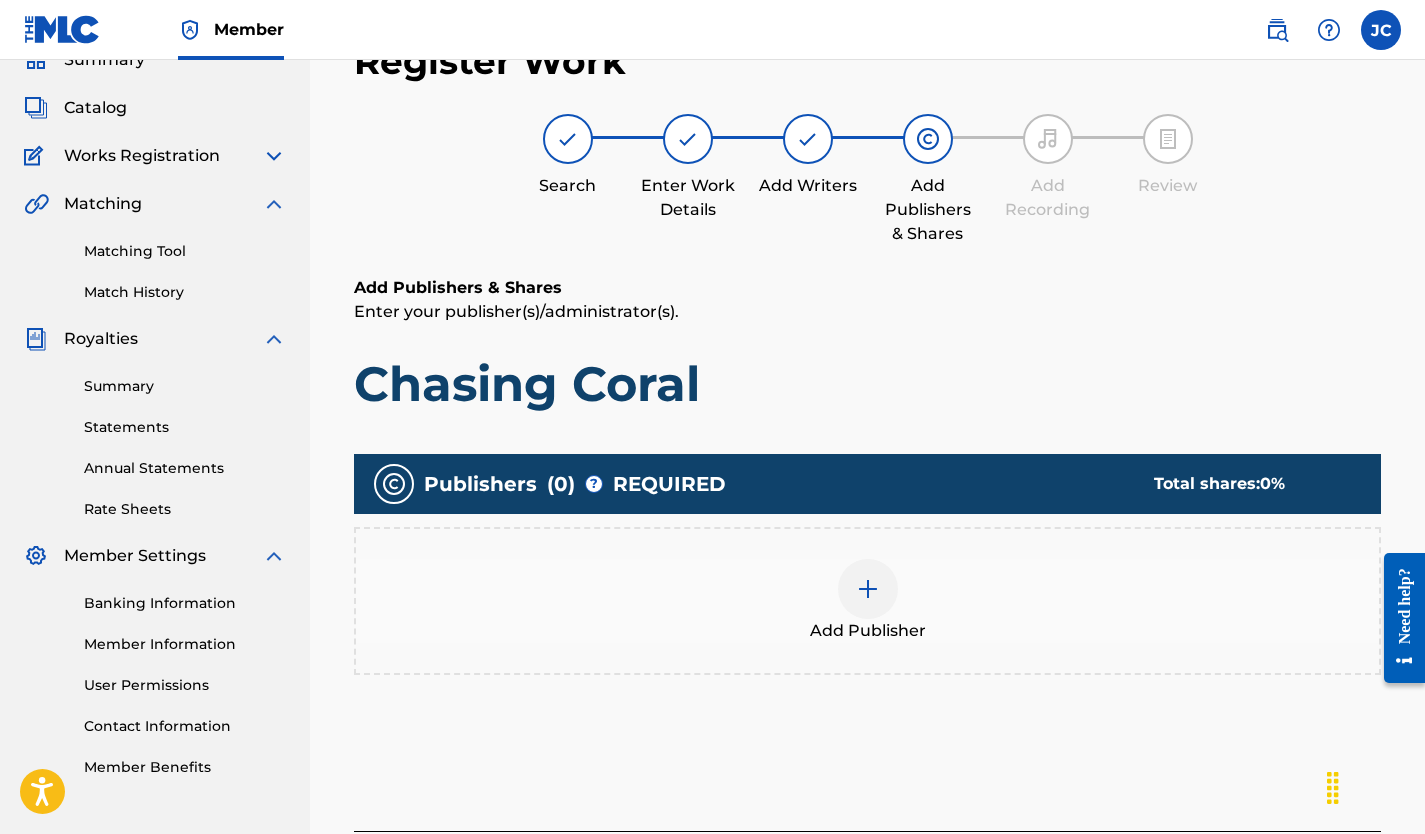 scroll, scrollTop: 90, scrollLeft: 0, axis: vertical 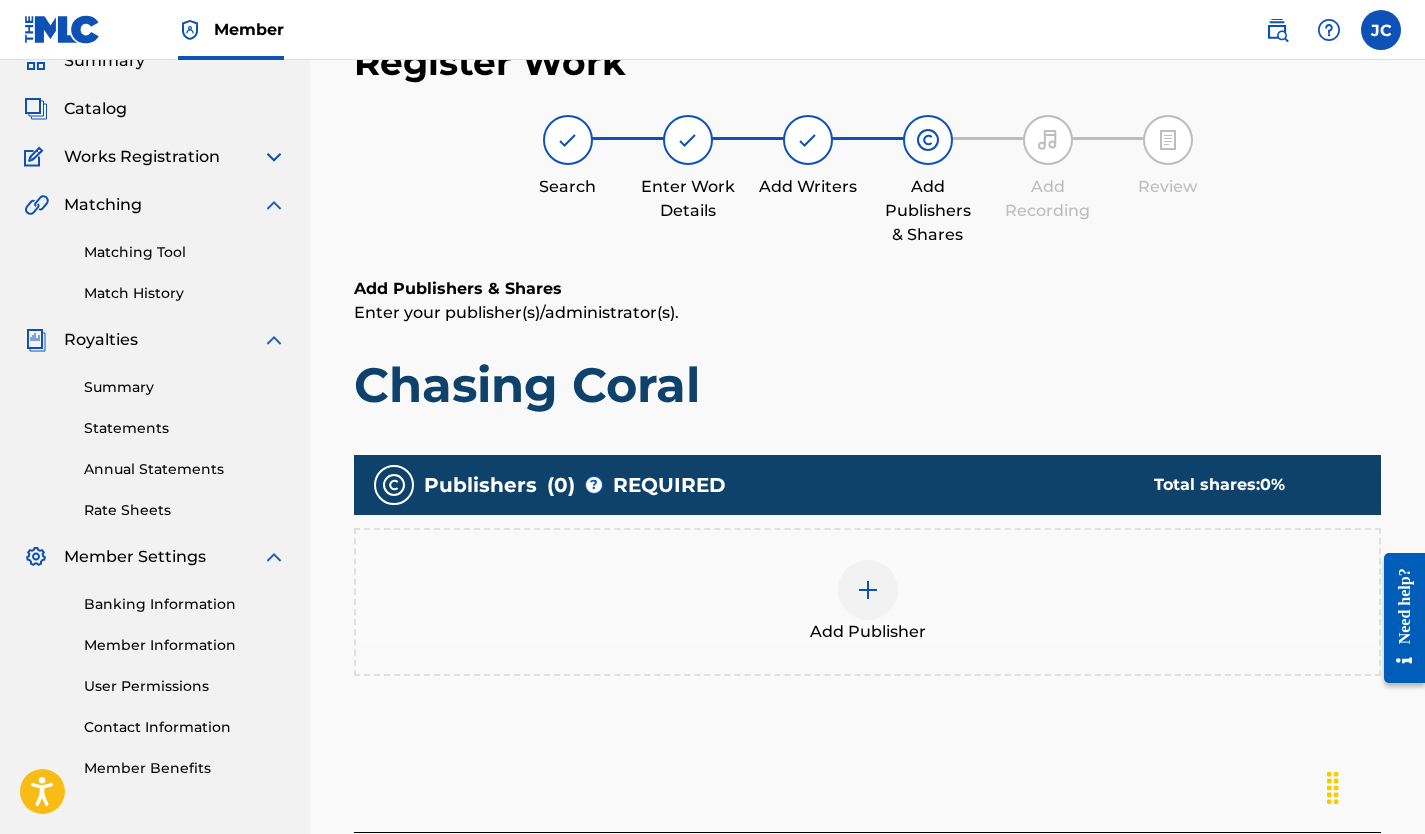 click on "Add Publisher" at bounding box center [867, 602] 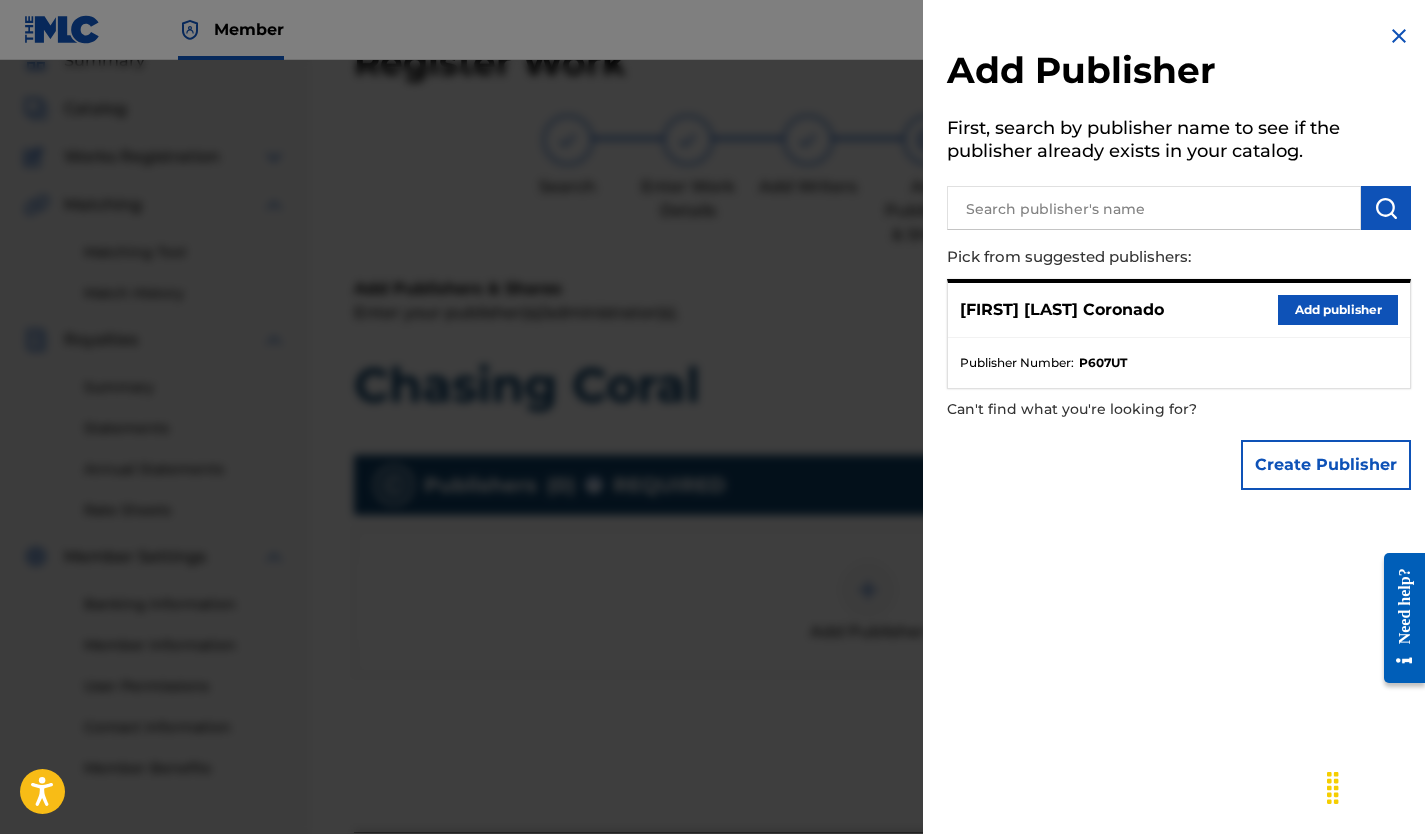 click at bounding box center (1399, 36) 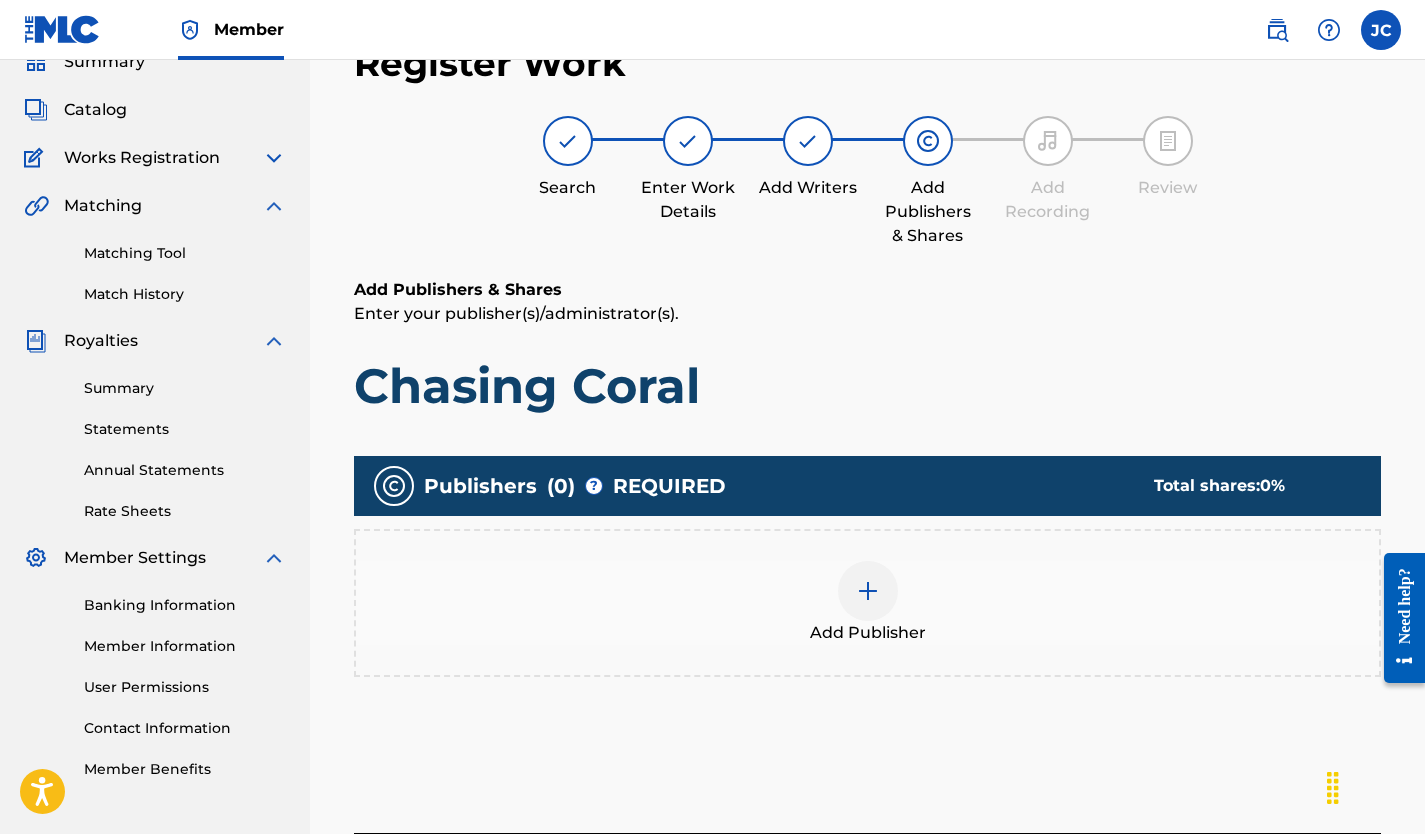 scroll, scrollTop: 83, scrollLeft: 0, axis: vertical 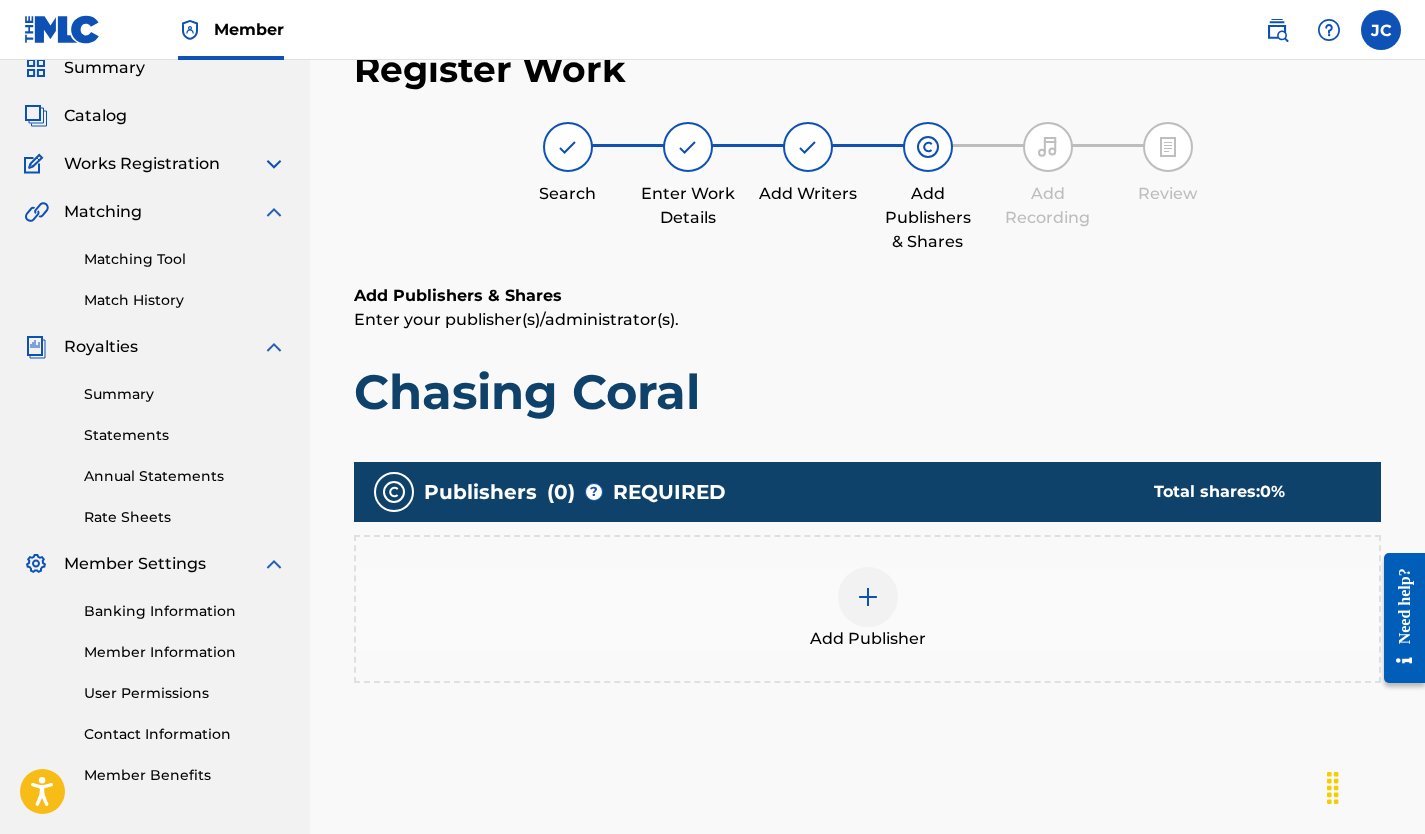 click at bounding box center [808, 147] 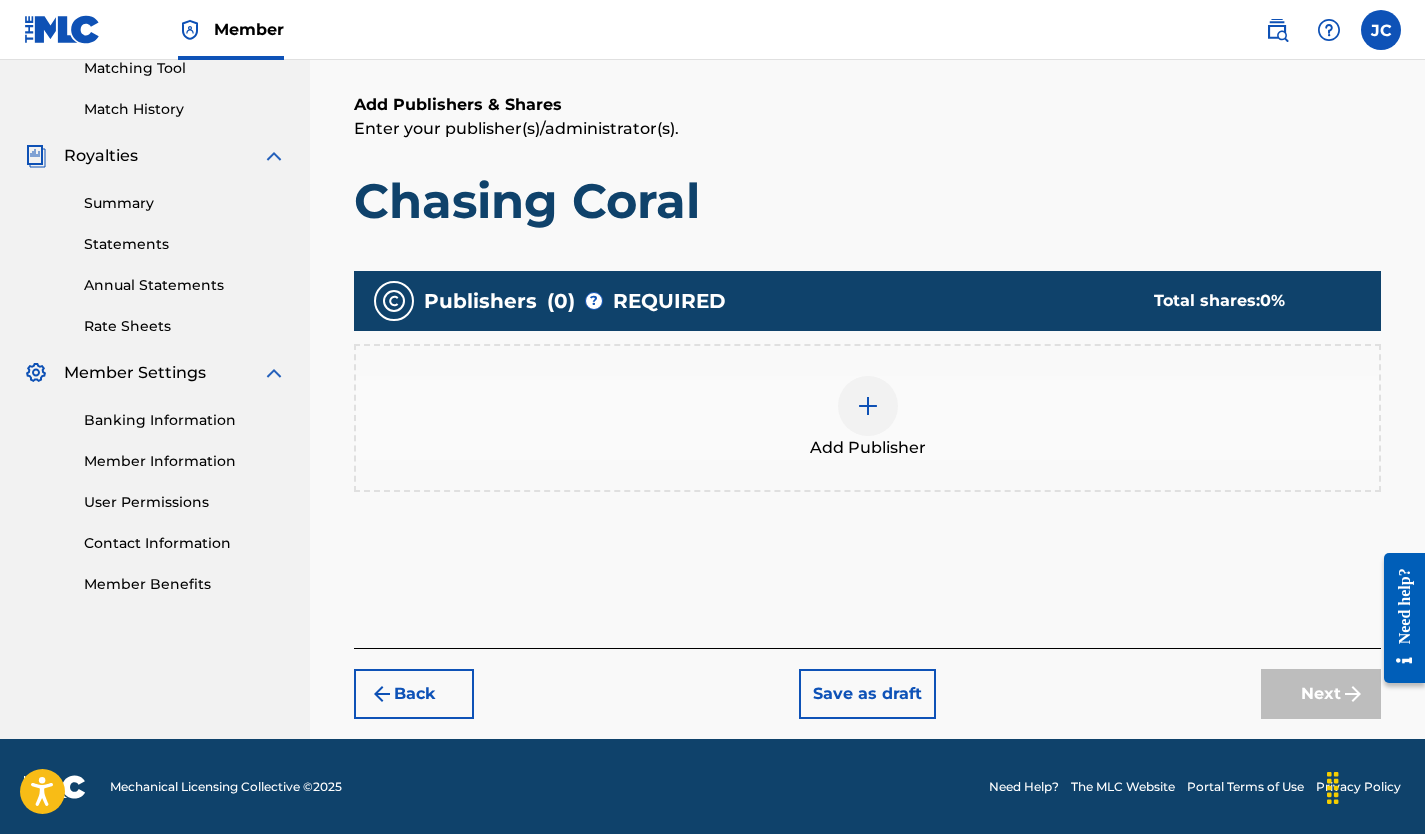 click at bounding box center (382, 694) 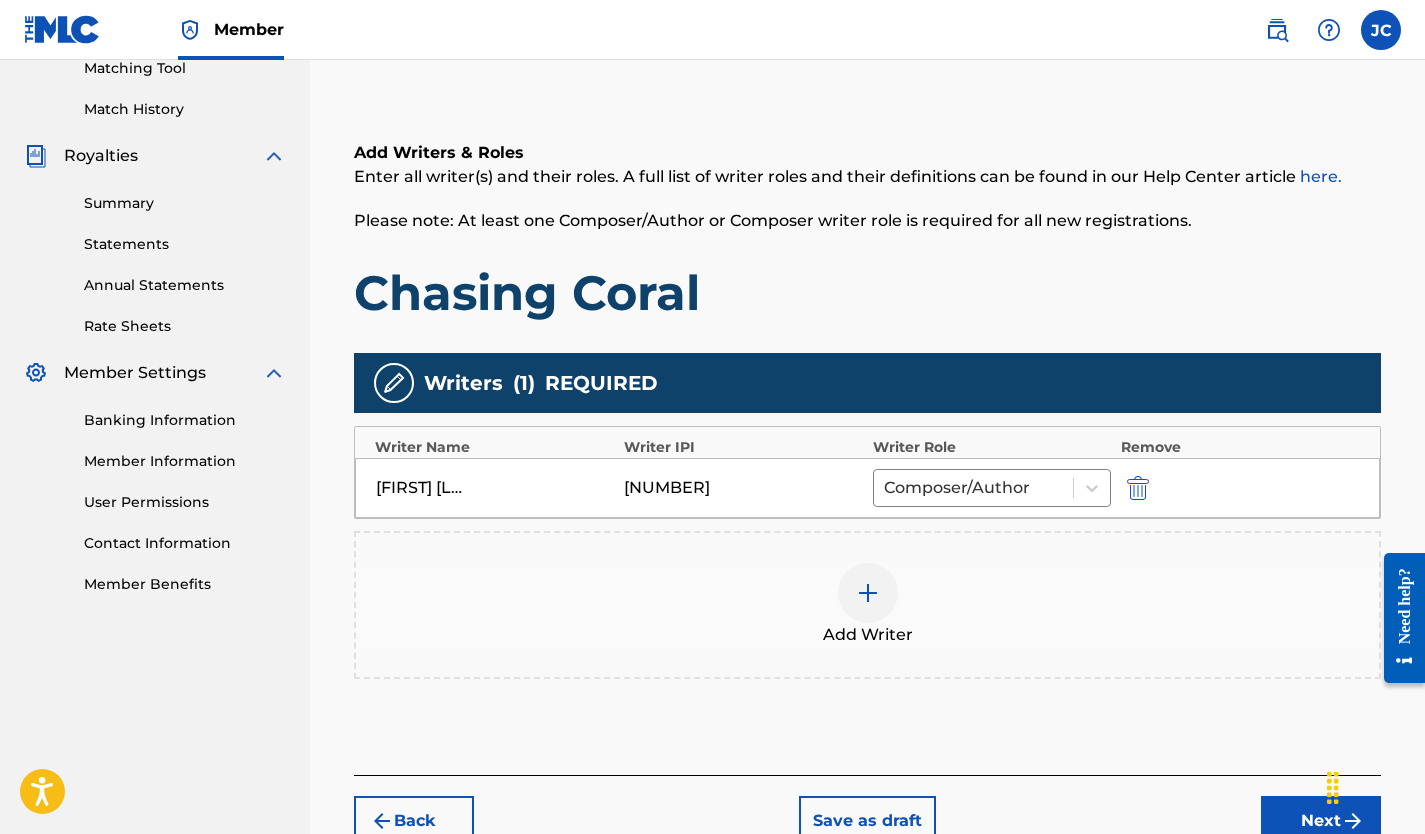 click at bounding box center (1138, 488) 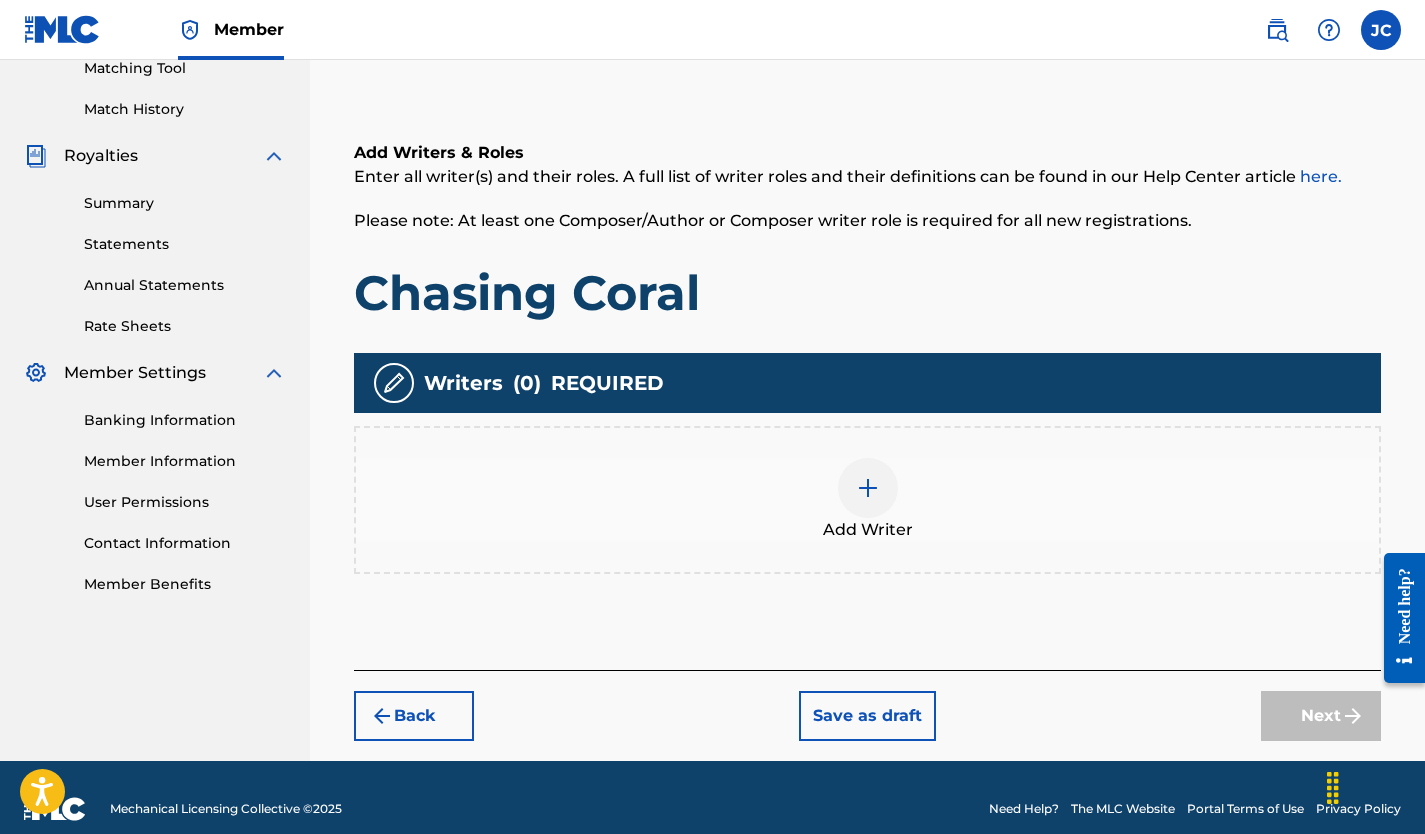 click at bounding box center [868, 488] 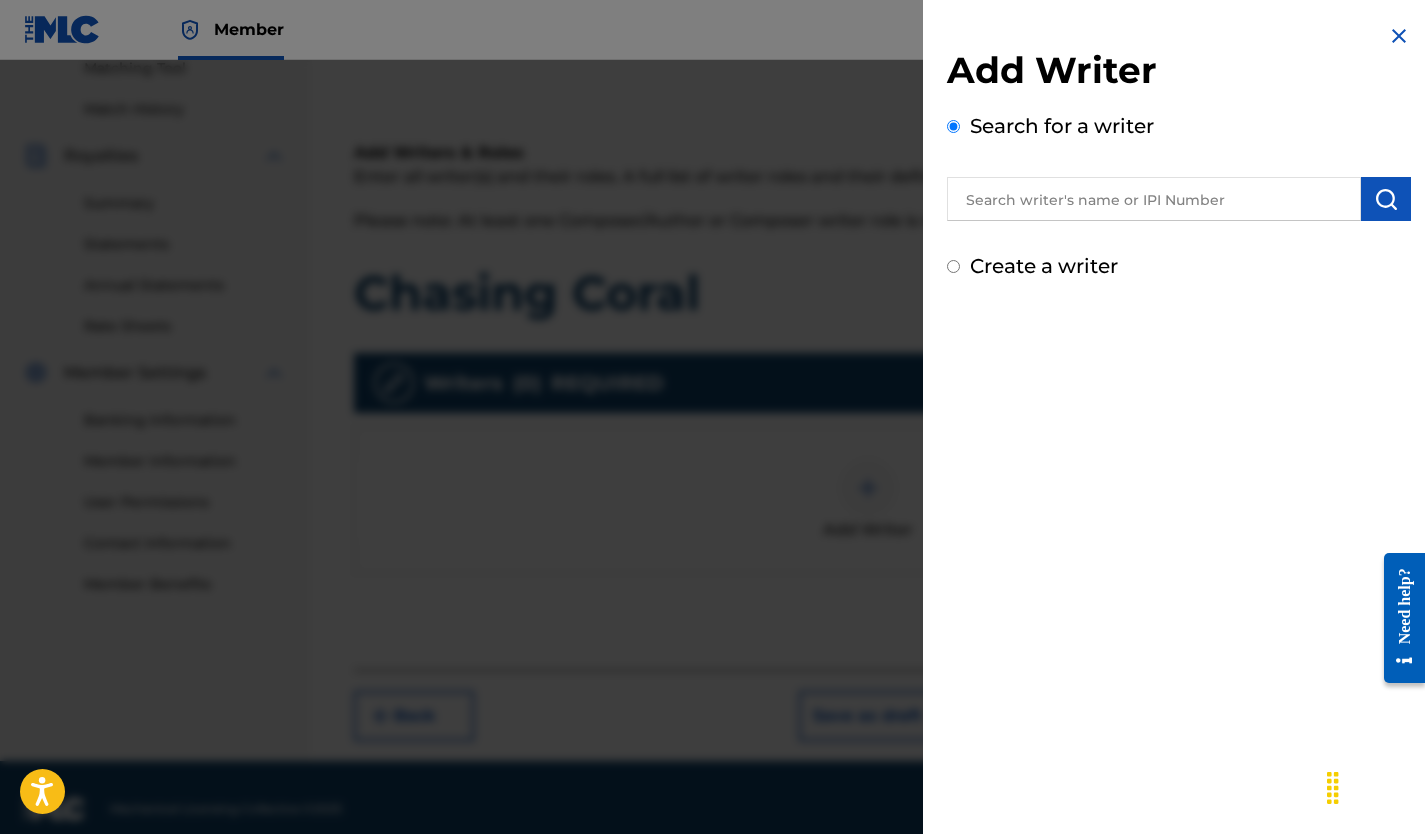 click at bounding box center (1154, 199) 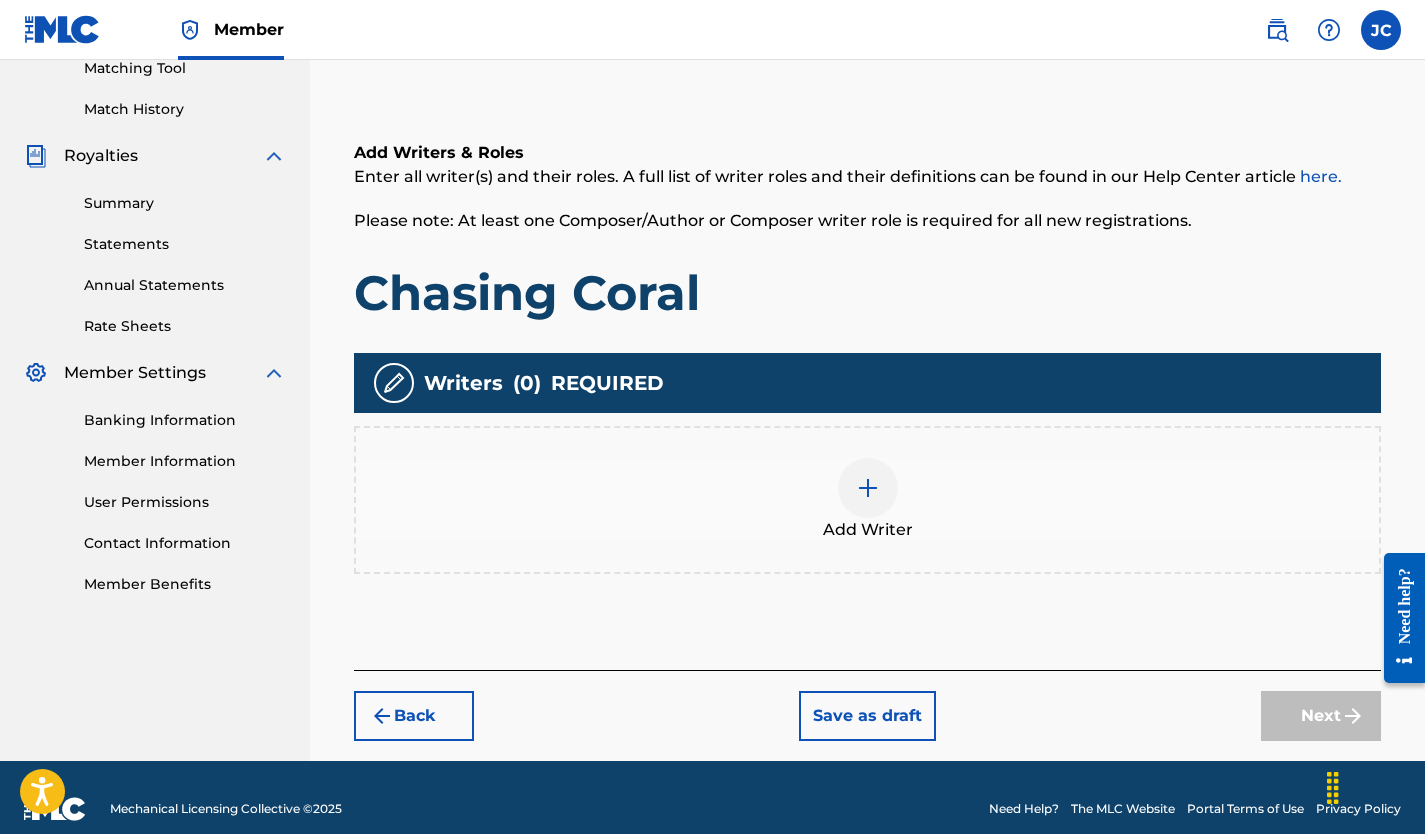 click on "Add Writer" at bounding box center (867, 500) 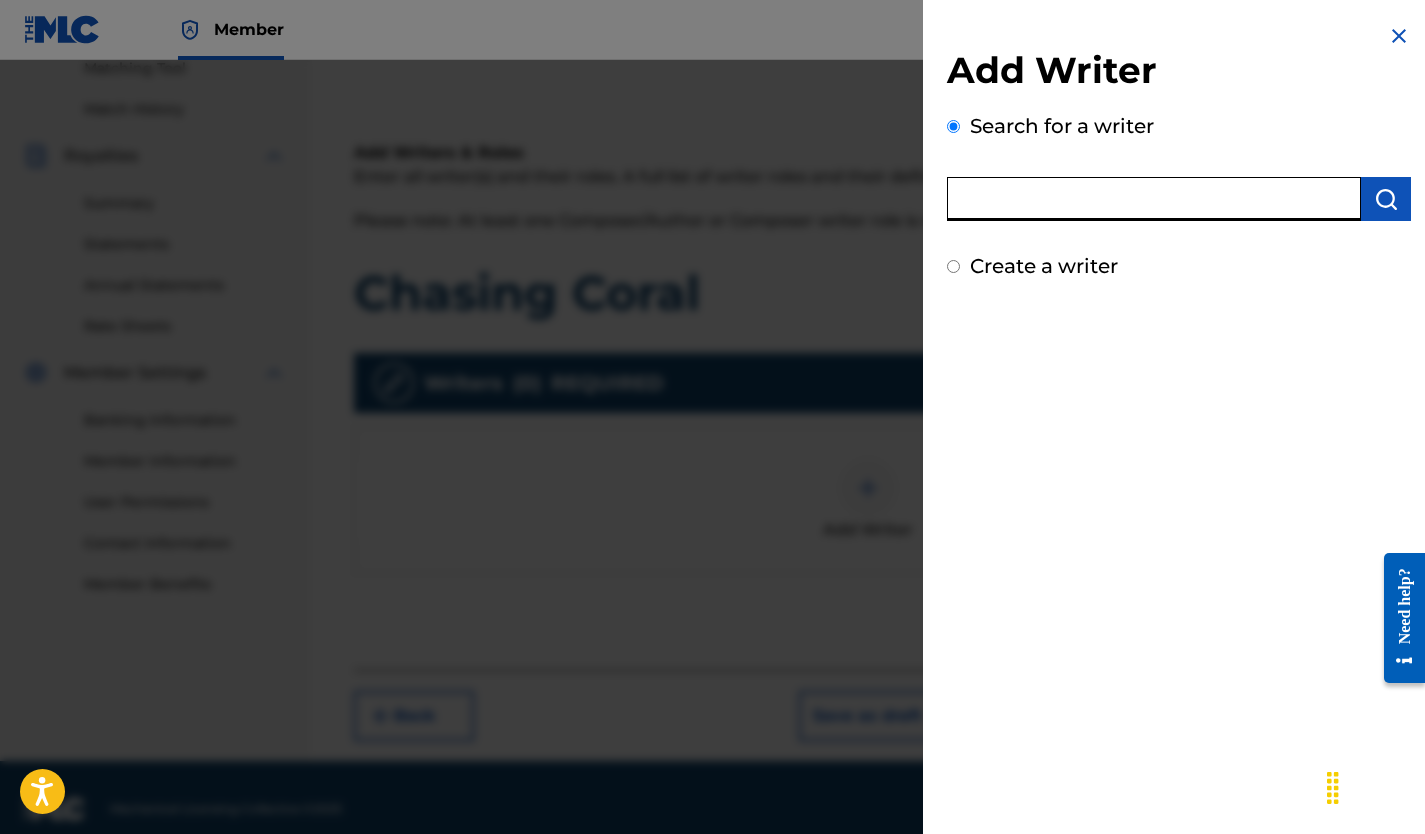 click at bounding box center (1154, 199) 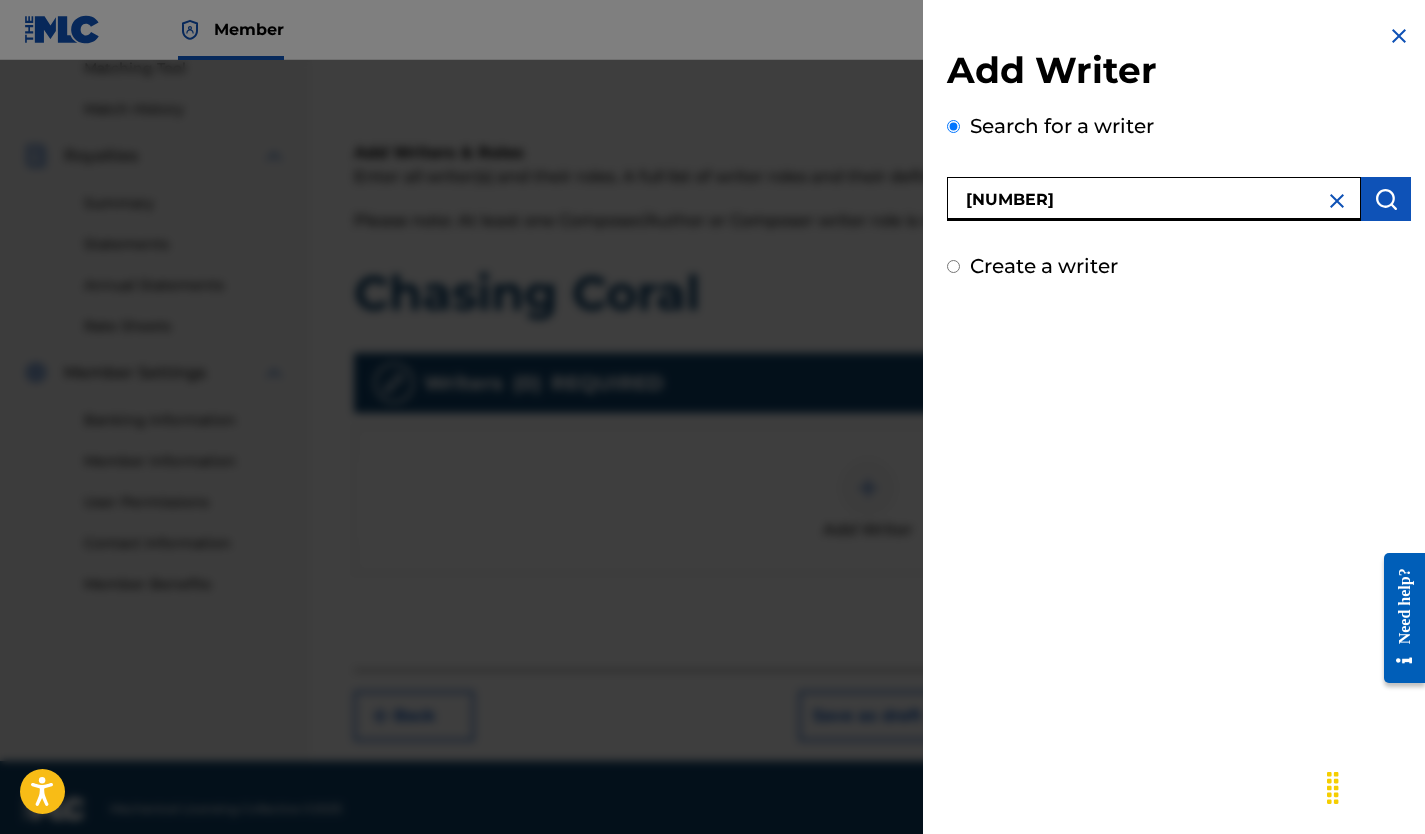 type on "[NUMBER]" 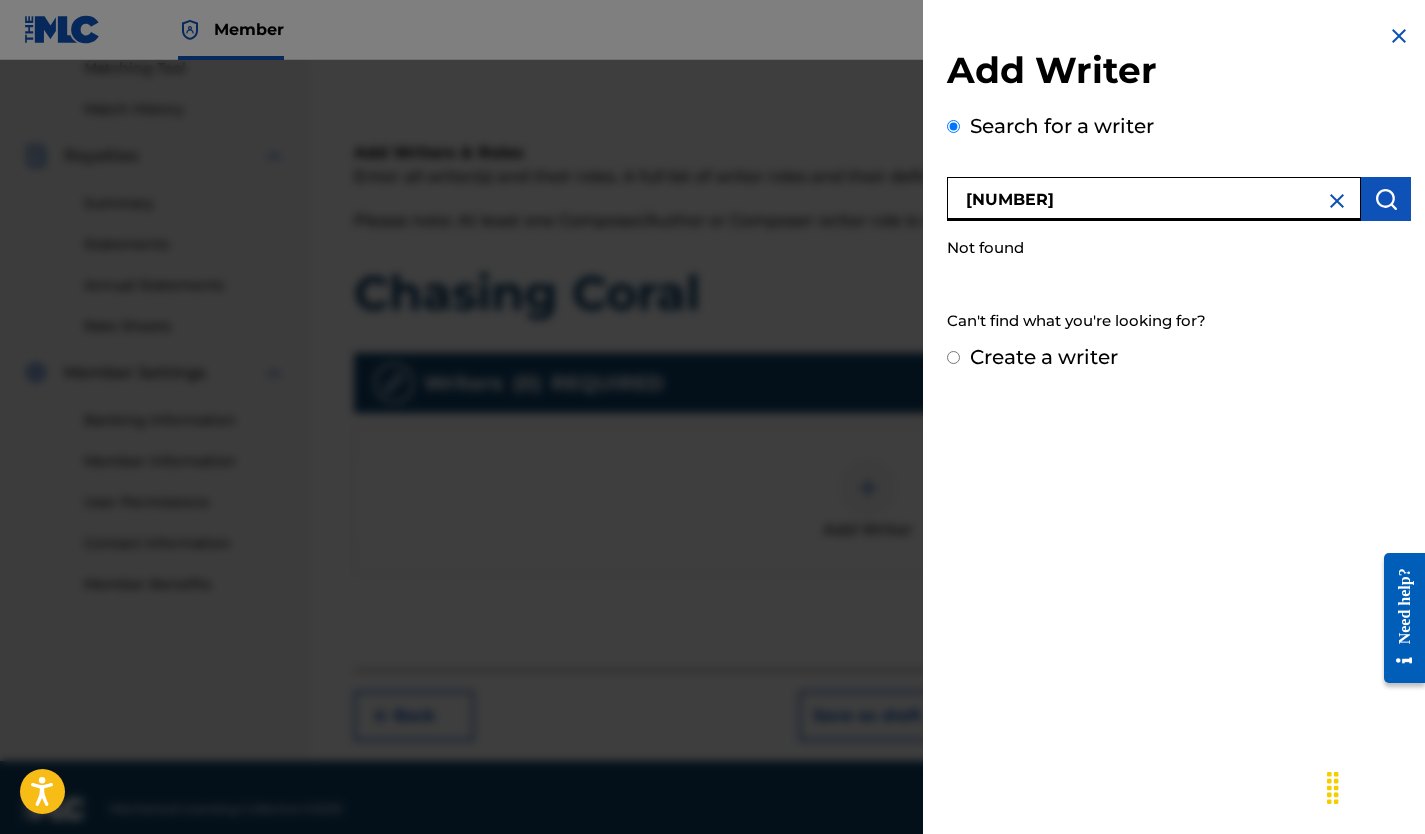 click on "Create a writer" at bounding box center [1044, 357] 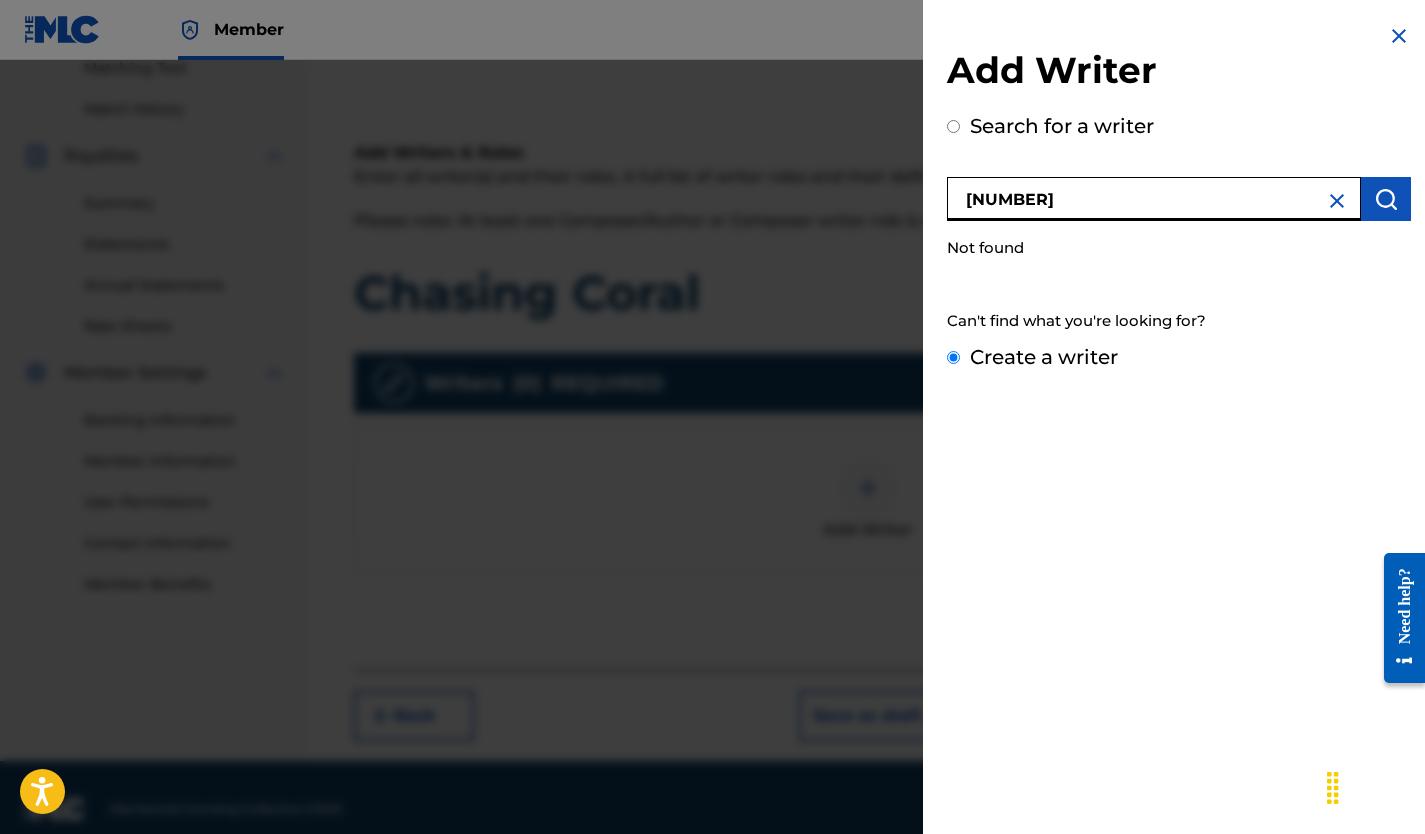 click on "Create a writer" at bounding box center (953, 357) 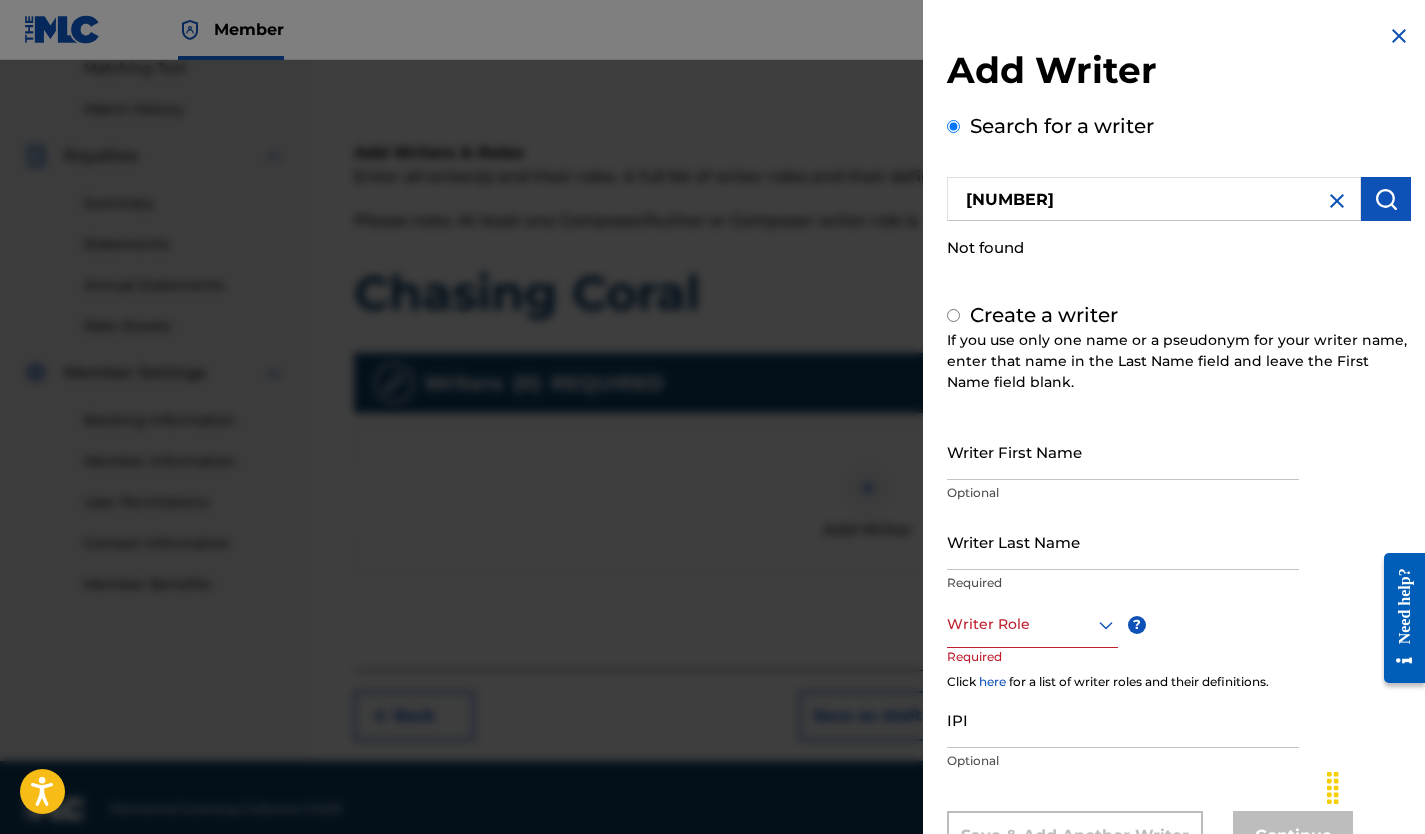 radio on "false" 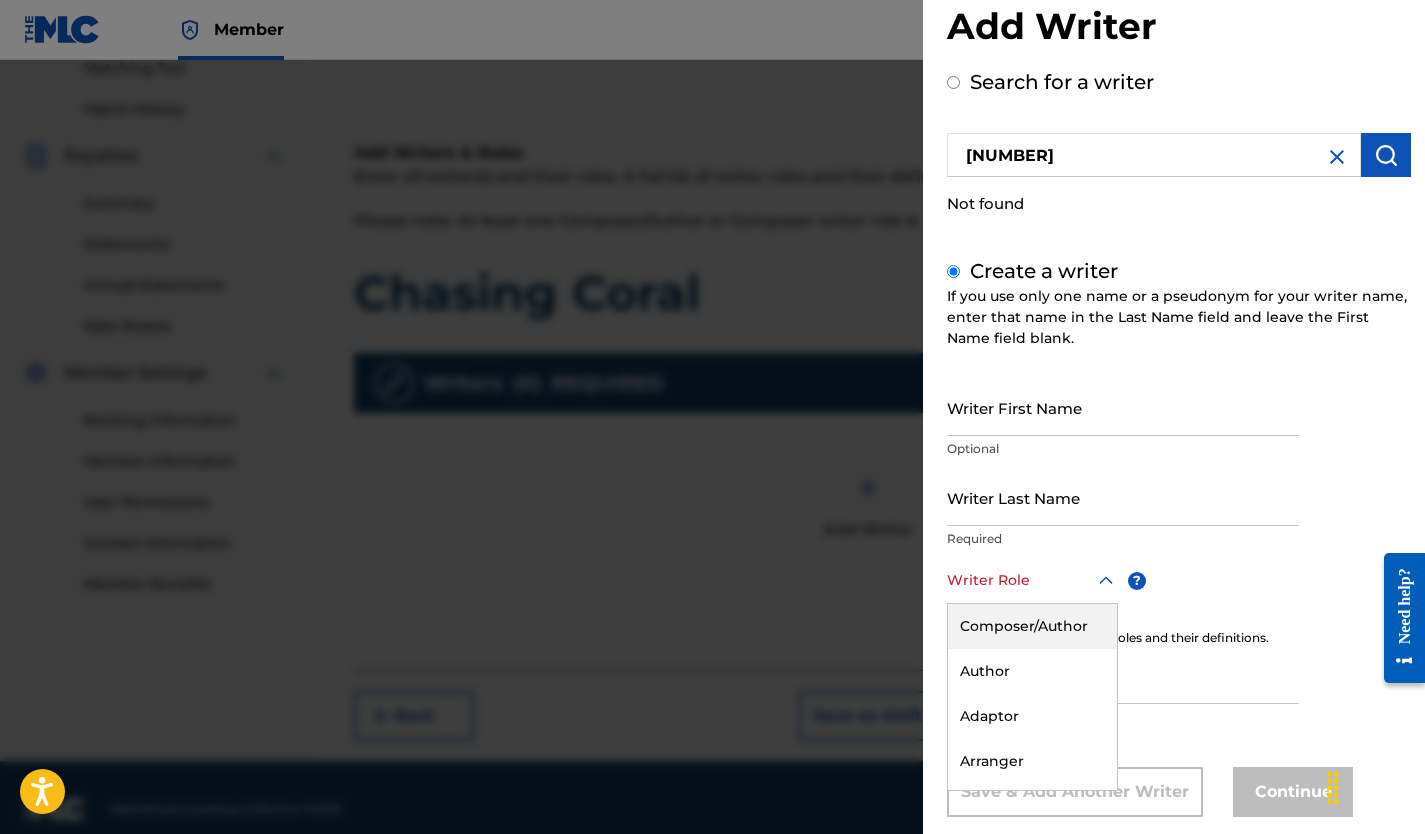 scroll, scrollTop: 80, scrollLeft: 0, axis: vertical 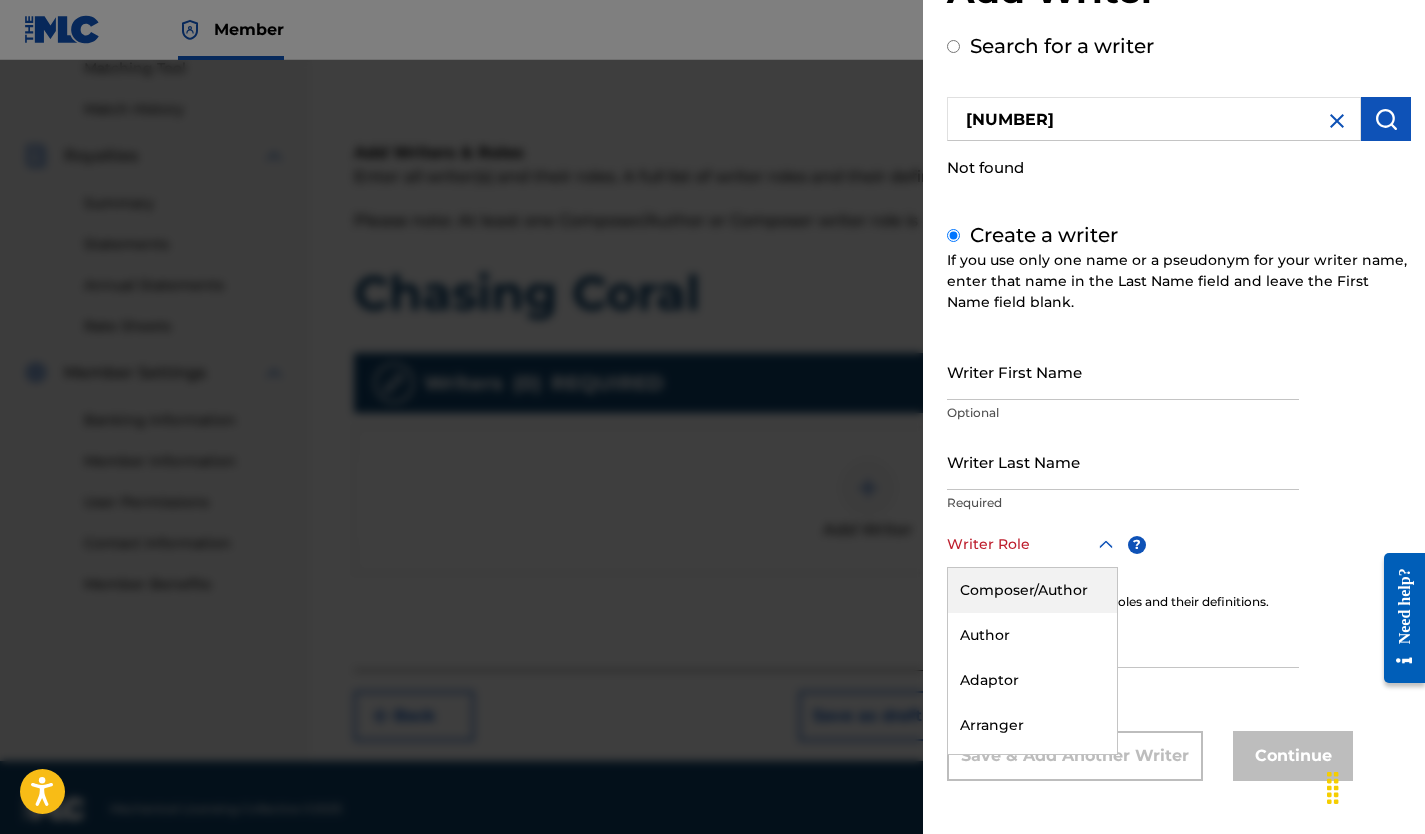 click on "Writer Role" at bounding box center [1032, 545] 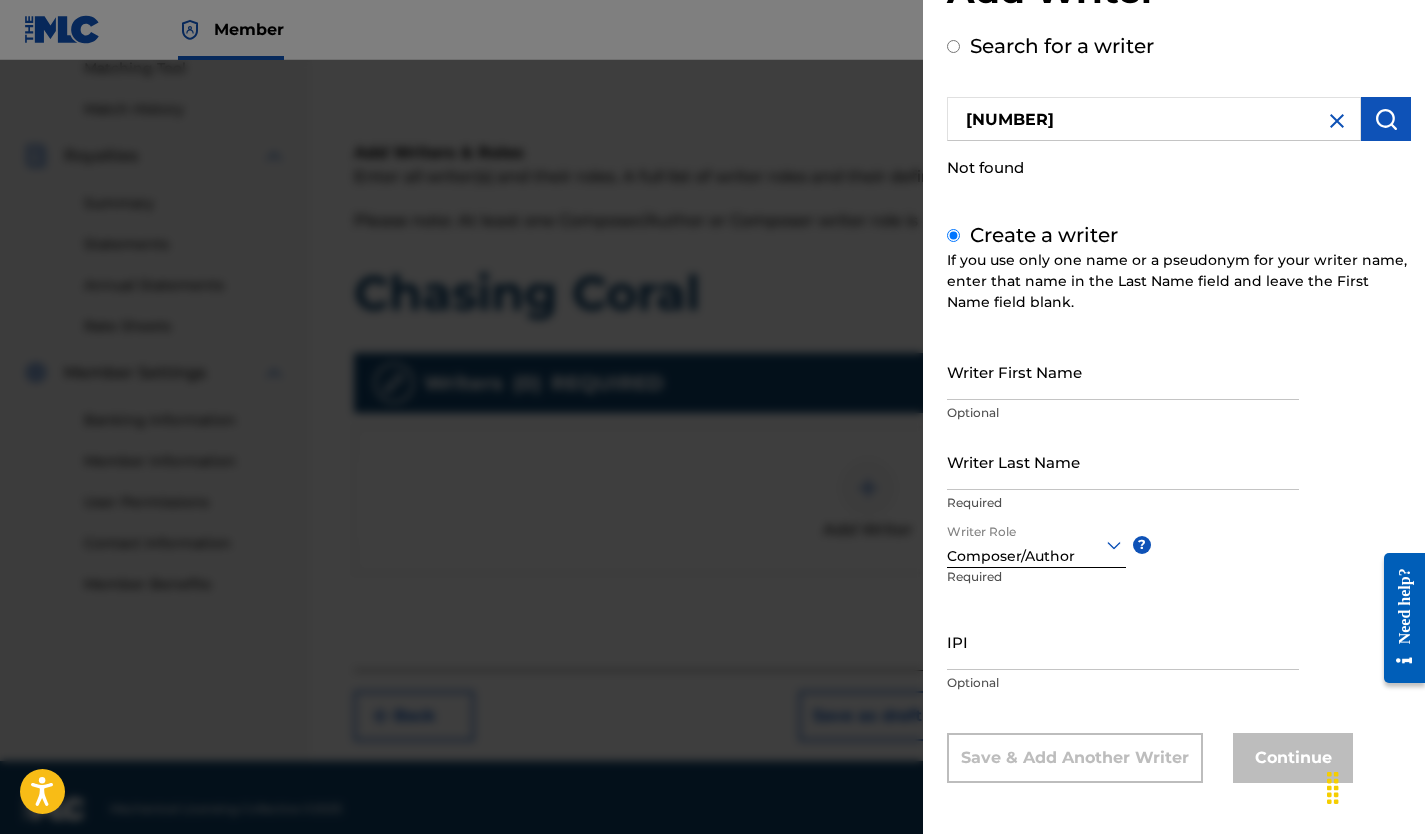 click on "Writer Last Name" at bounding box center (1123, 461) 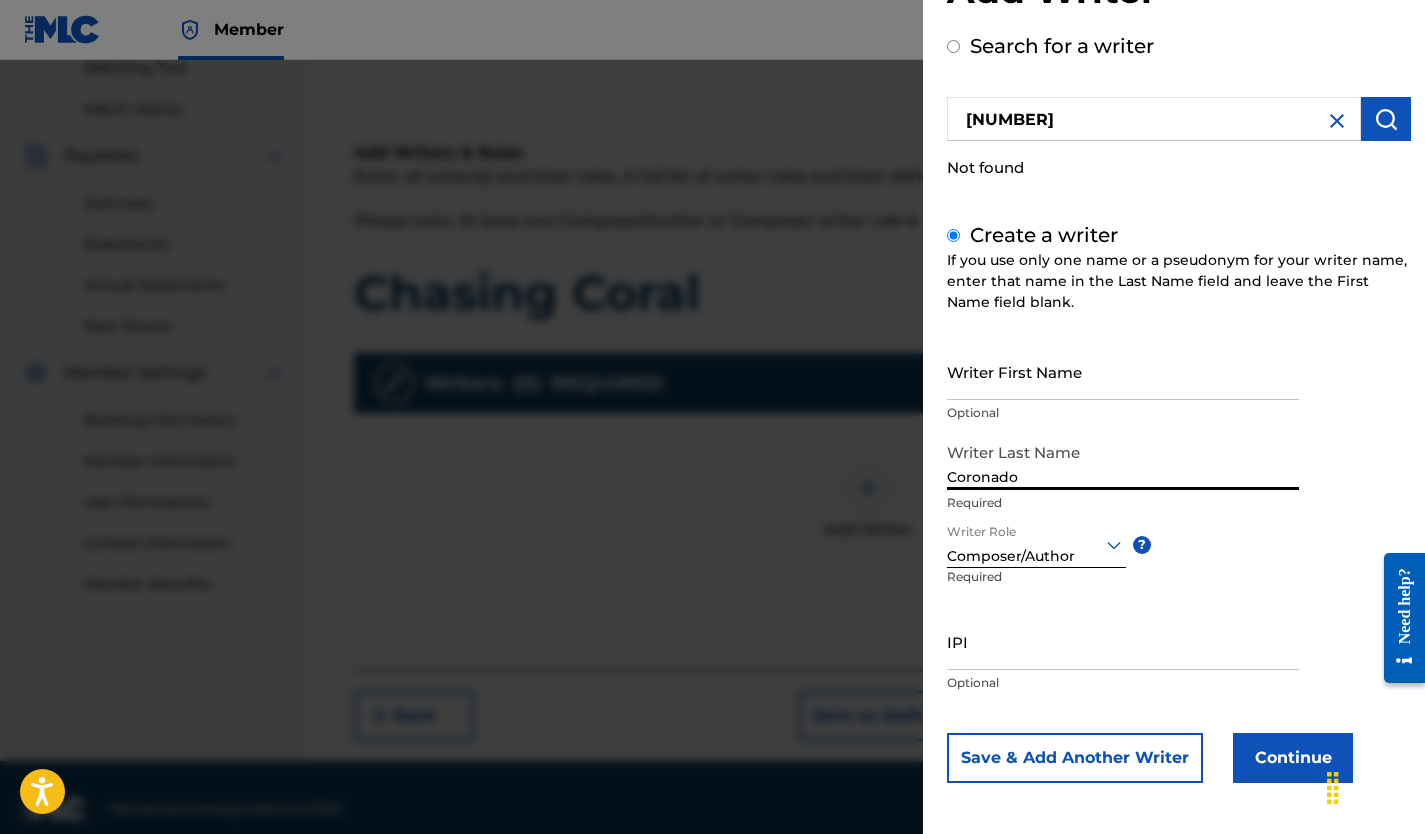 type on "Coronado" 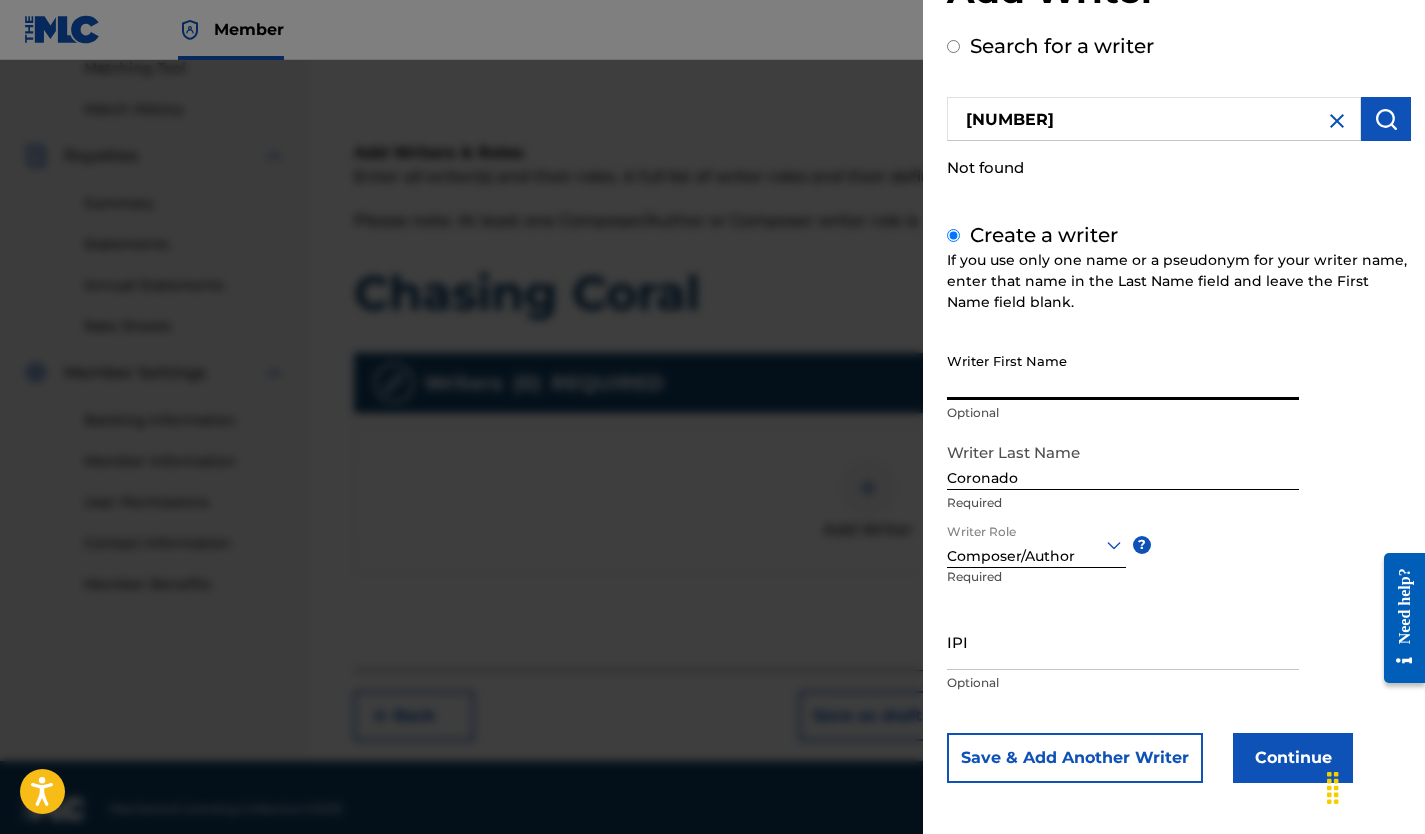 click on "Writer First Name" at bounding box center (1123, 371) 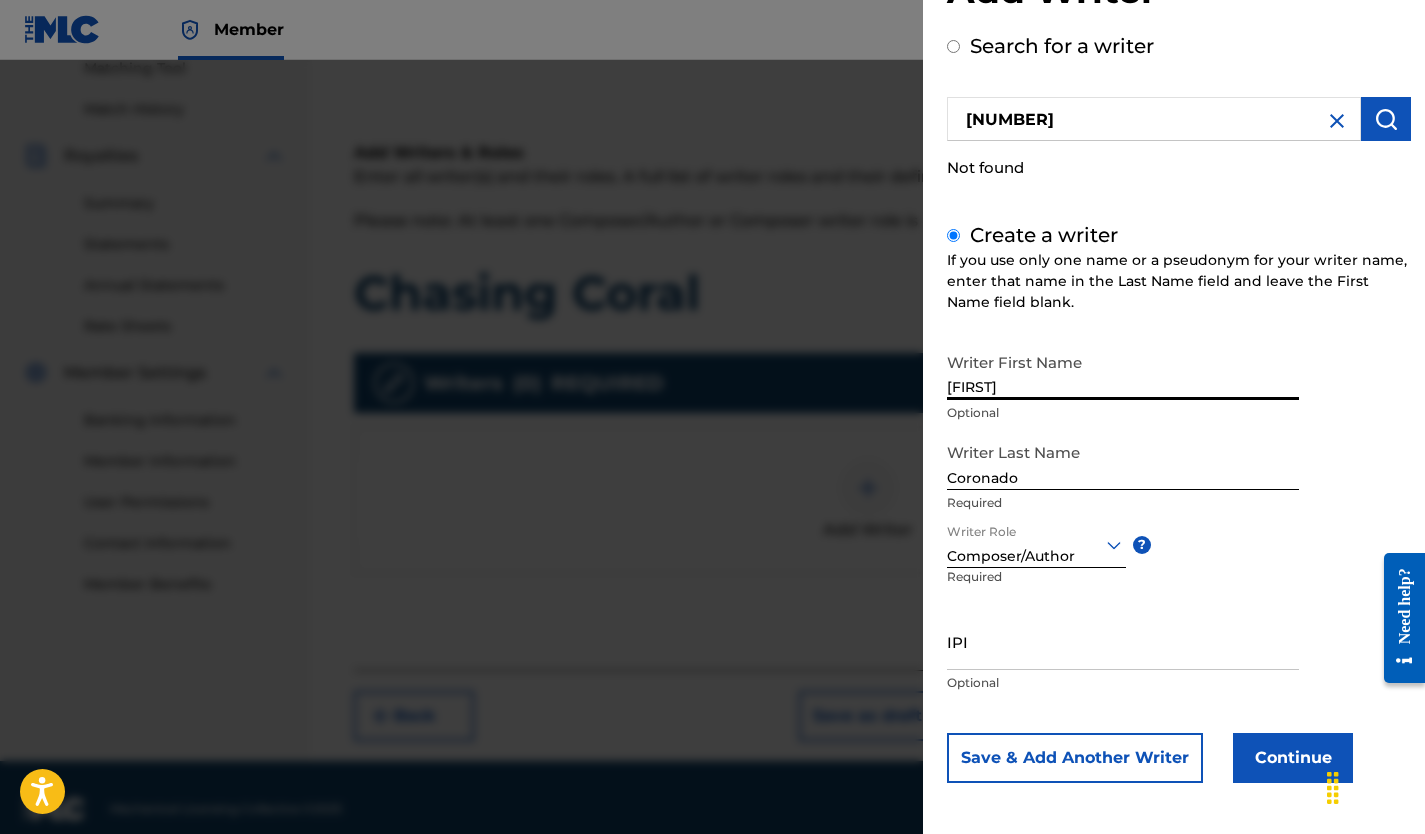 scroll, scrollTop: 82, scrollLeft: 0, axis: vertical 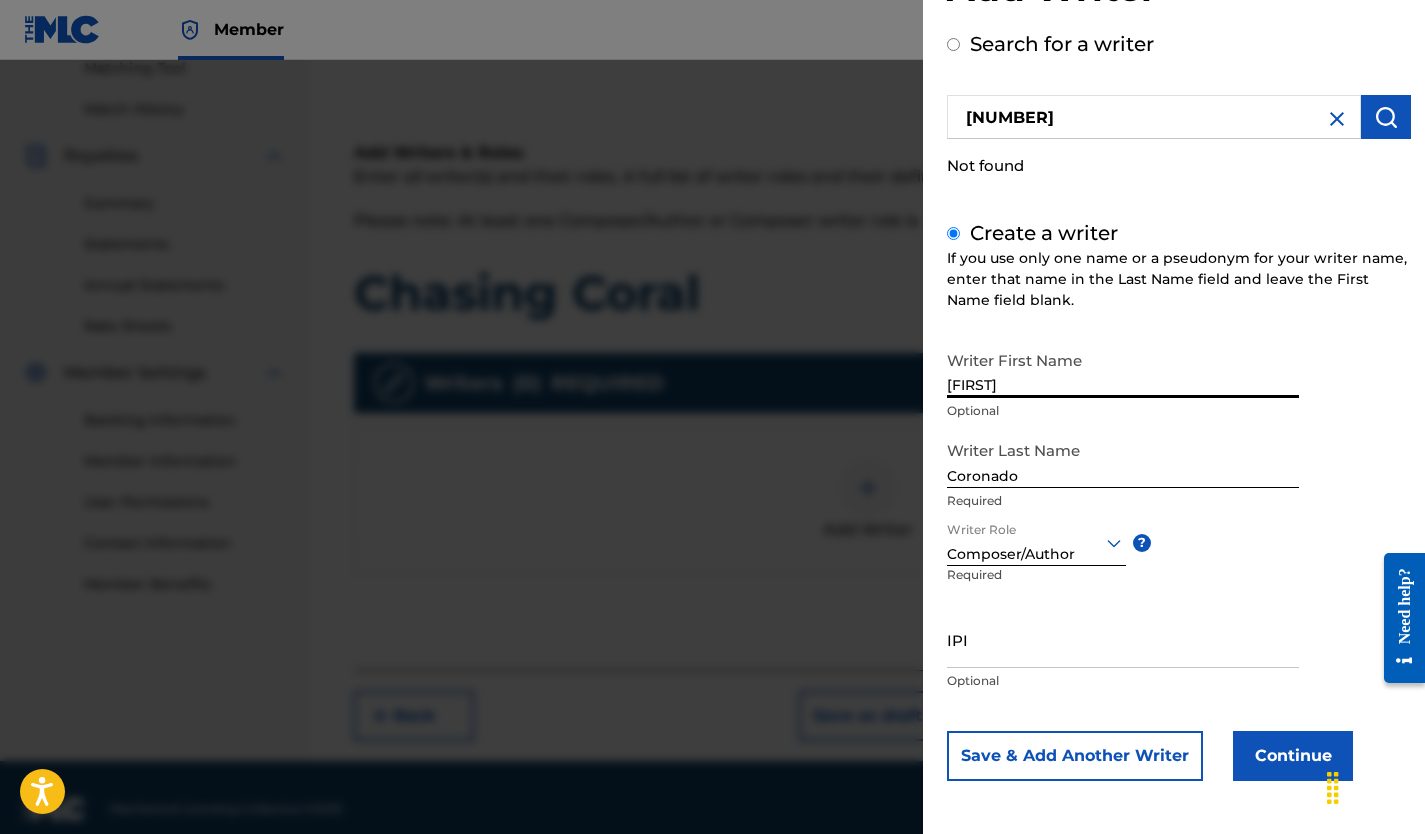 type on "[FIRST]" 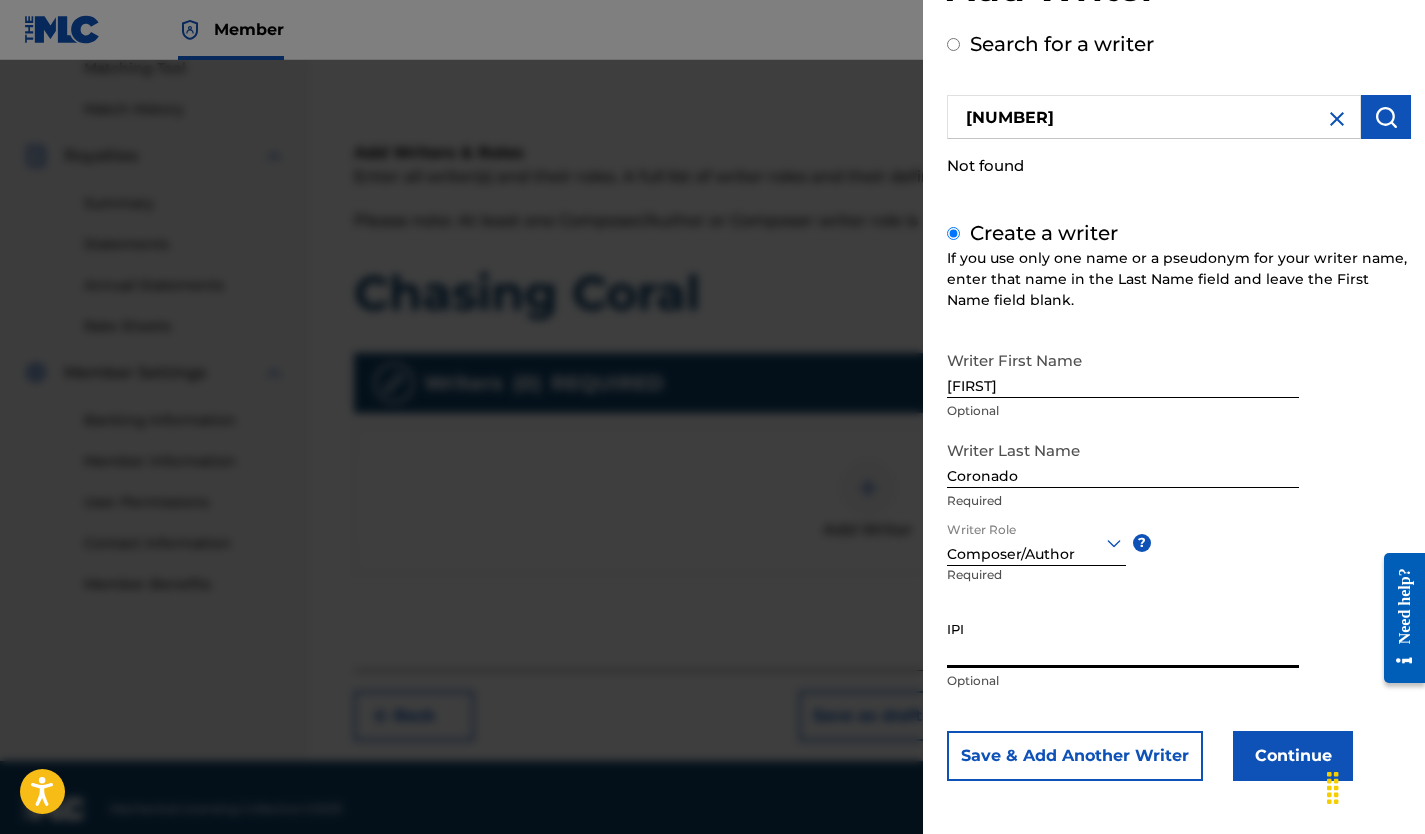 paste on "[NUMBER]" 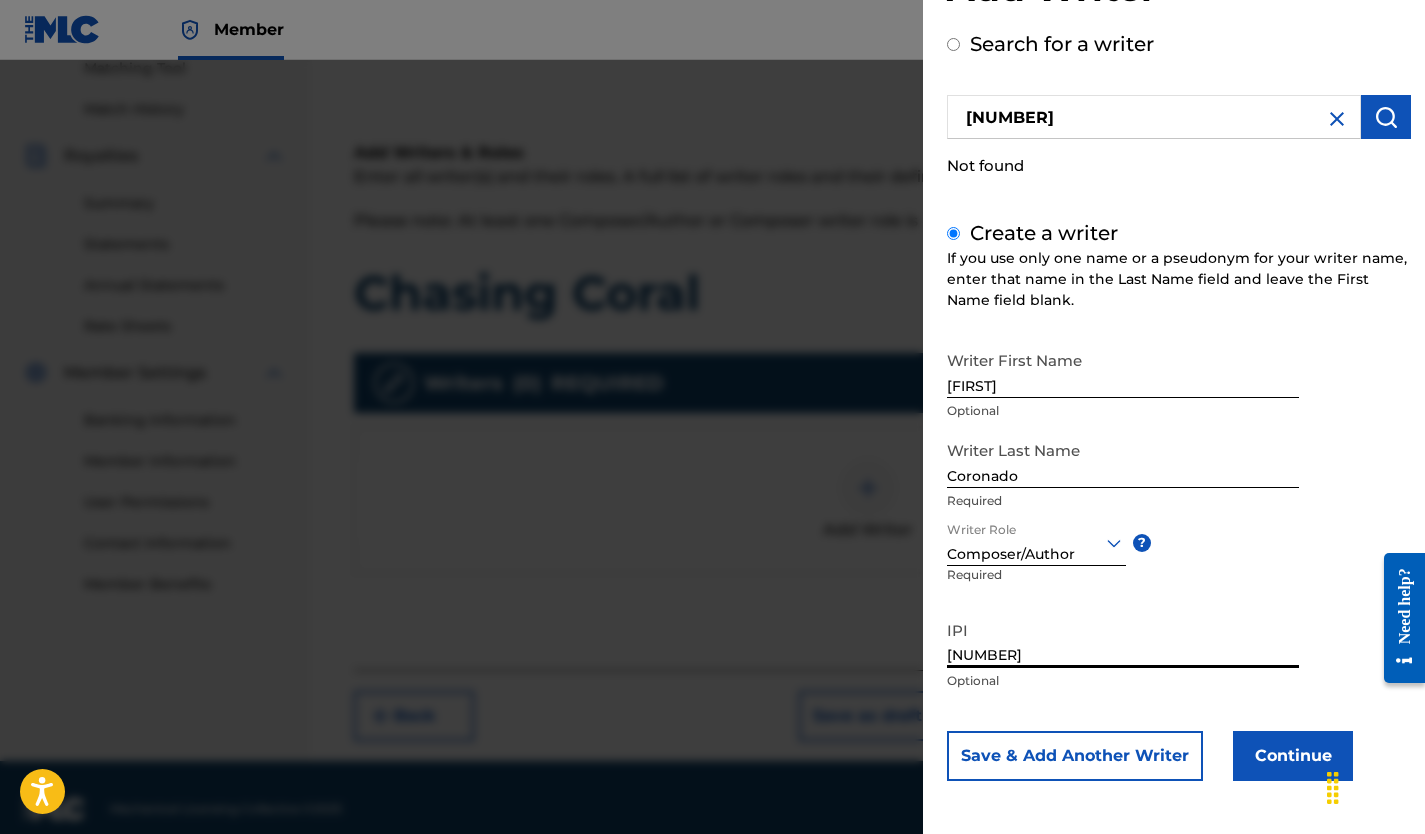 type on "[NUMBER]" 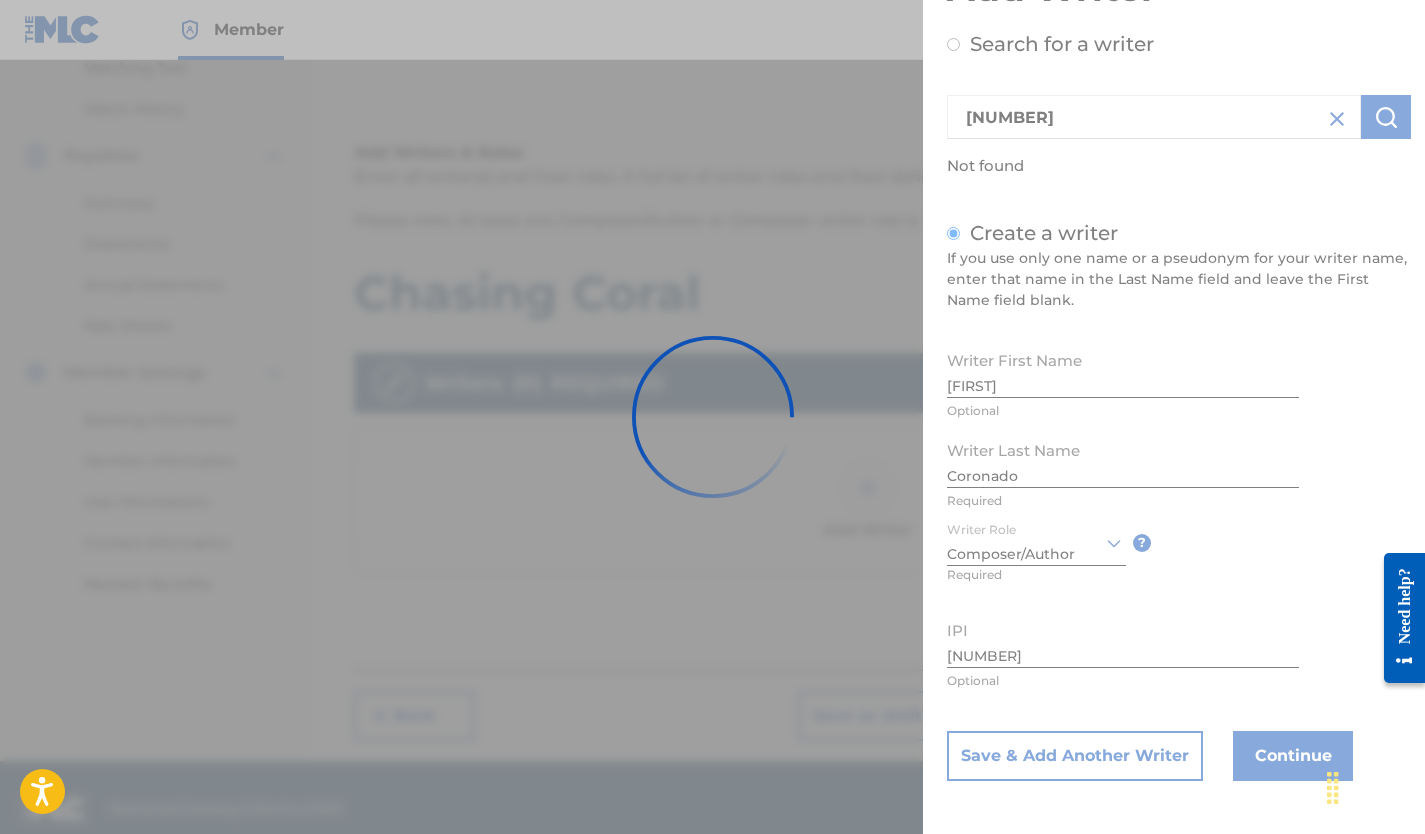 scroll, scrollTop: 0, scrollLeft: 0, axis: both 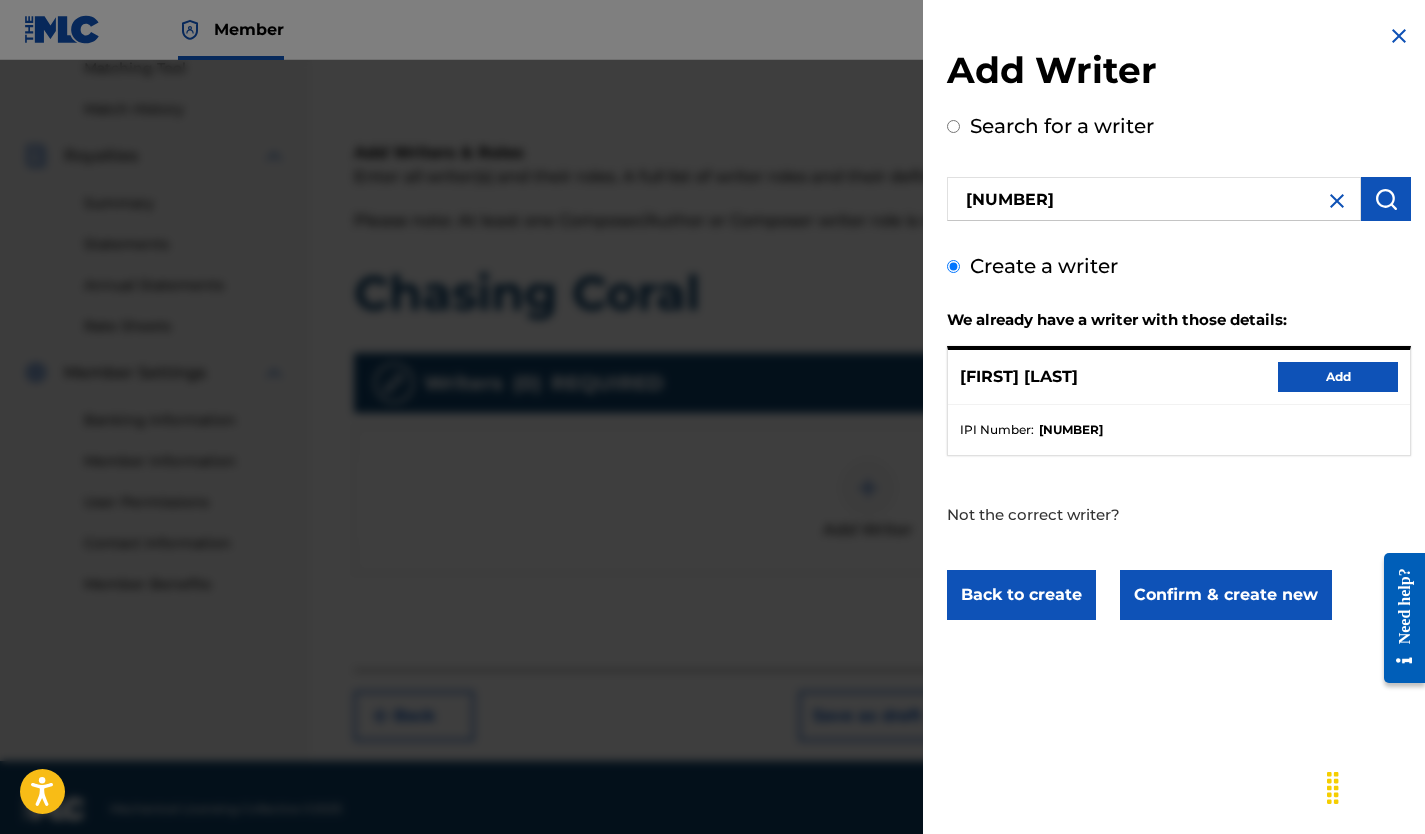 click on "Add Writer Search for a writer [NUMBER] Create a writer We already have a writer with those details: [FIRST] [LAST] Add IPI Number : [NUMBER] Not the correct writer? Back to create Confirm & create new" at bounding box center (1179, 337) 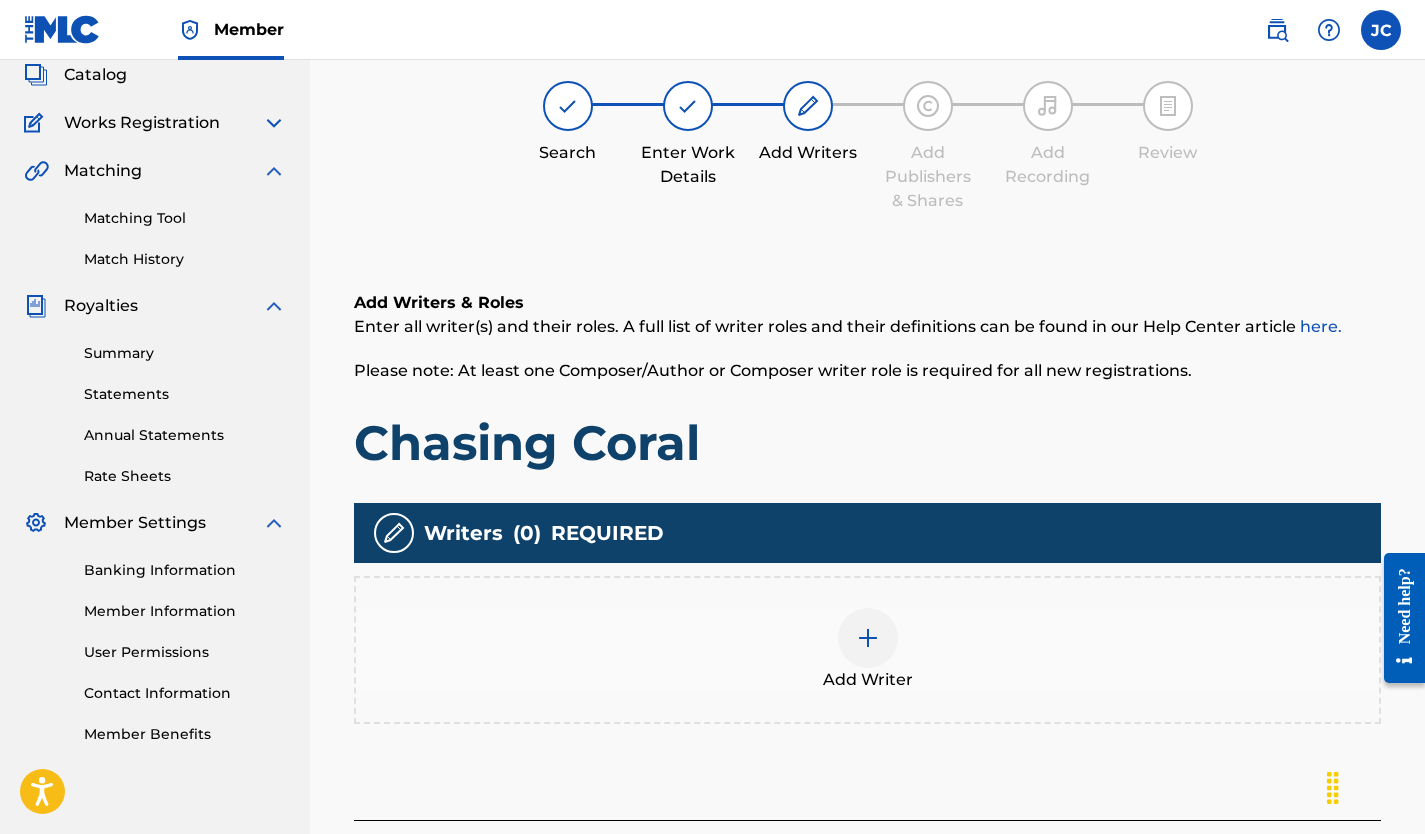 scroll, scrollTop: 118, scrollLeft: 0, axis: vertical 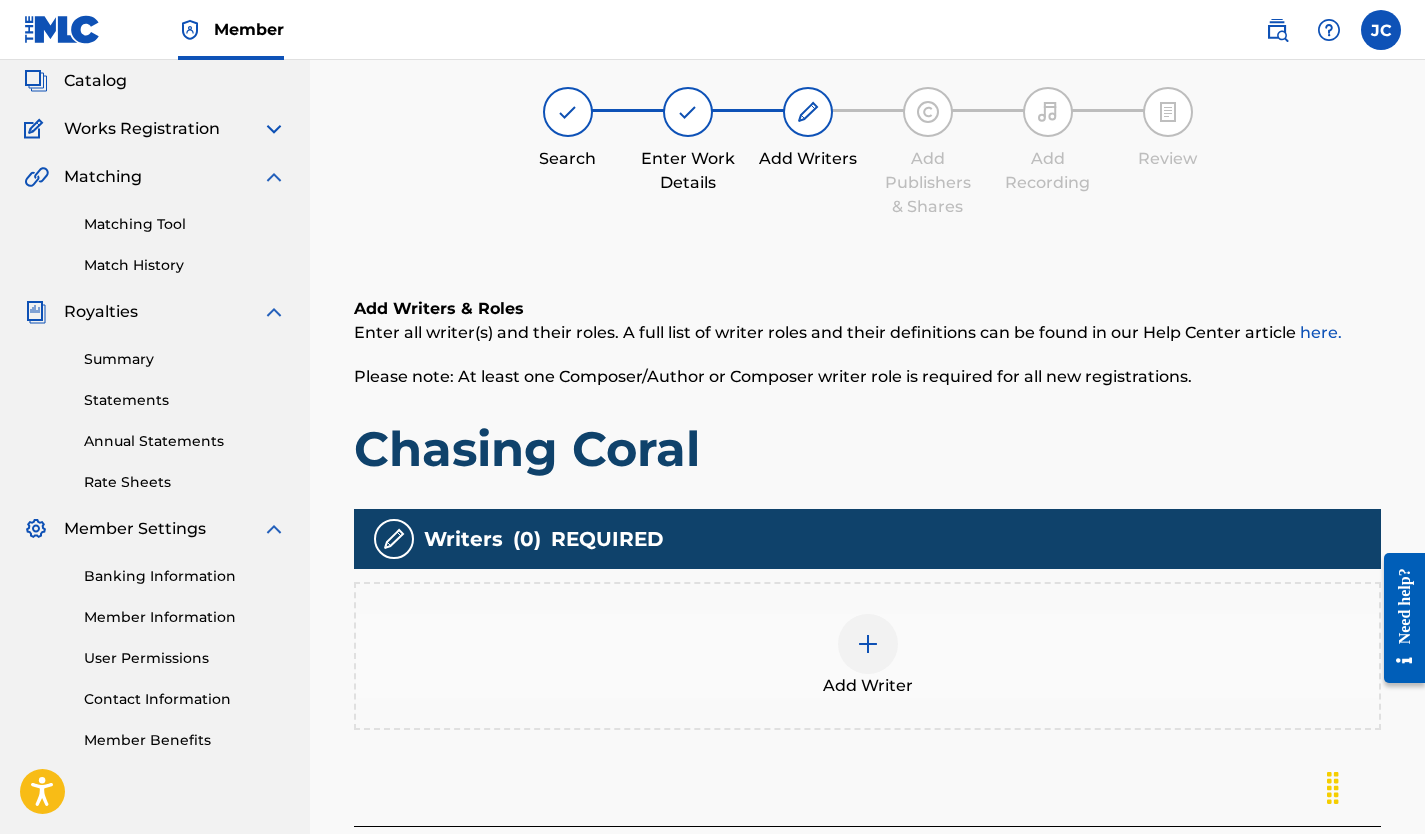 click on "Add Writer" at bounding box center (867, 656) 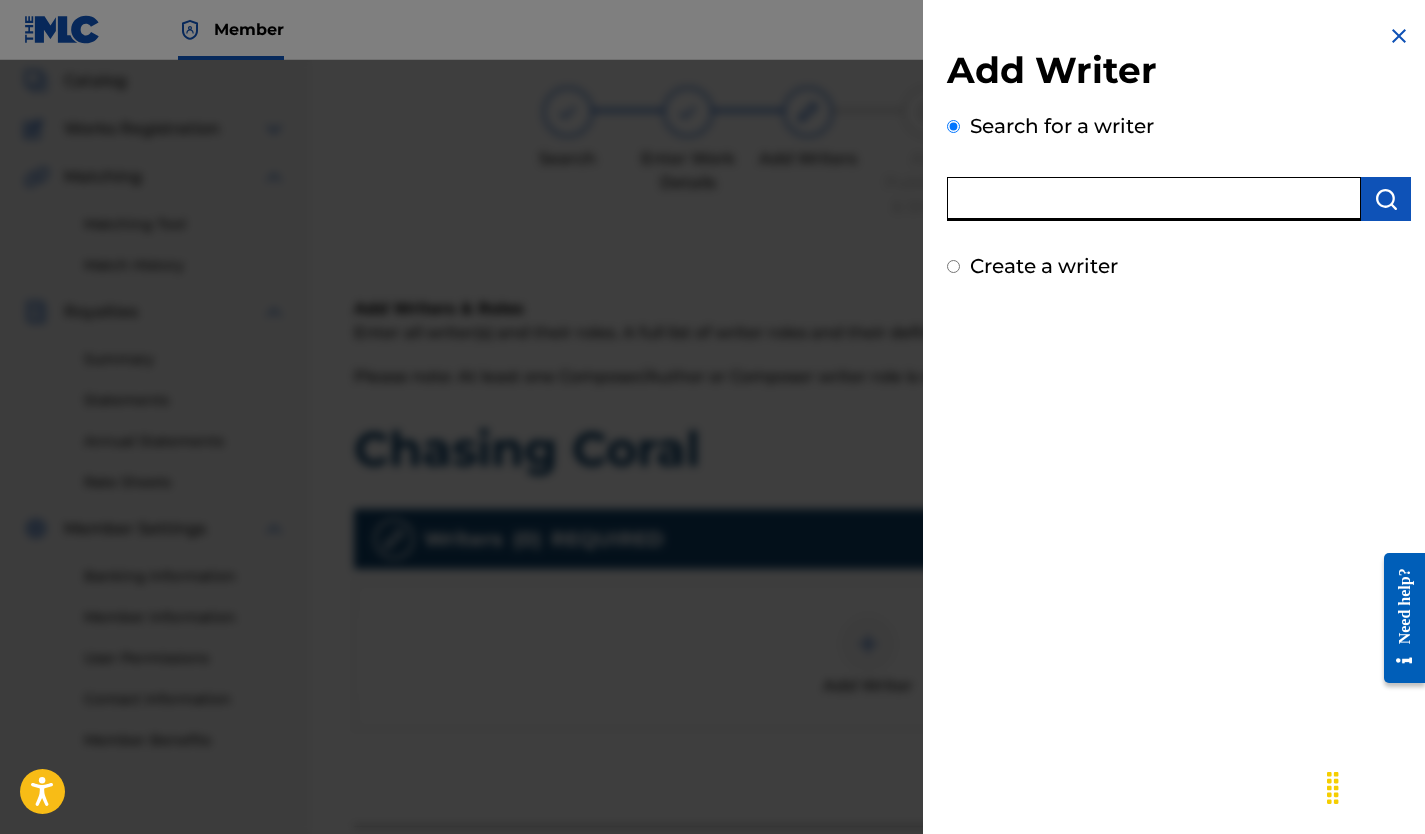 click at bounding box center [1154, 199] 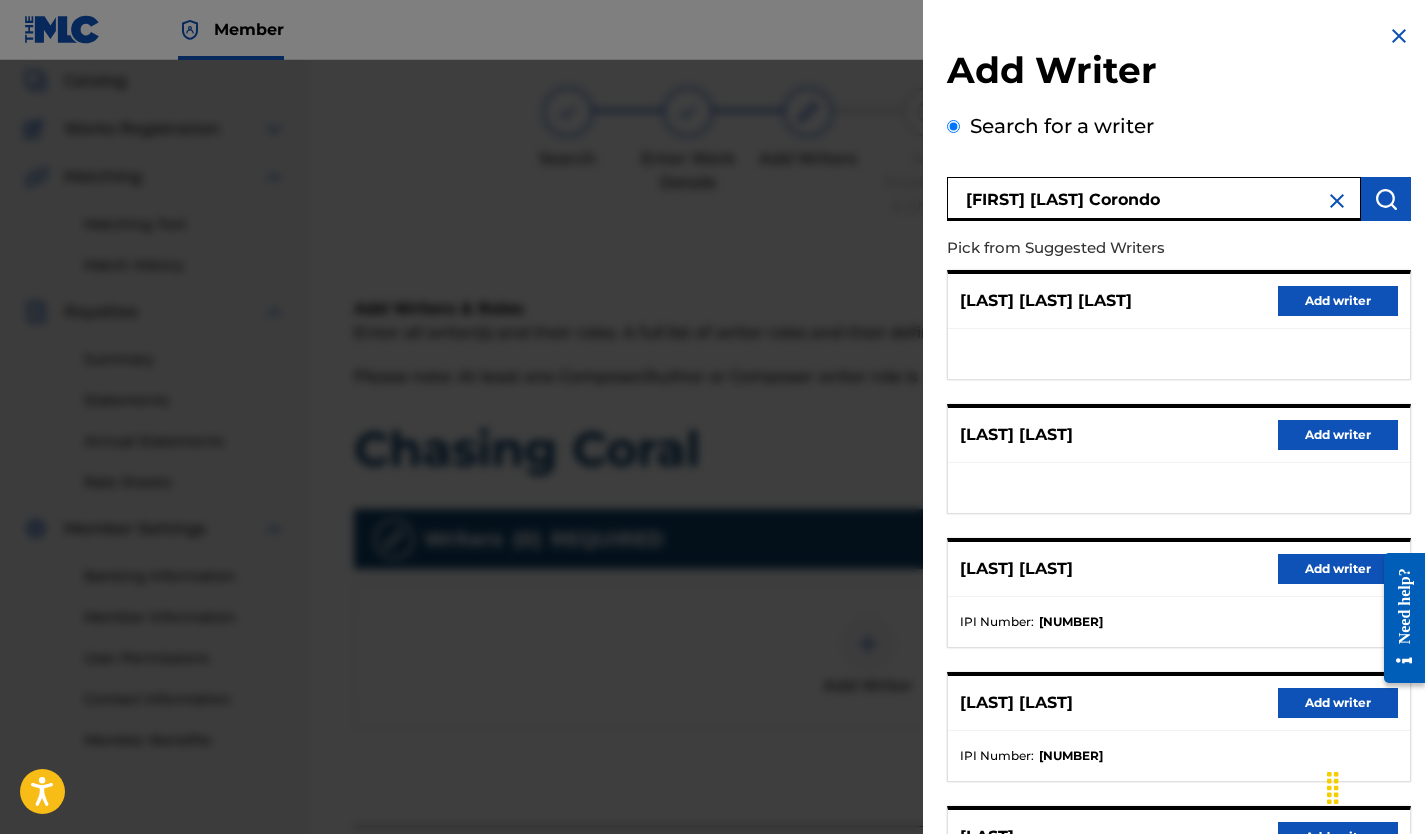 click on "[FIRST] [LAST] Corondo" at bounding box center (1154, 199) 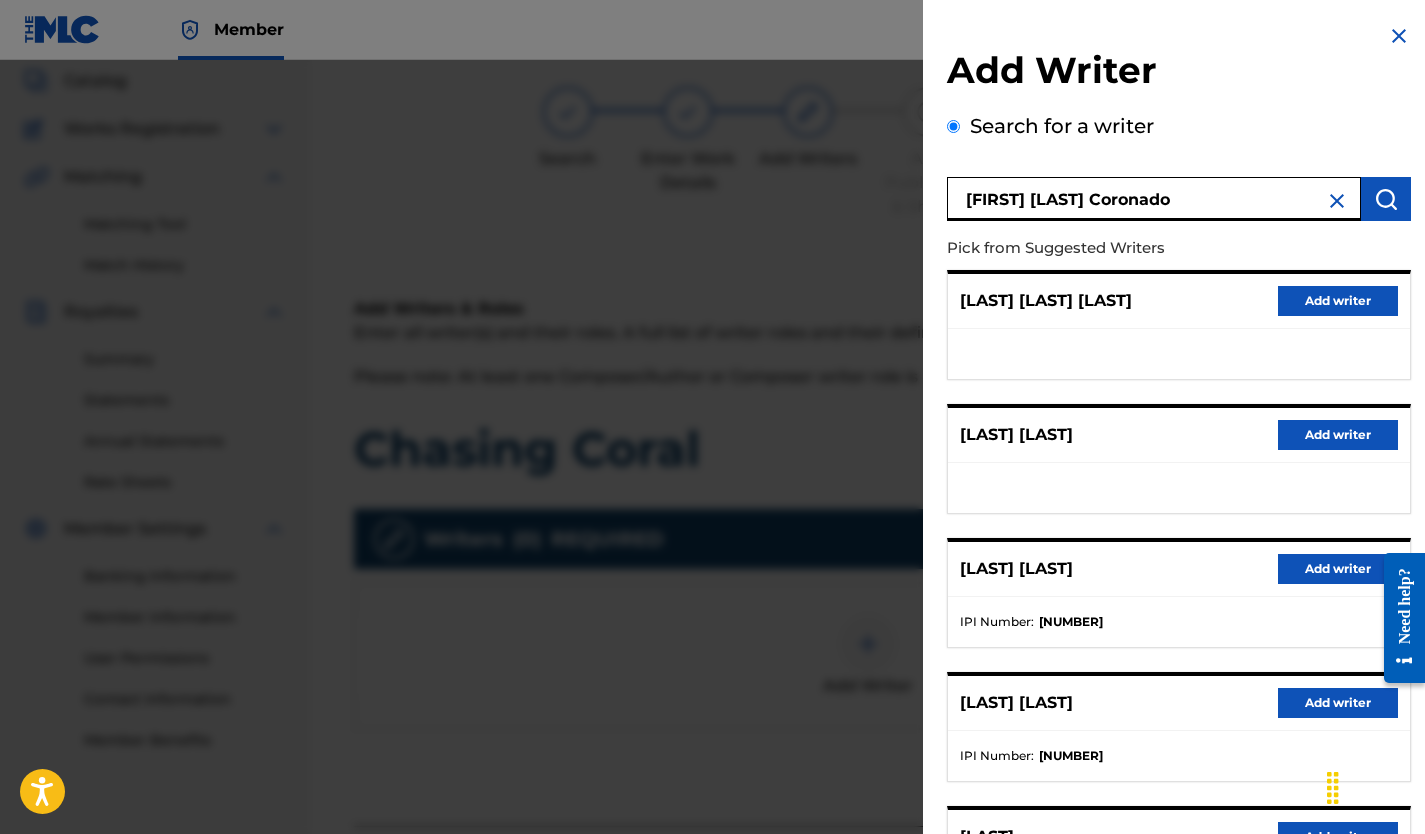 type on "[FIRST] [LAST] Coronado" 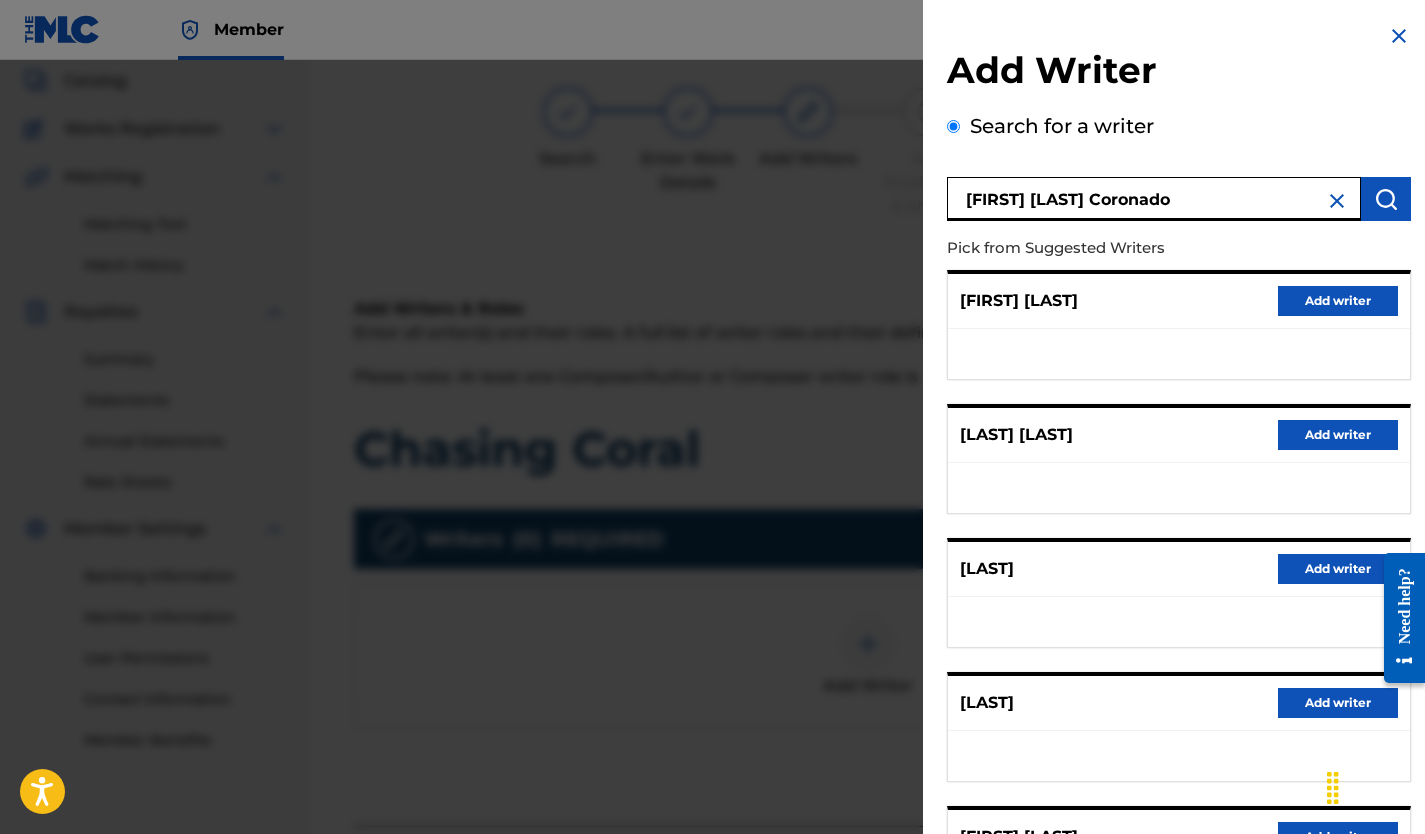 scroll, scrollTop: 208, scrollLeft: 0, axis: vertical 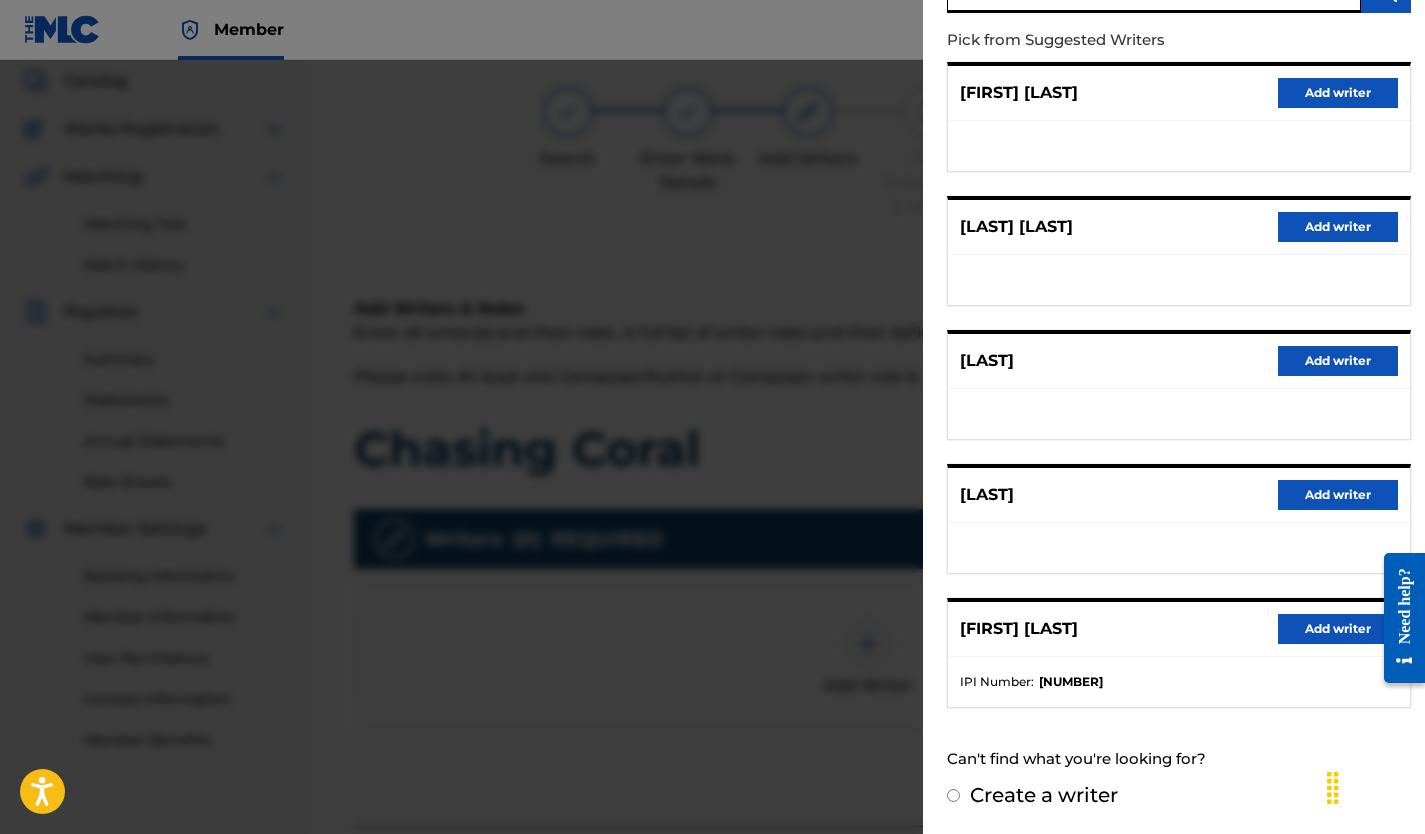 click on "Add writer" at bounding box center (1338, 629) 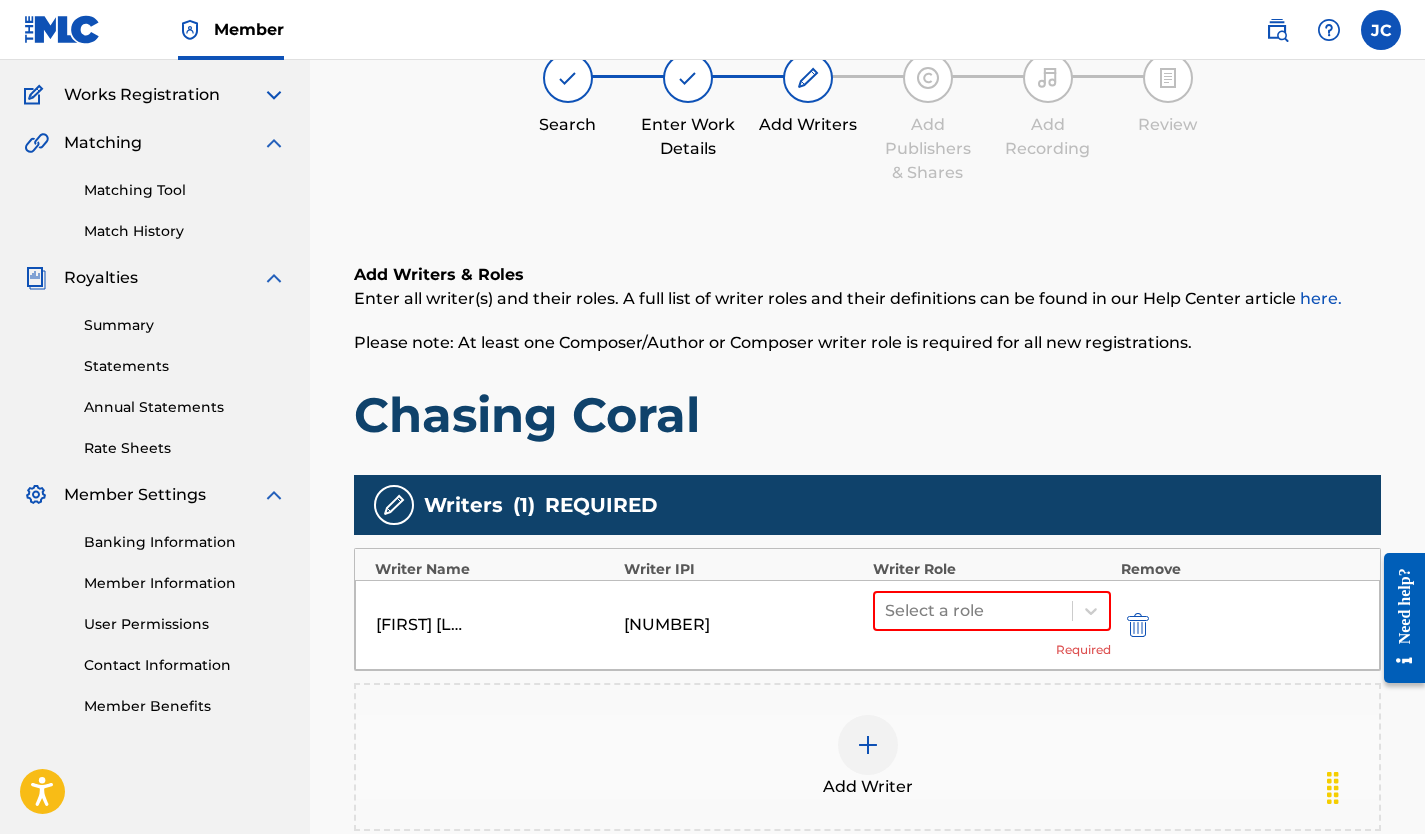 scroll, scrollTop: 153, scrollLeft: 0, axis: vertical 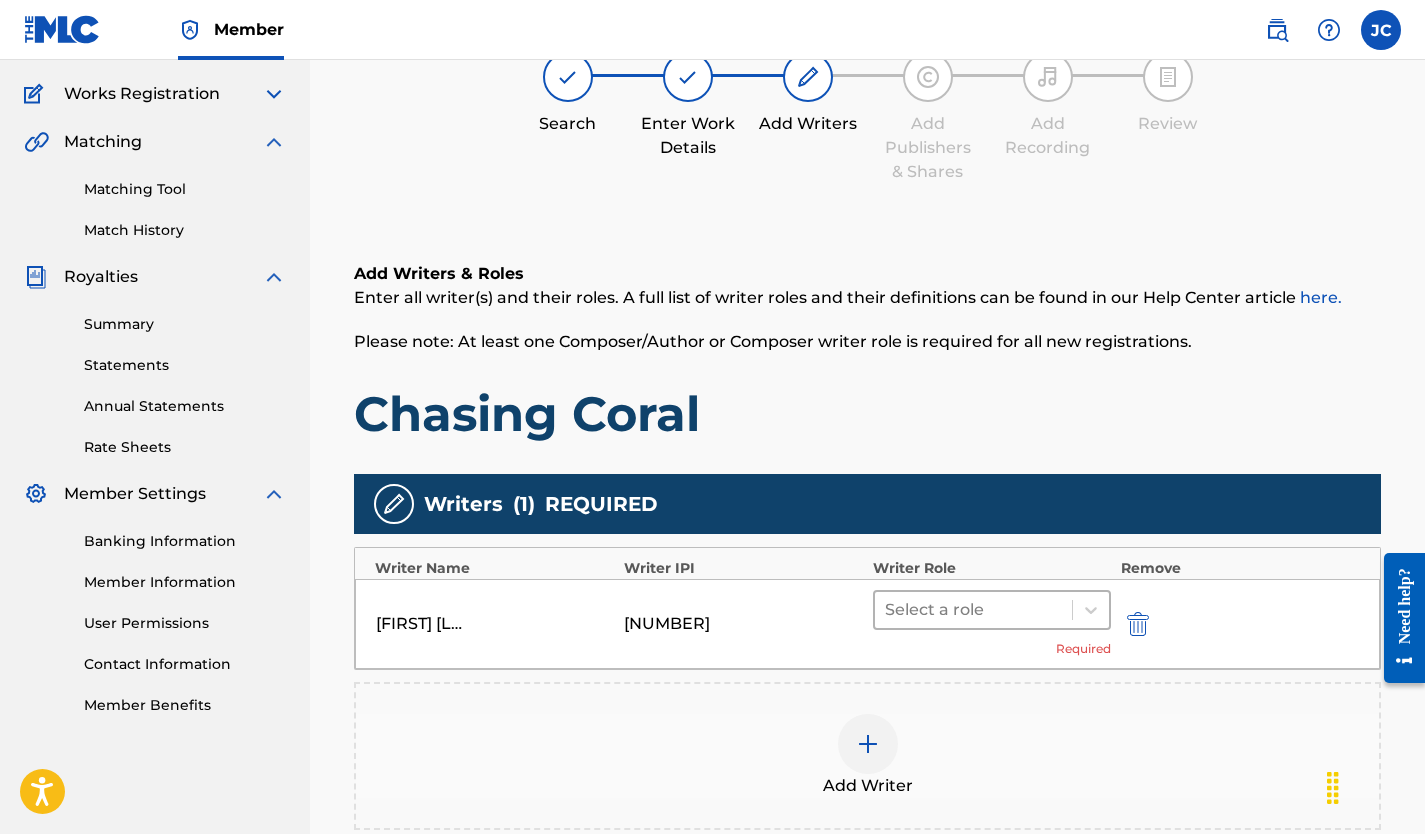 click at bounding box center (973, 610) 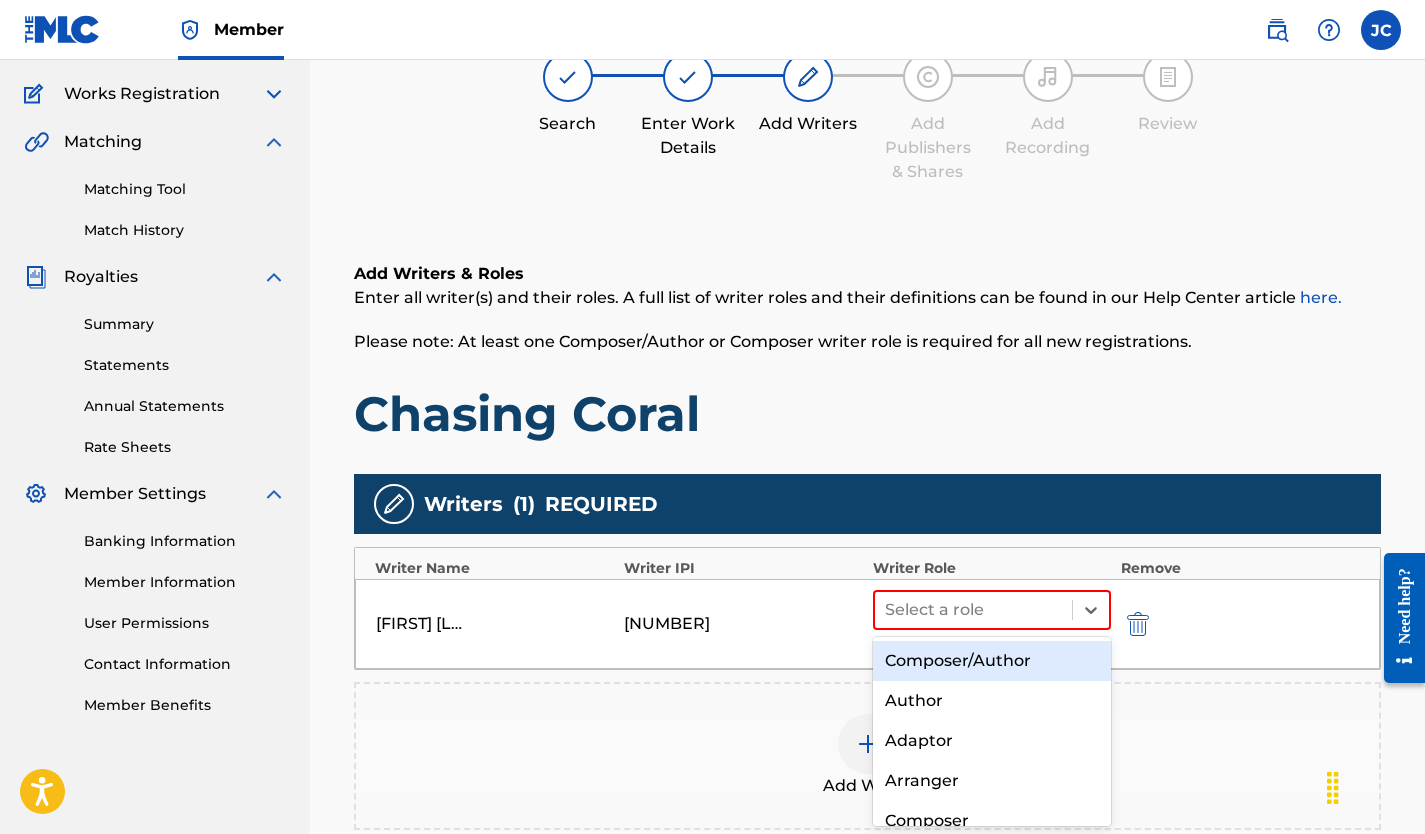 click on "Composer/Author" at bounding box center [992, 661] 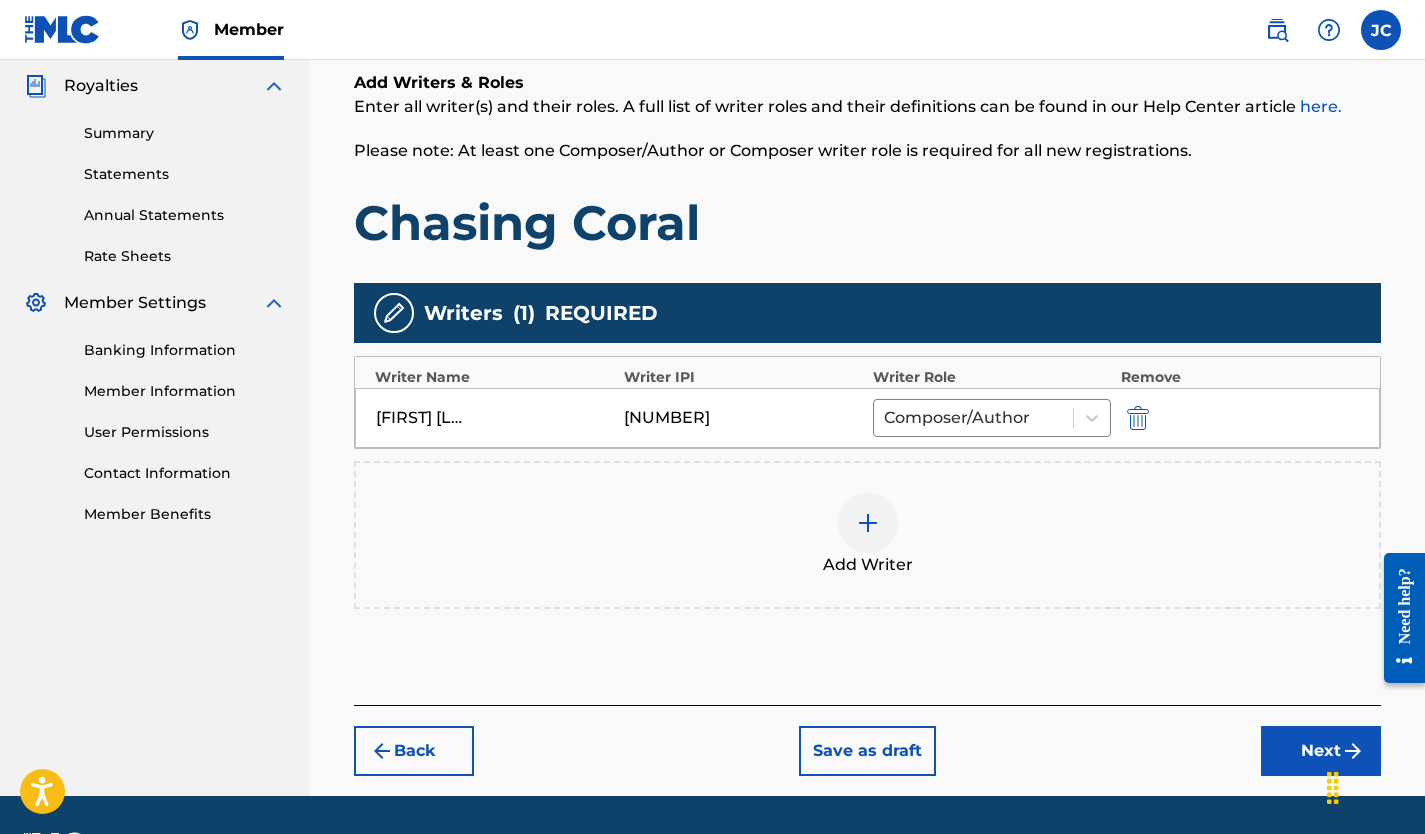 click on "Next" at bounding box center [1321, 751] 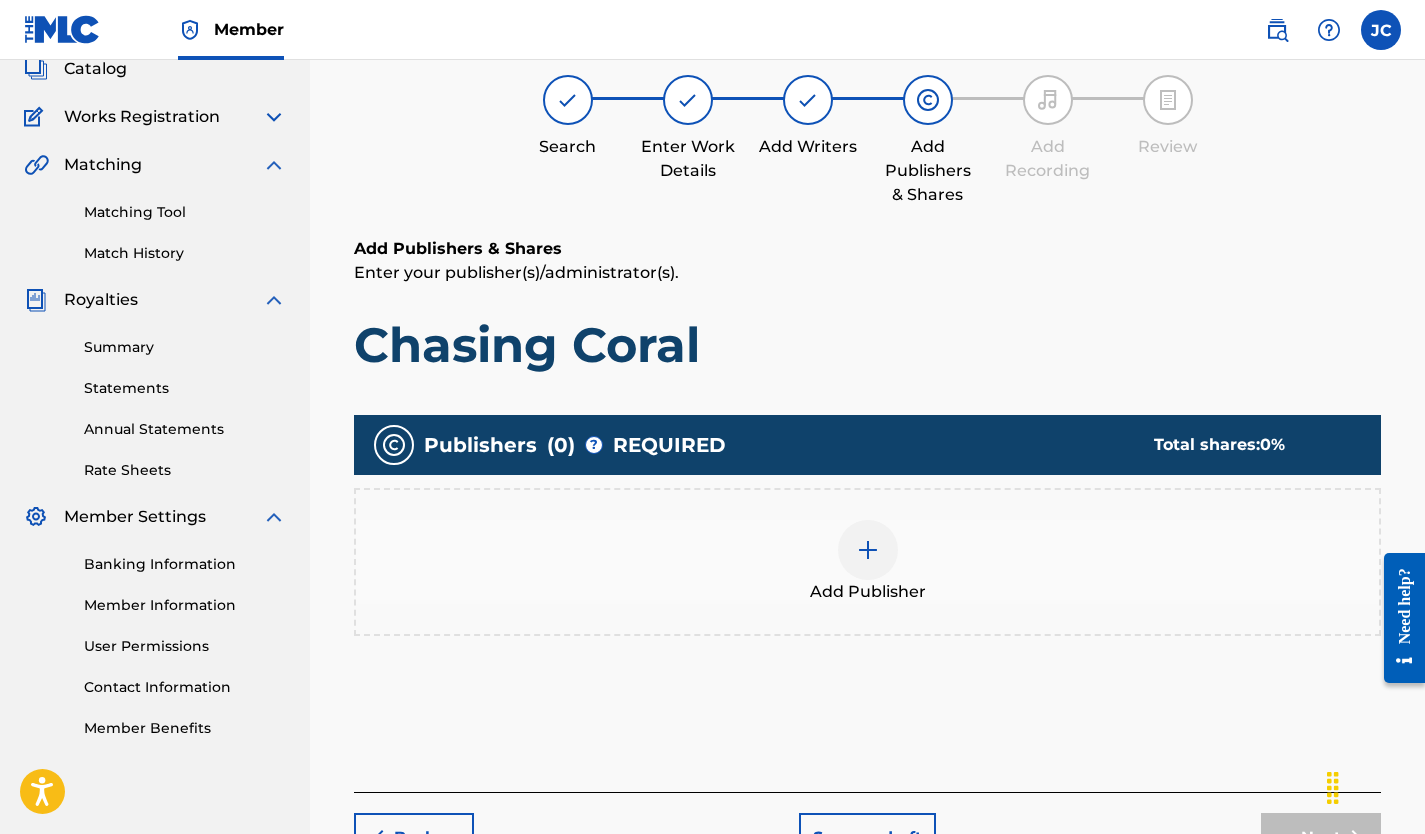 scroll, scrollTop: 90, scrollLeft: 0, axis: vertical 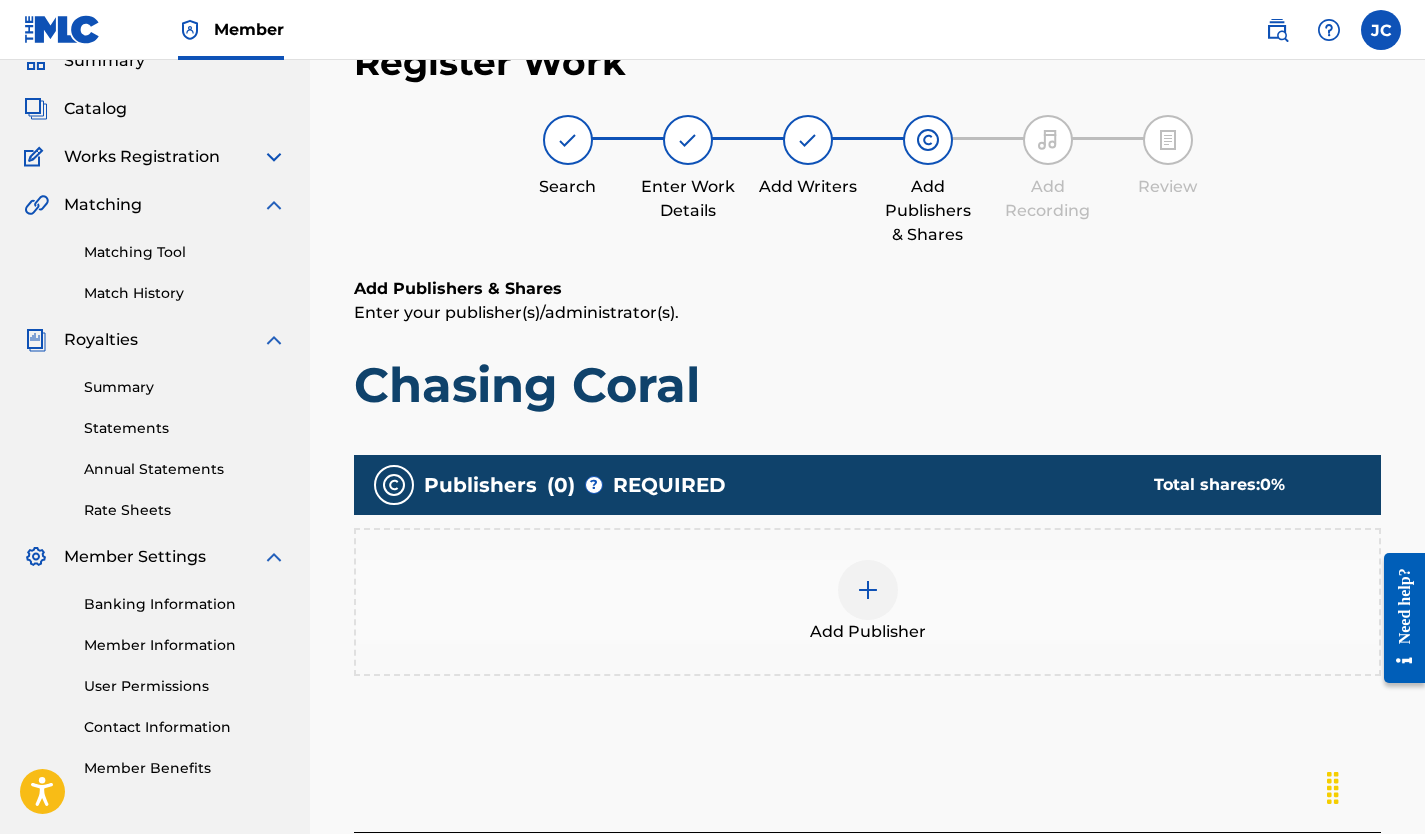 click on "Add Publisher" at bounding box center [867, 602] 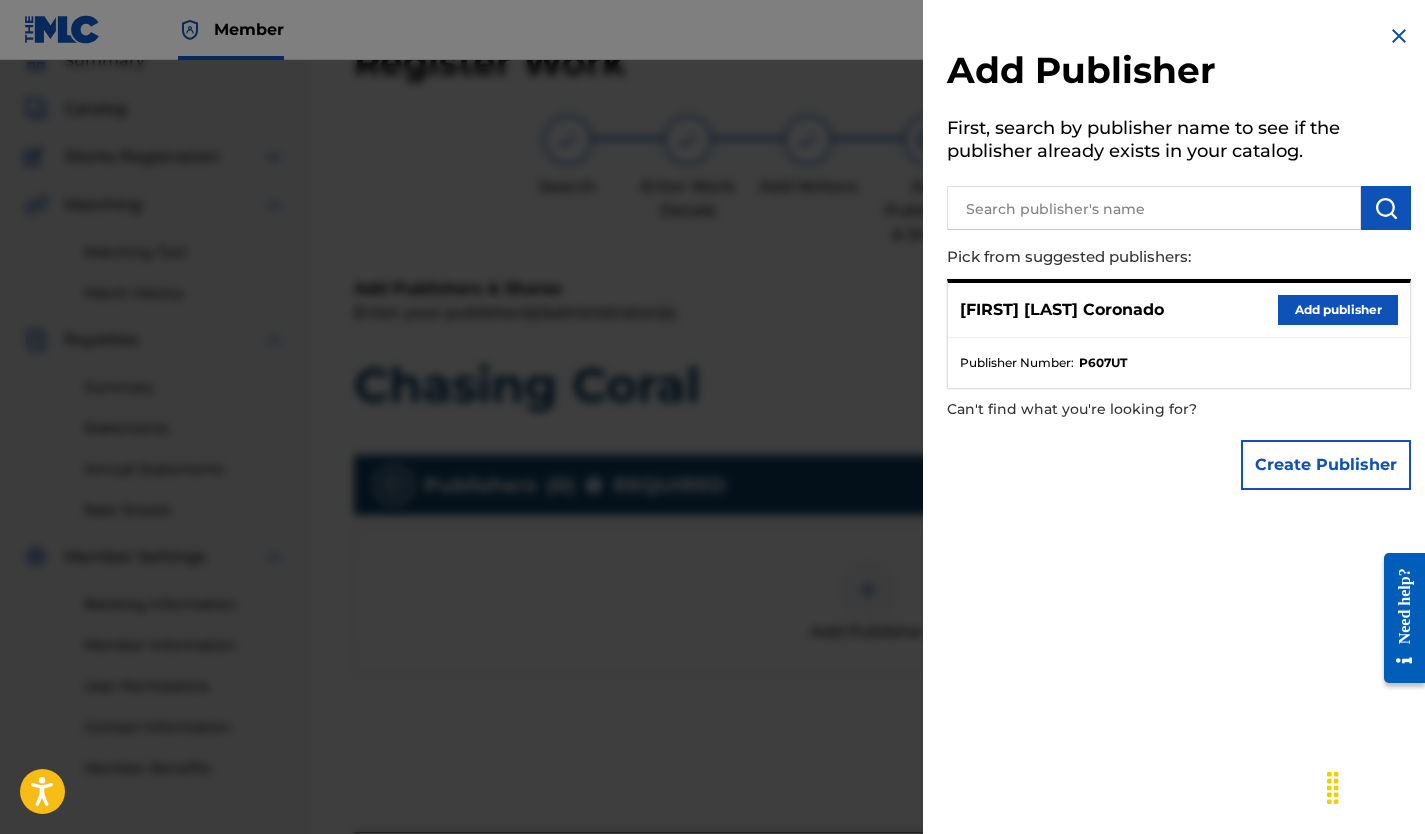 click at bounding box center (1154, 208) 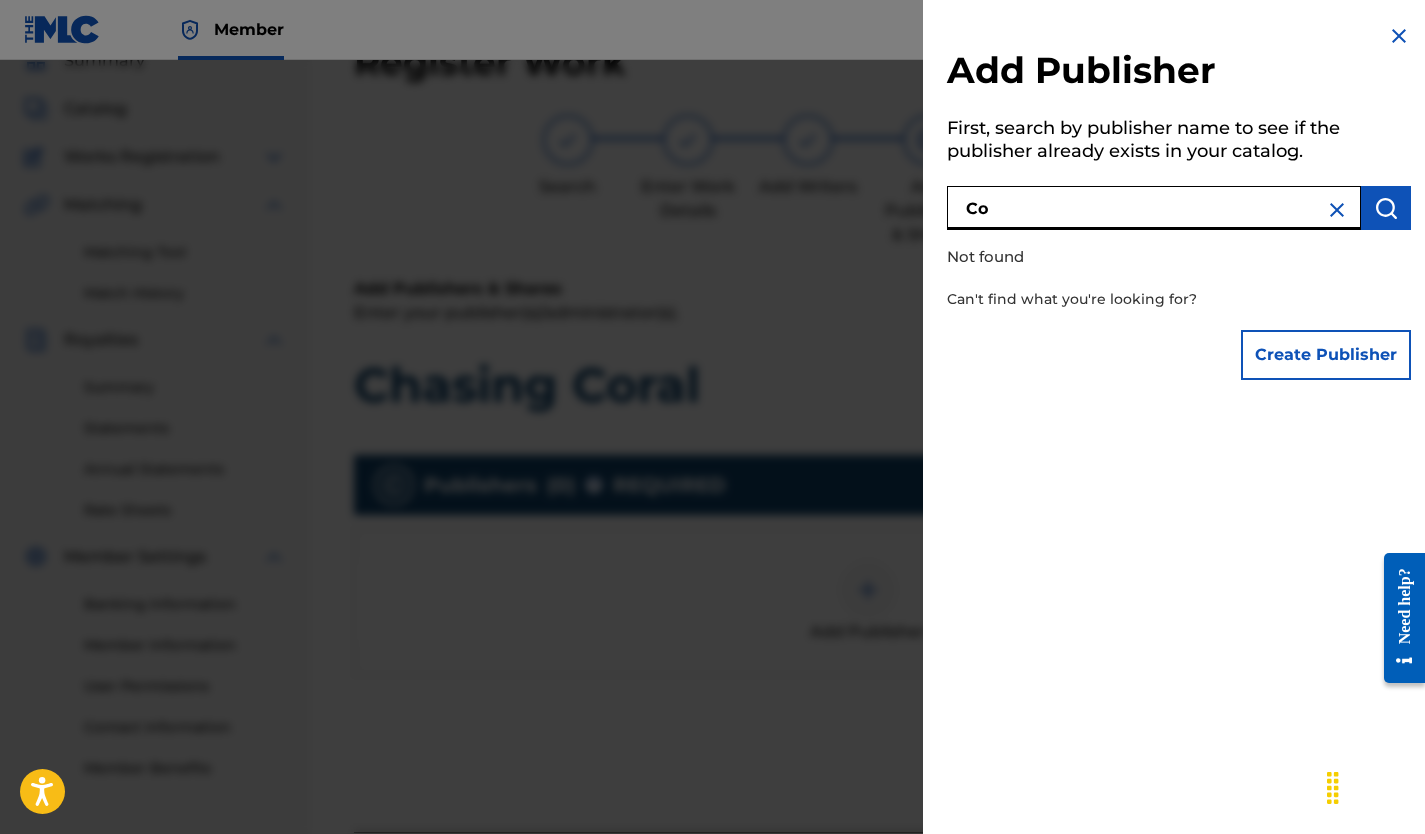 type on "C" 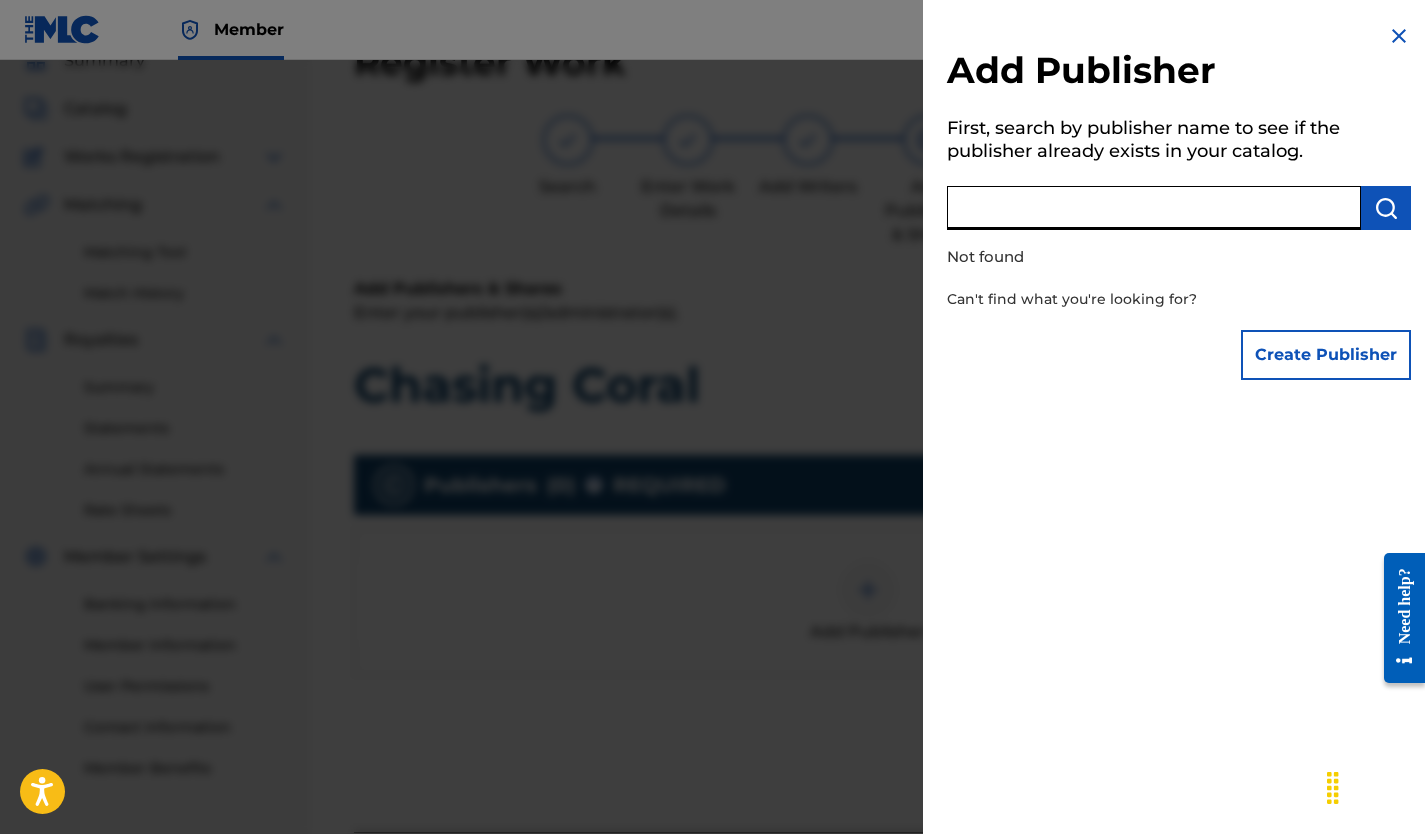 type 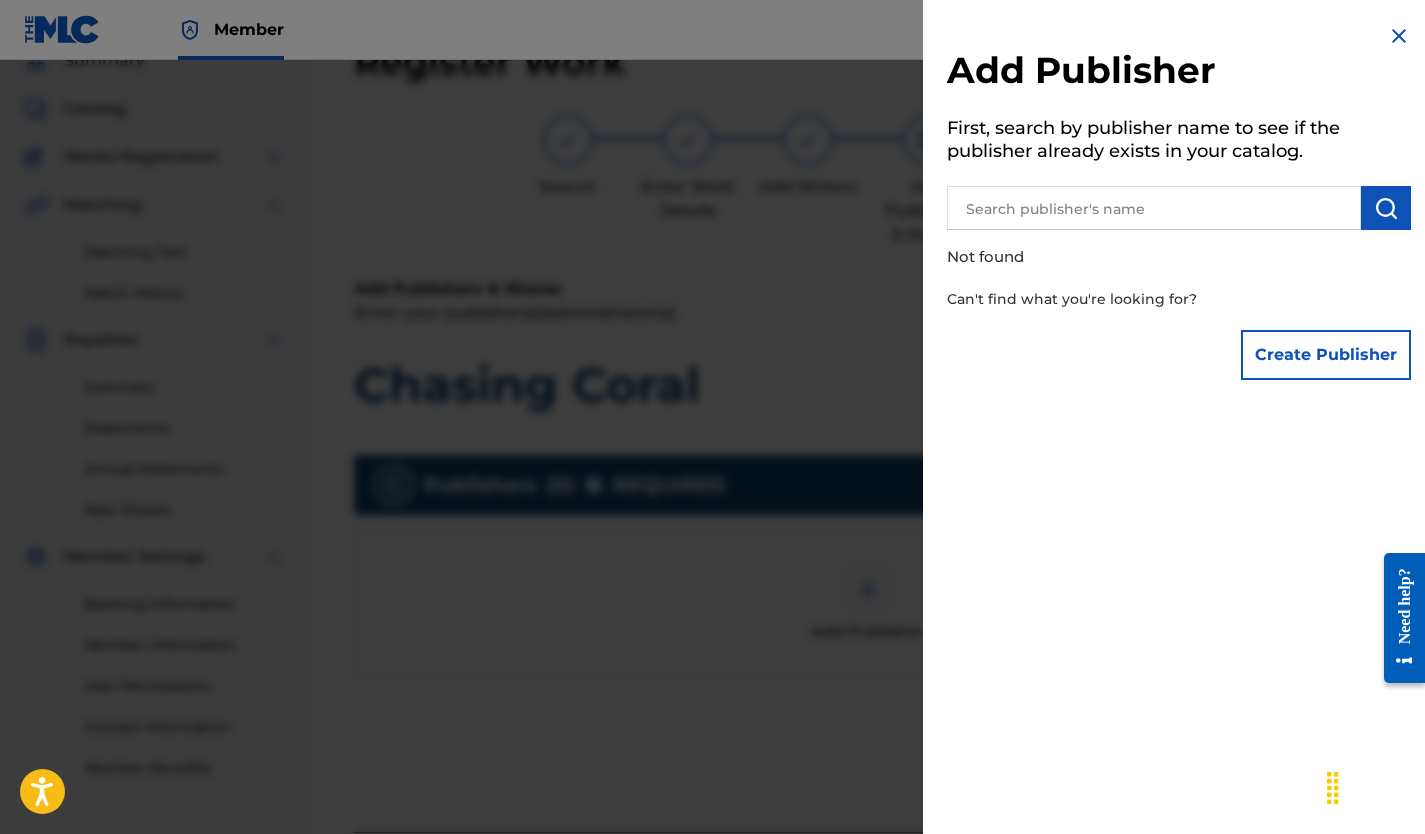 click on "Create Publisher" at bounding box center (1326, 355) 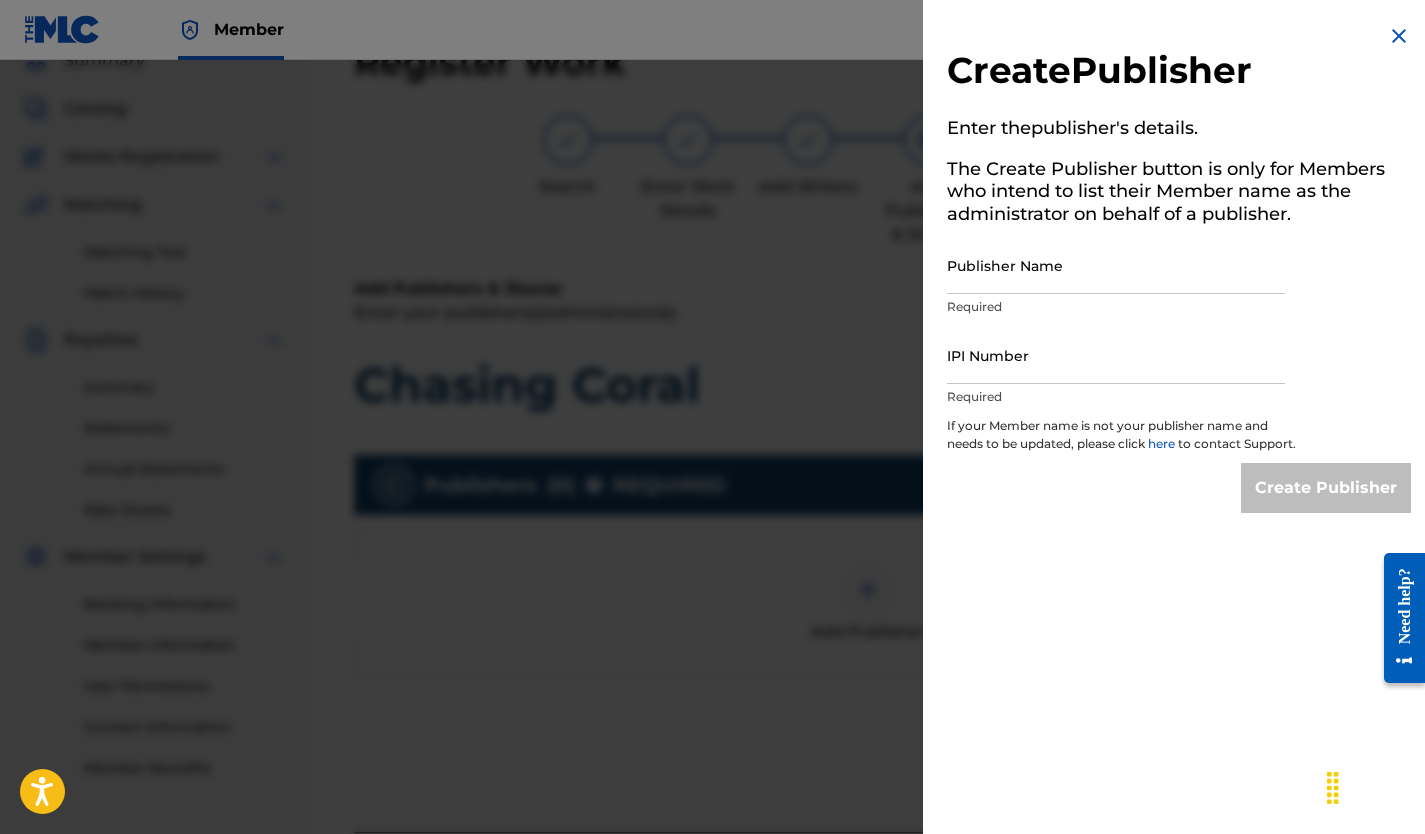 click on "Publisher Name" at bounding box center [1116, 265] 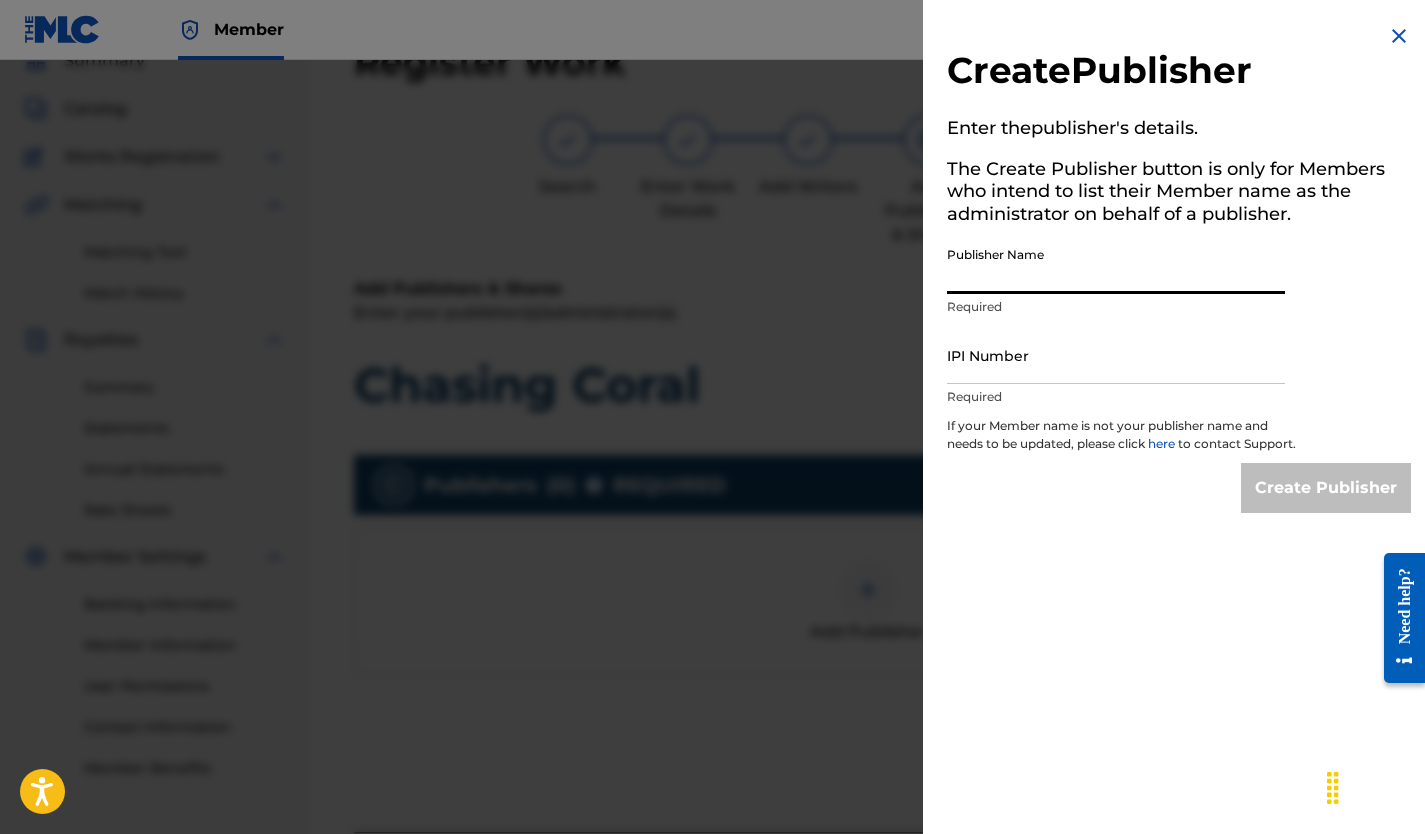 type on "Coronado Music Publishing" 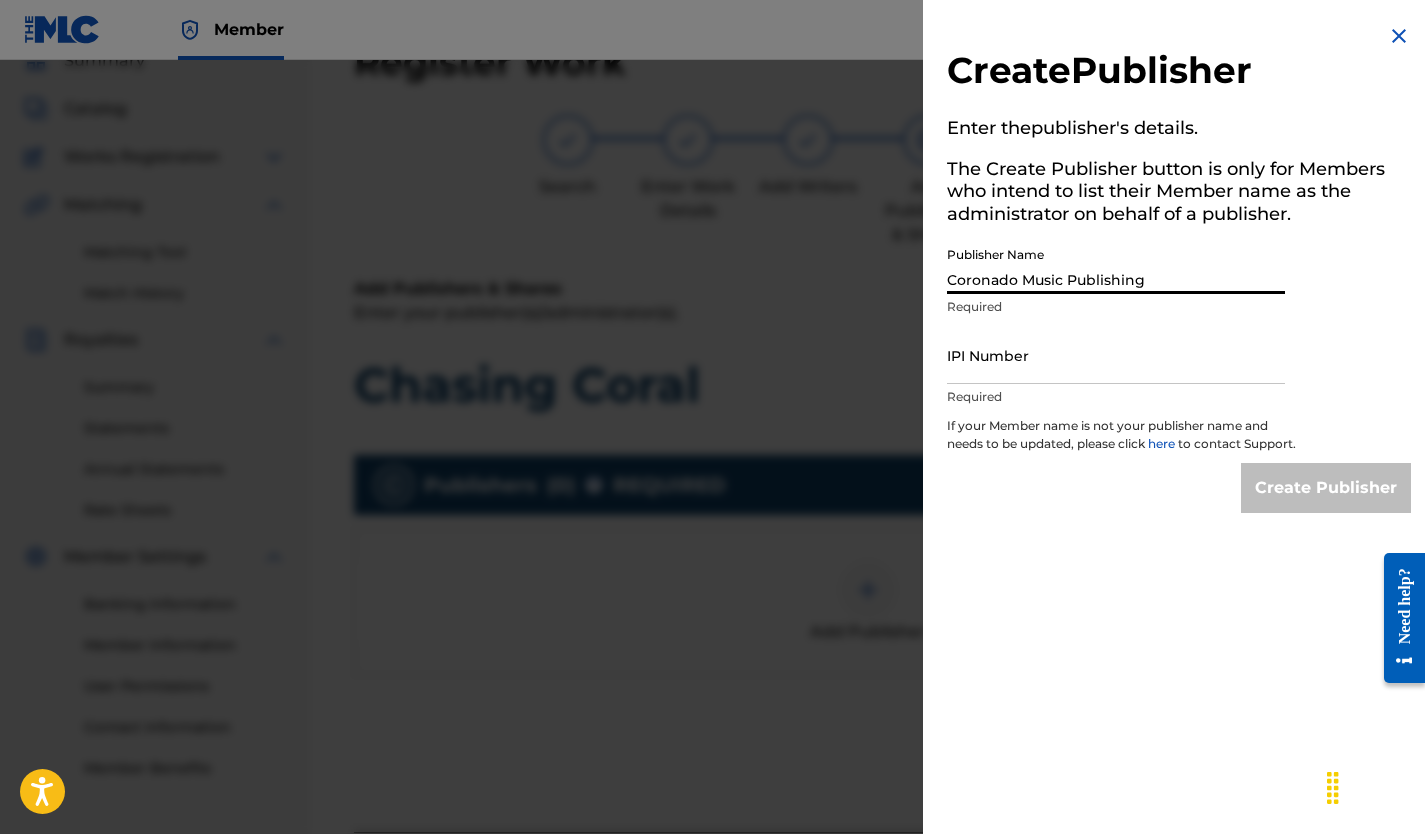 type on "[NUMBER]" 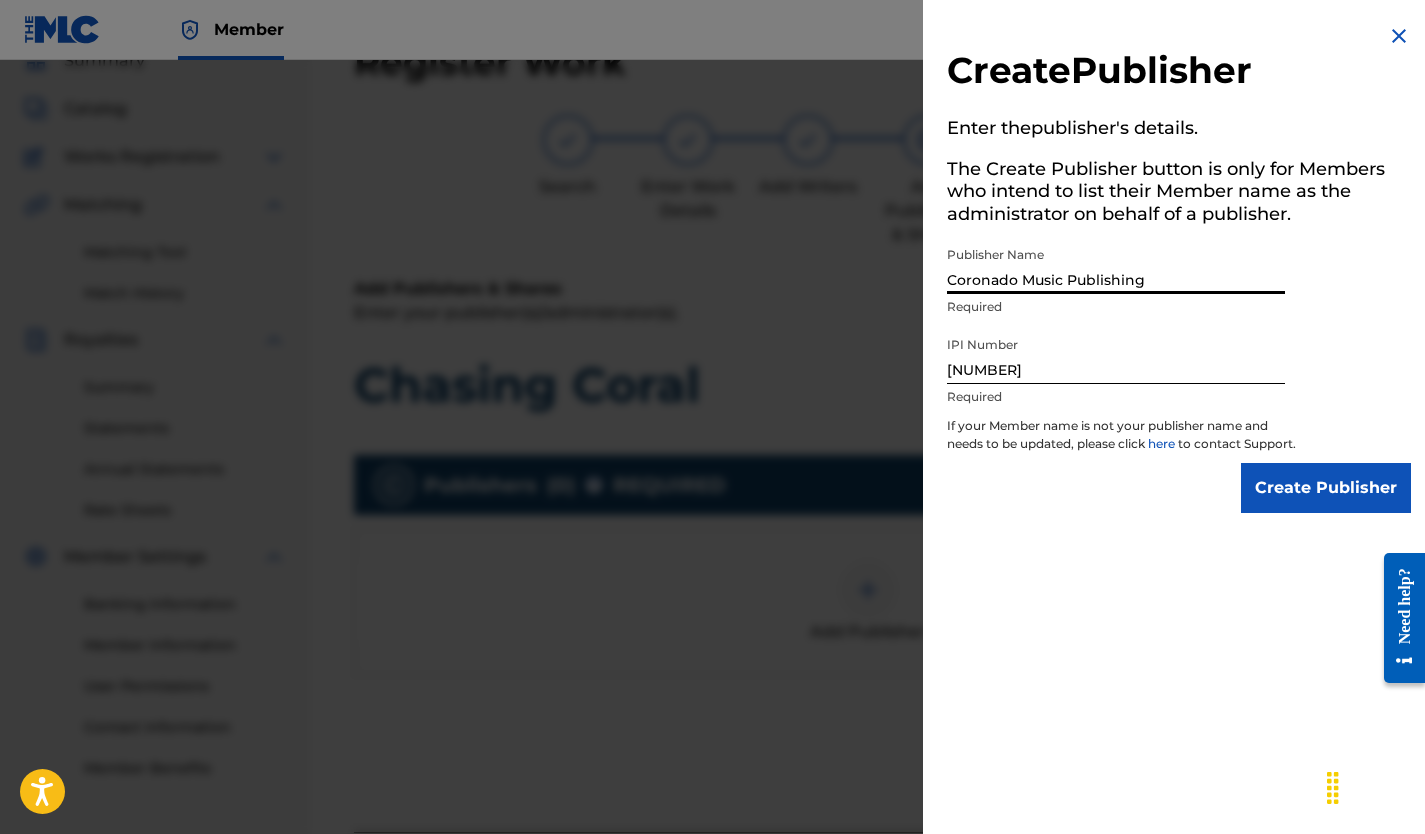 click on "Create Publisher" at bounding box center (1326, 488) 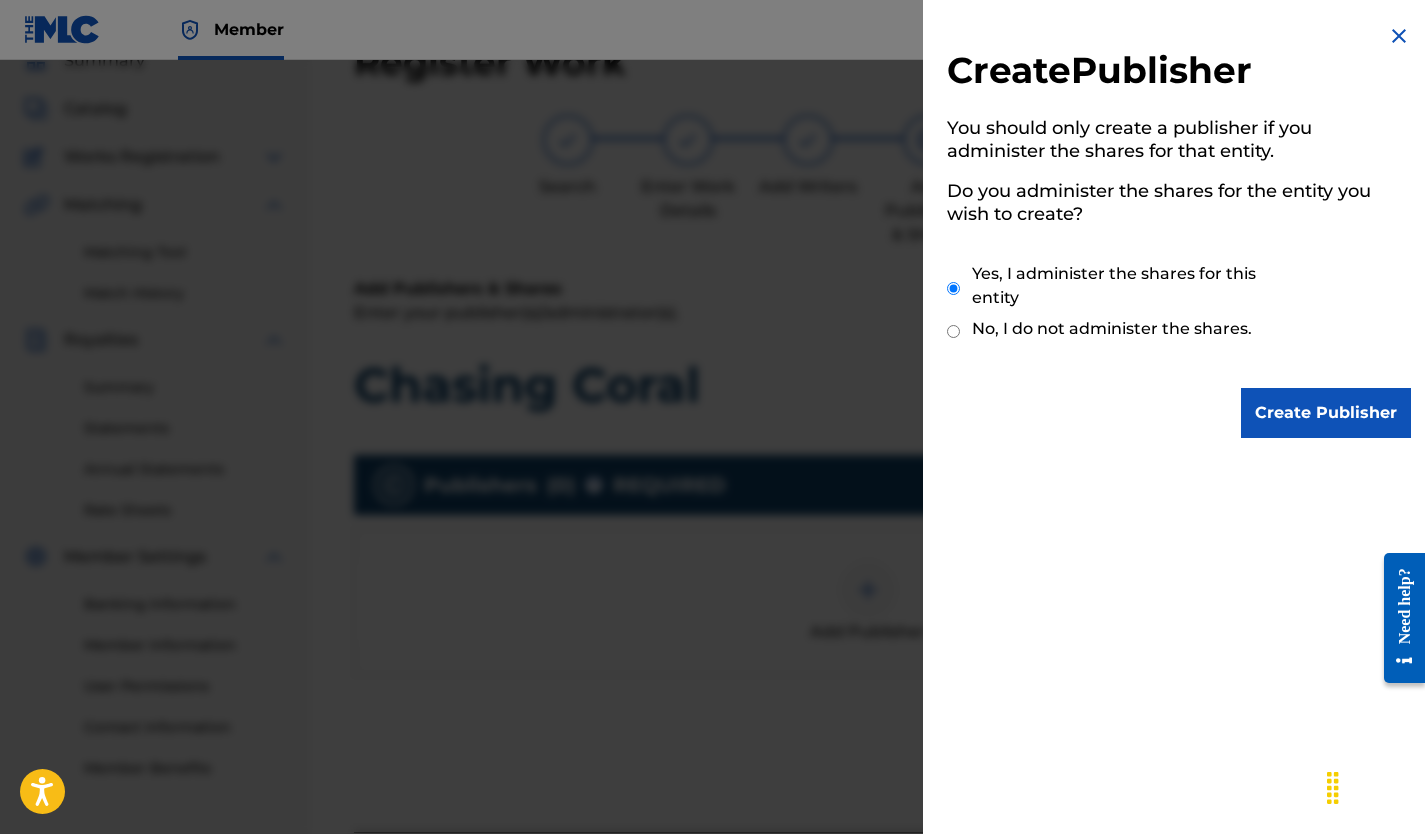 click on "Create Publisher" at bounding box center [1326, 413] 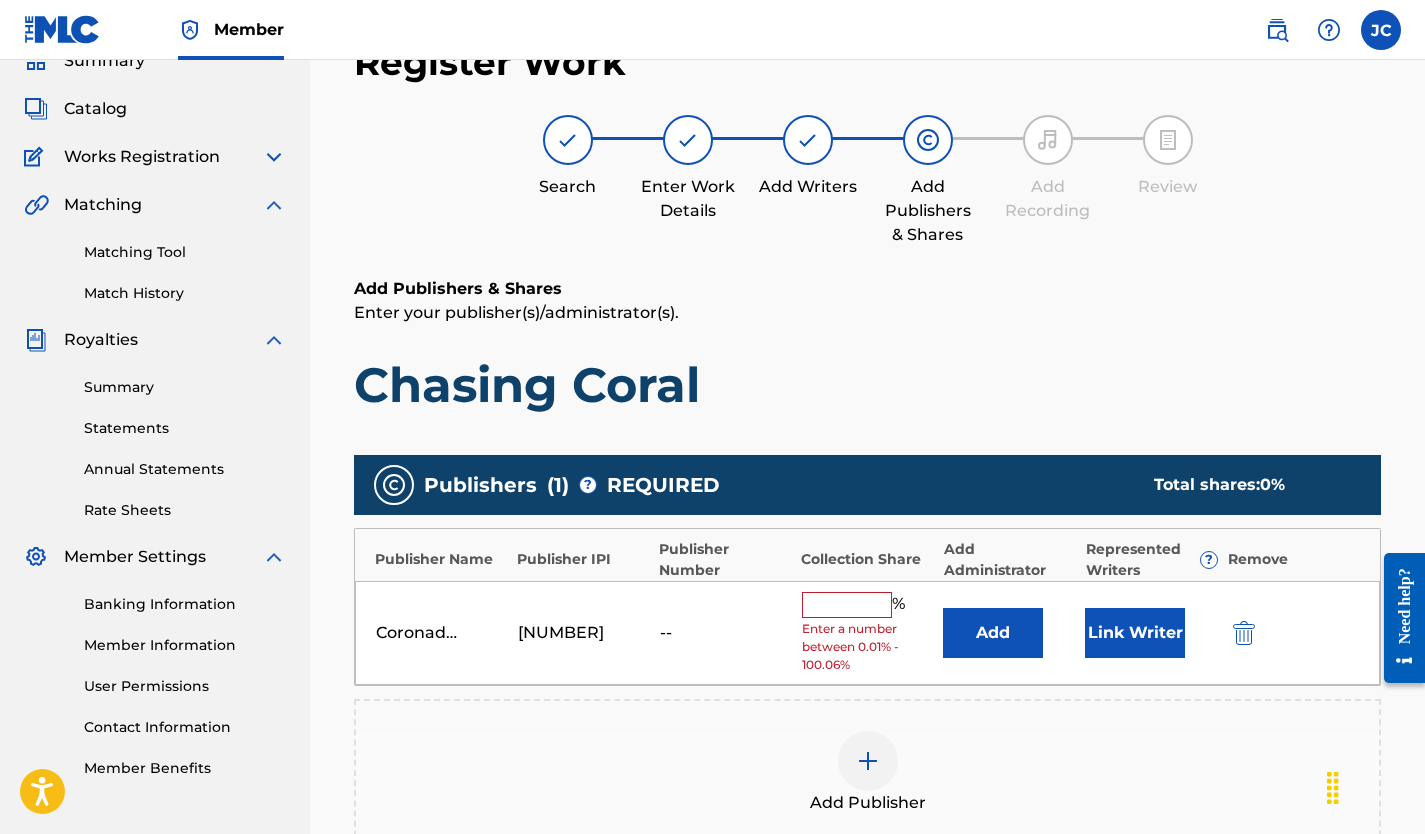 click at bounding box center (847, 605) 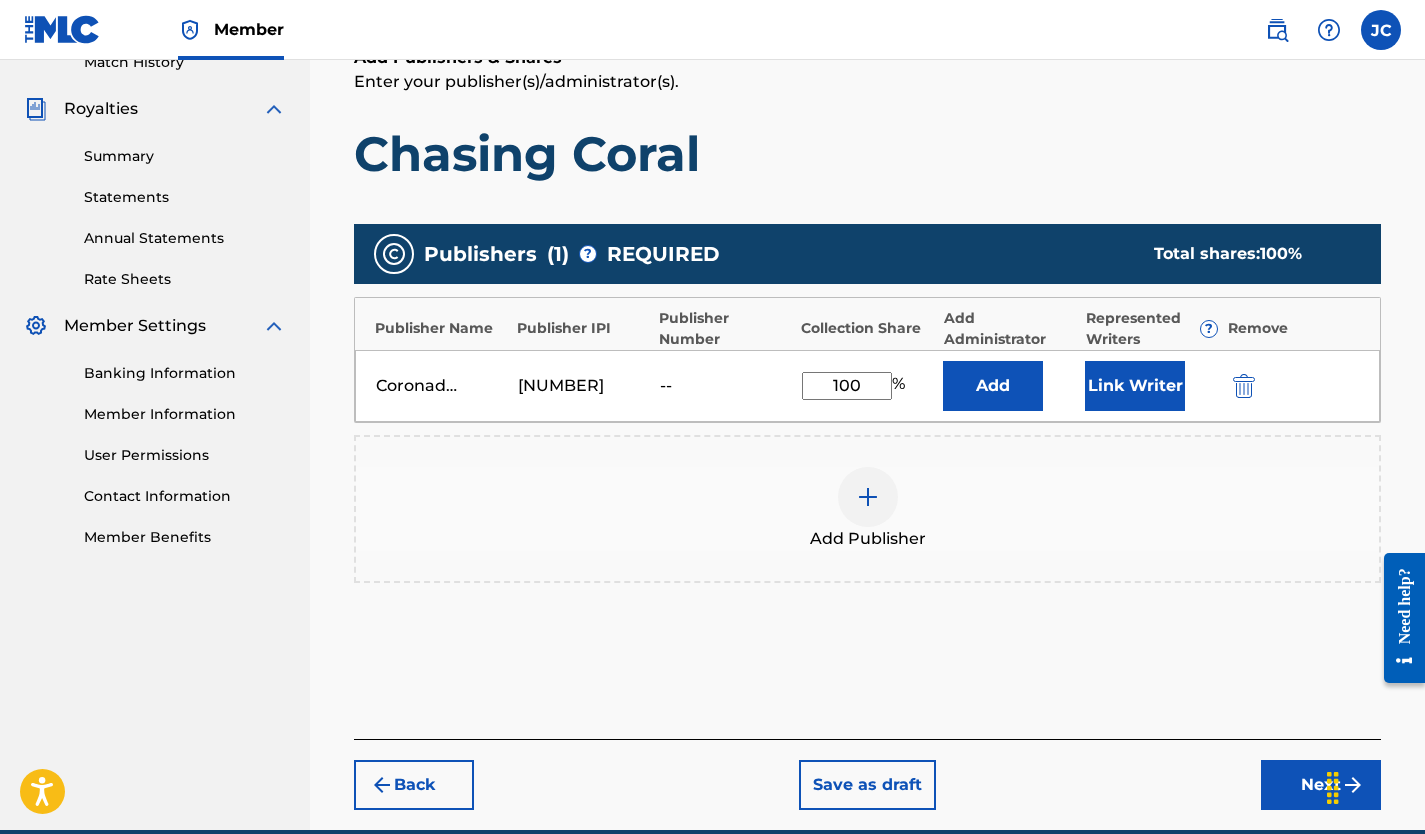 scroll, scrollTop: 333, scrollLeft: 0, axis: vertical 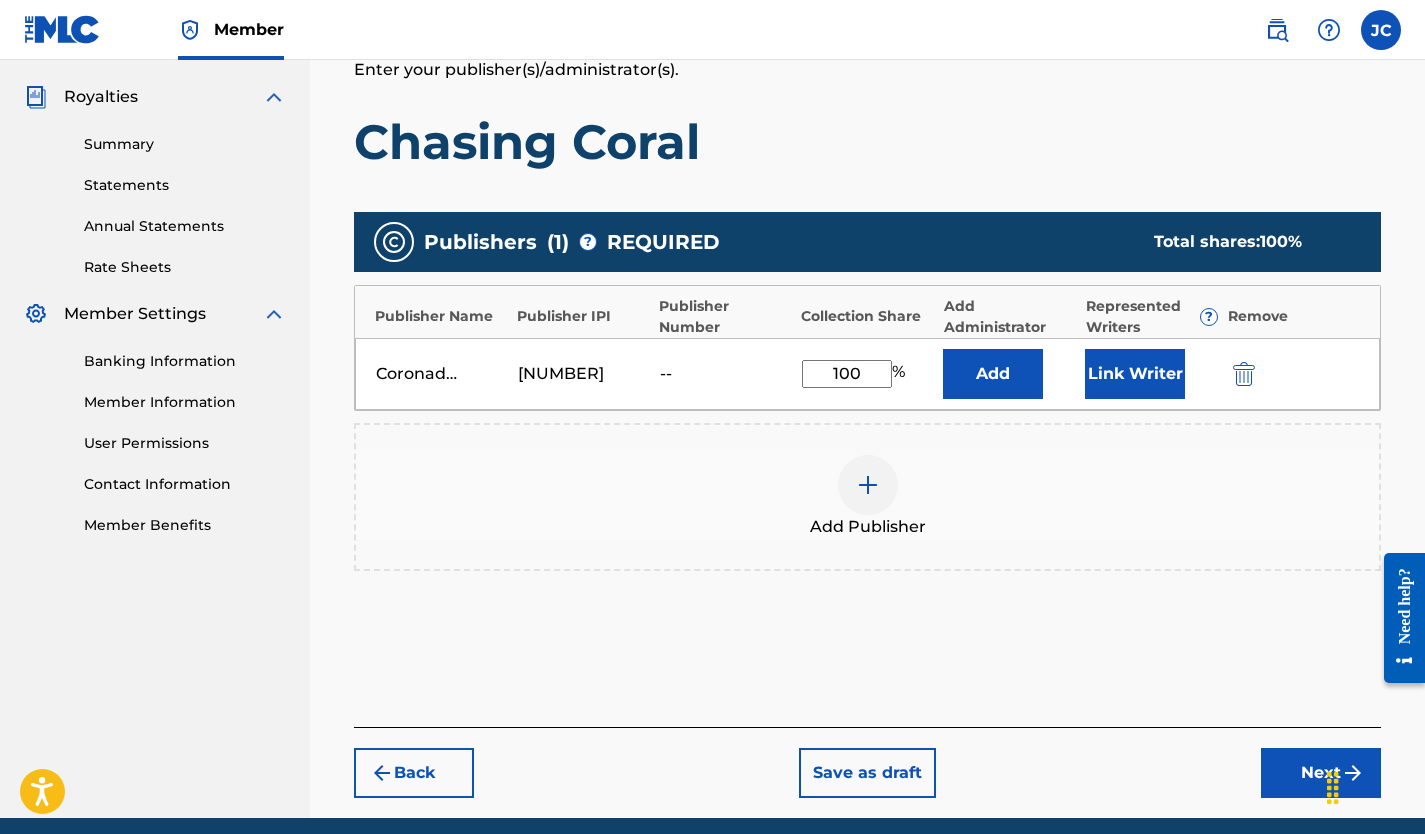 click on "Add" at bounding box center [993, 374] 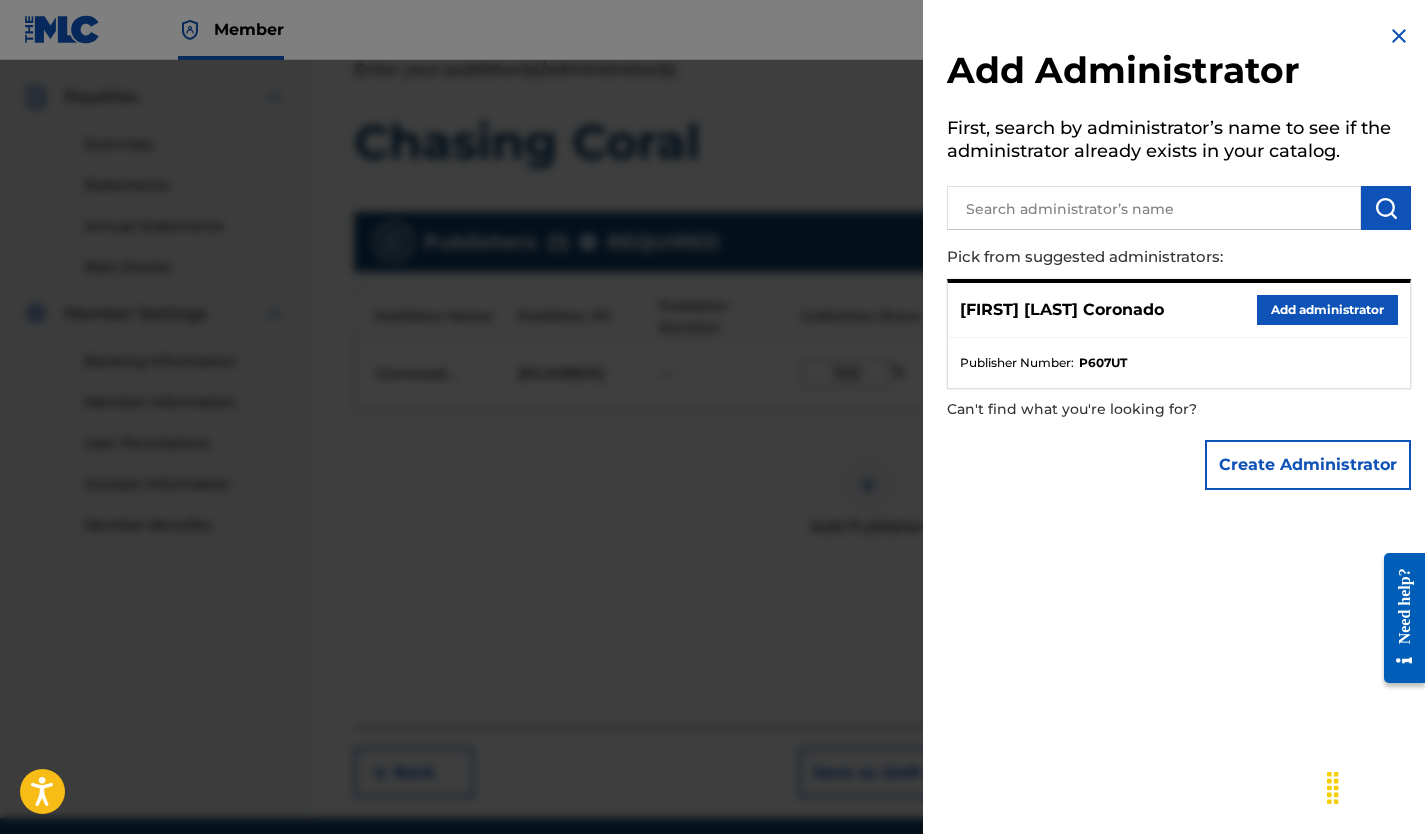 click at bounding box center (1399, 36) 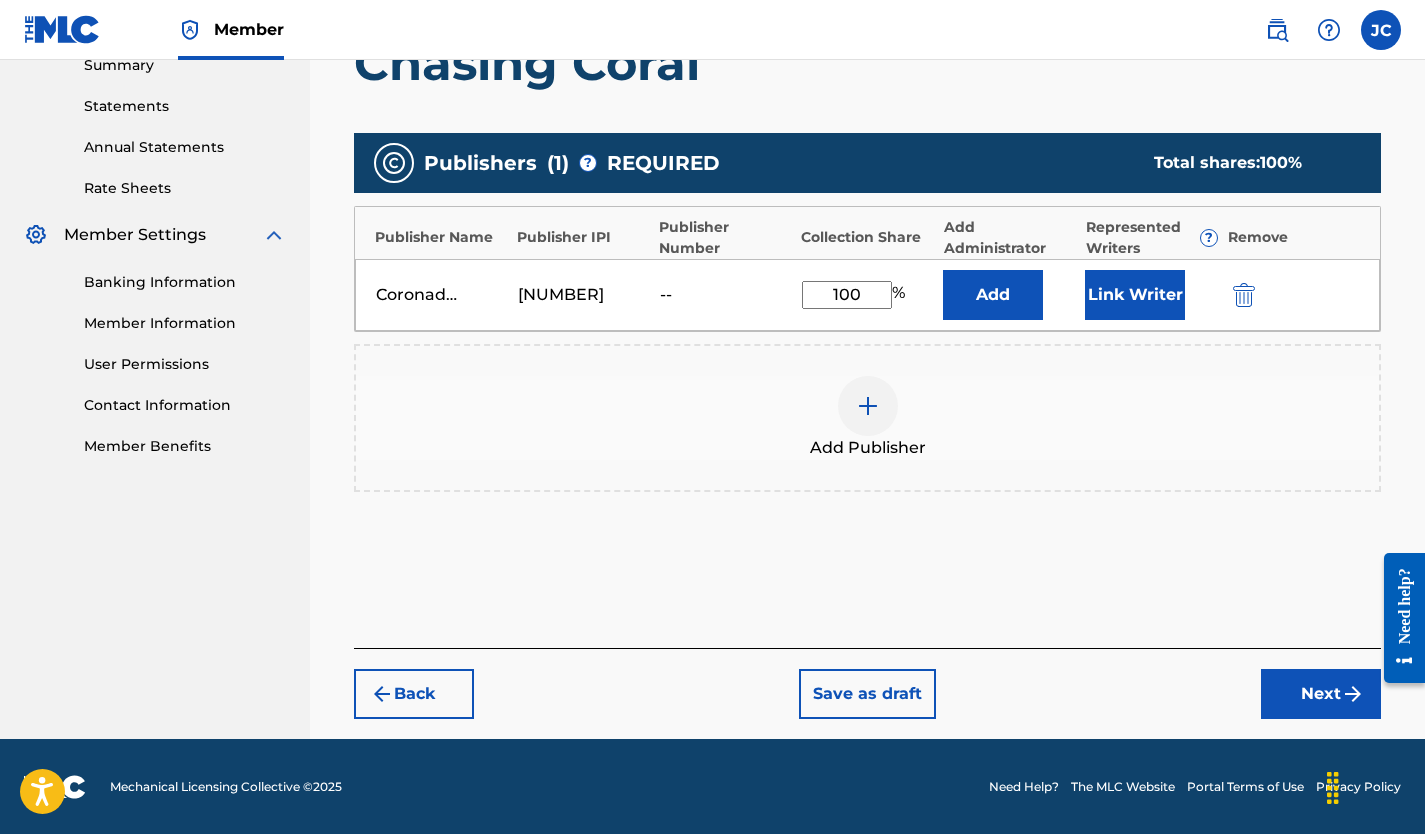scroll, scrollTop: 413, scrollLeft: 0, axis: vertical 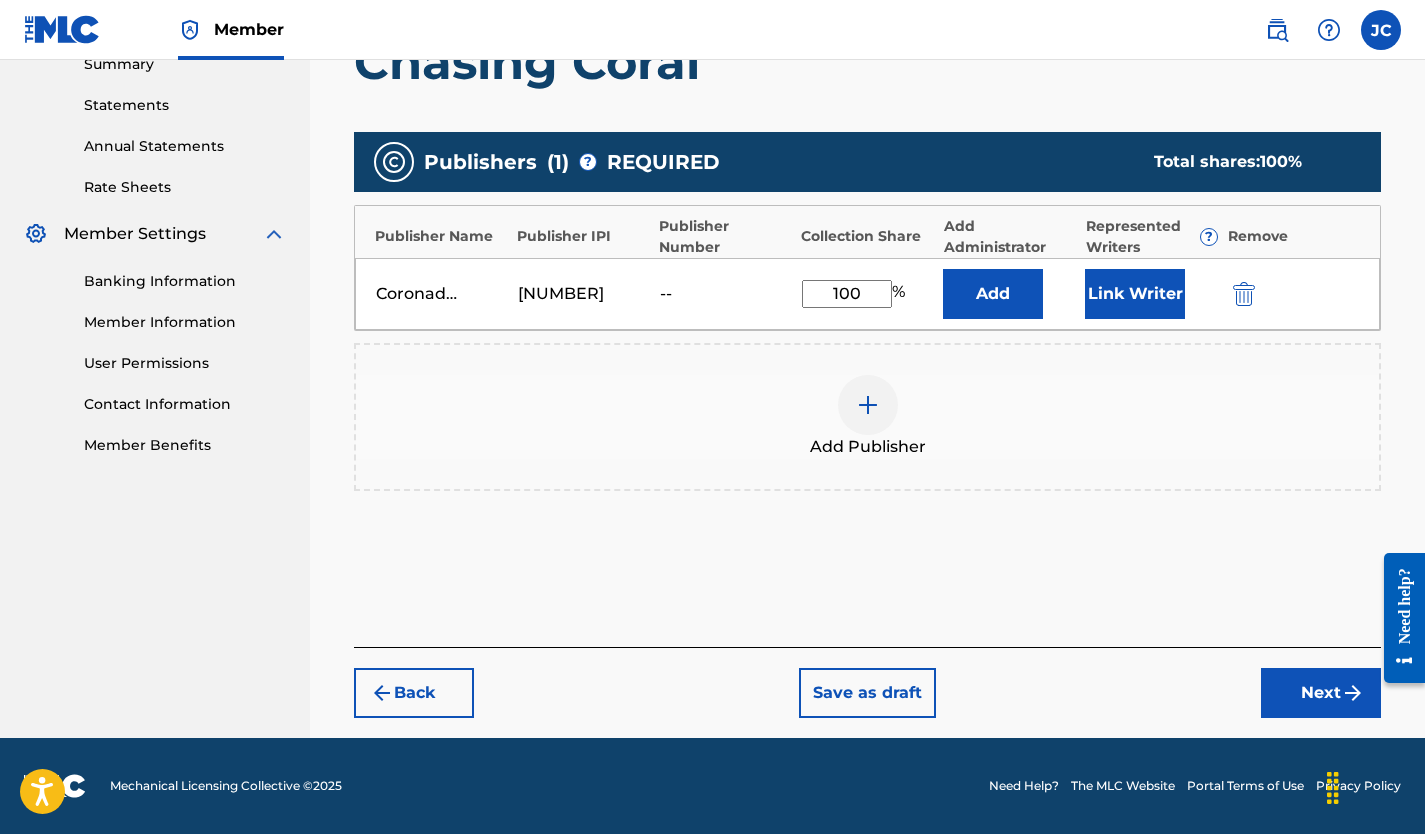 click on "Next" at bounding box center (1321, 693) 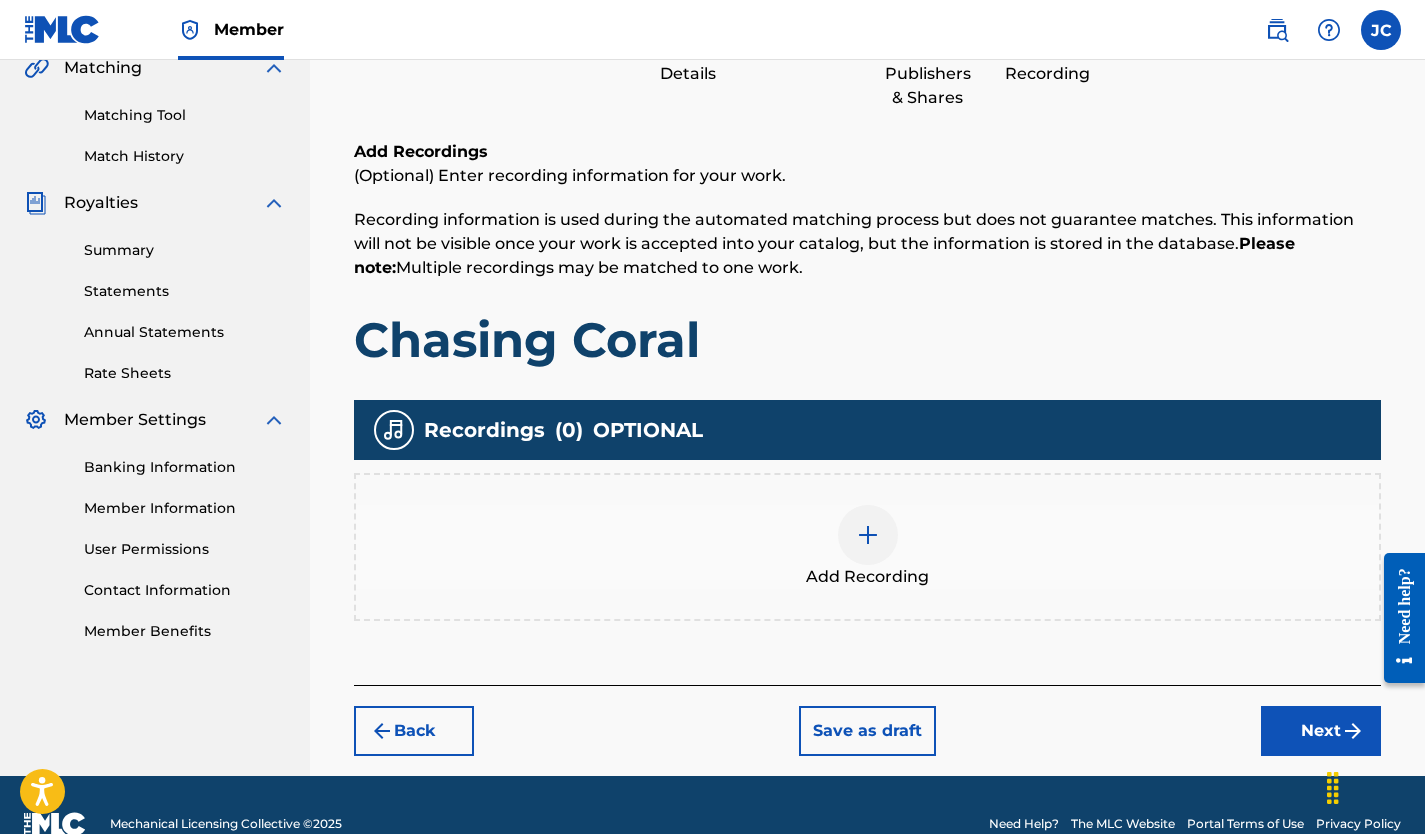 scroll, scrollTop: 90, scrollLeft: 0, axis: vertical 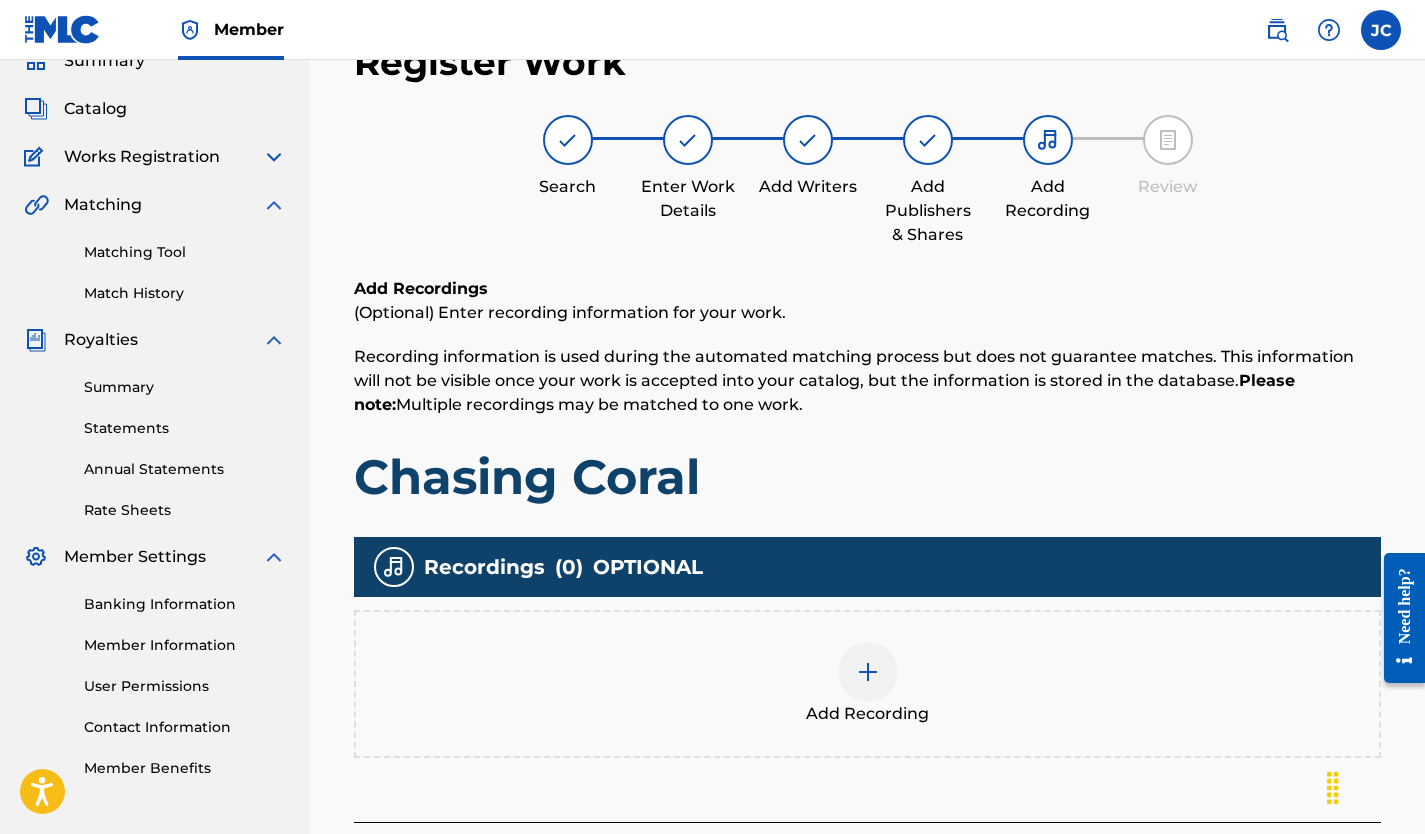 click at bounding box center [868, 672] 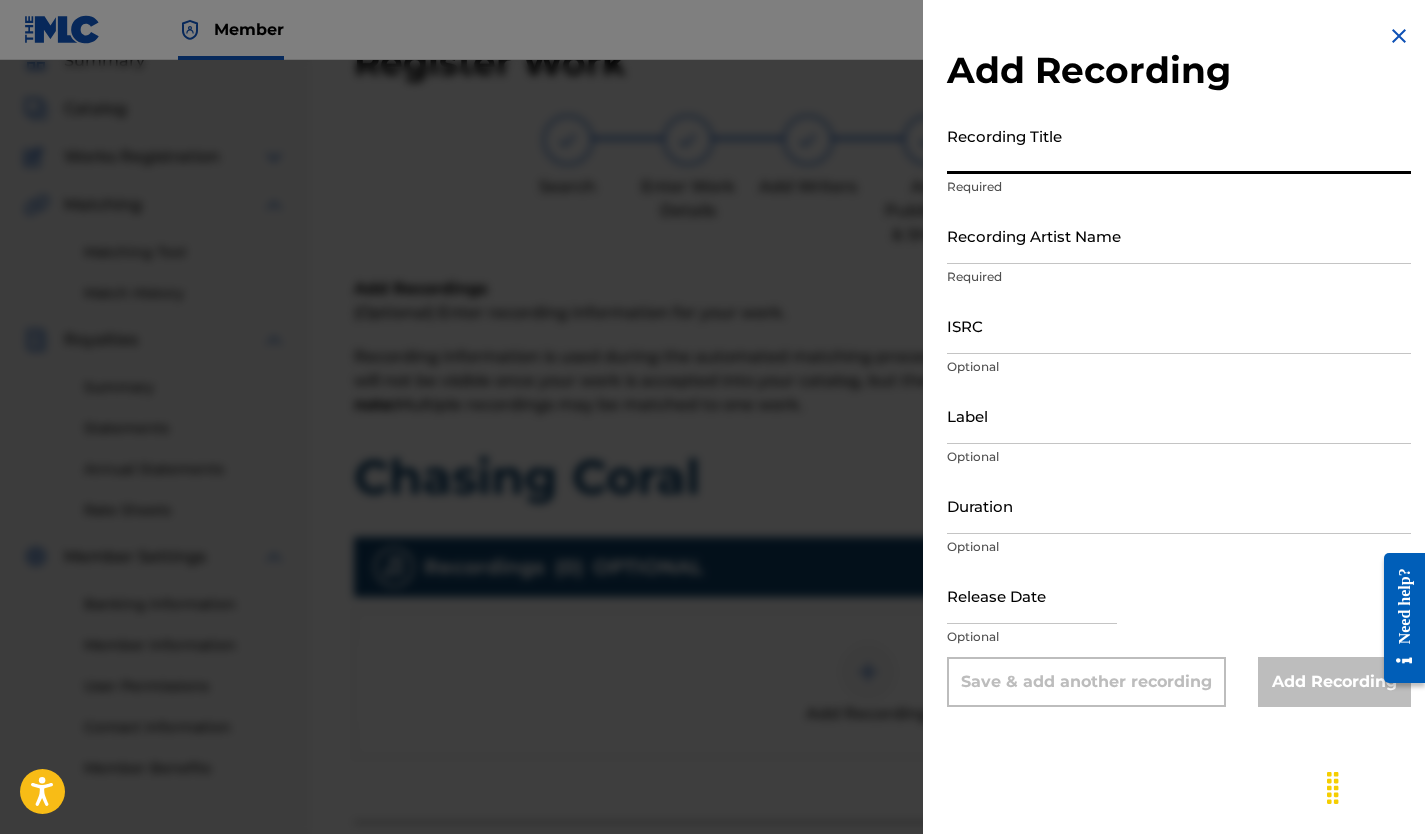 click on "Recording Title" at bounding box center [1179, 145] 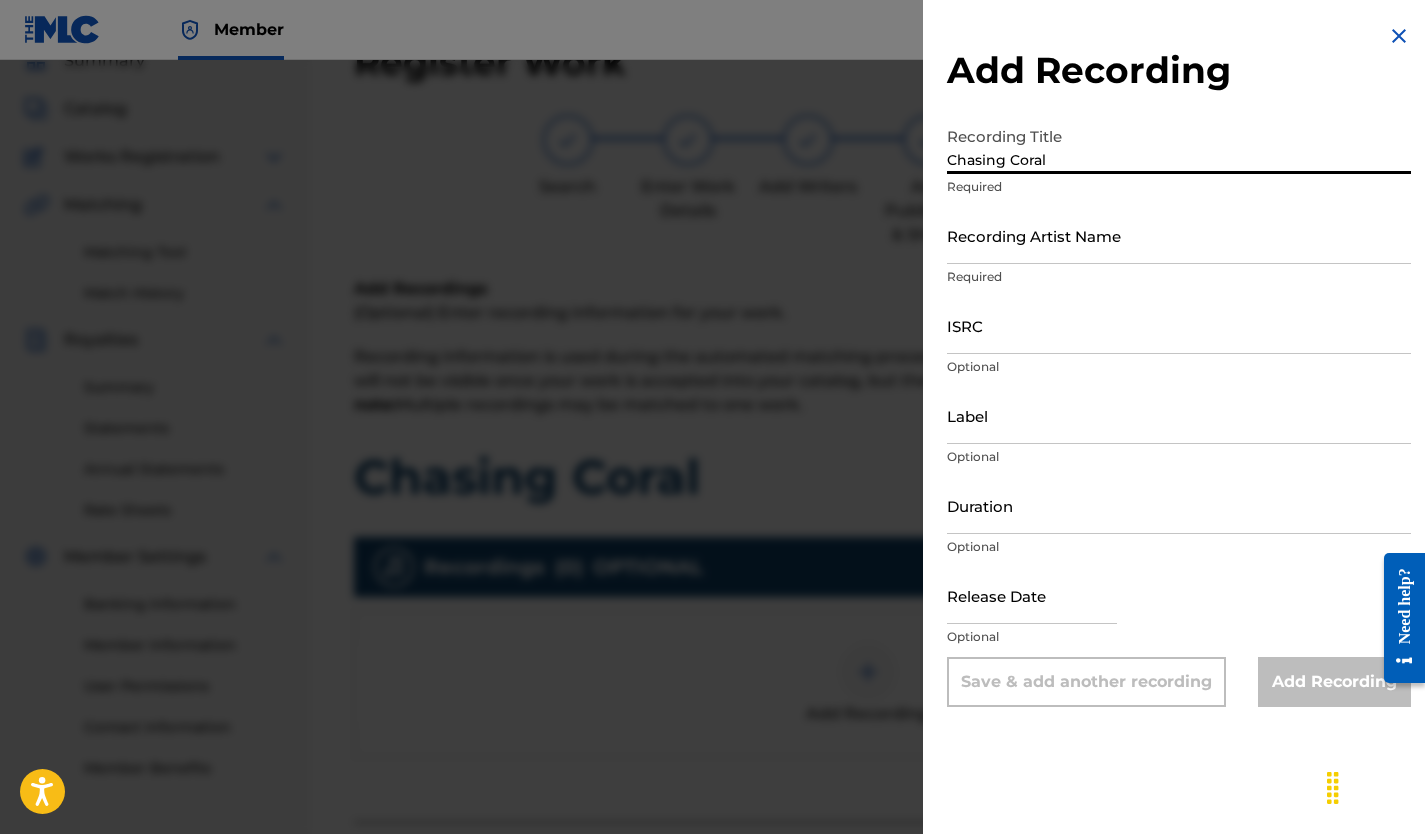 type on "Chasing Coral" 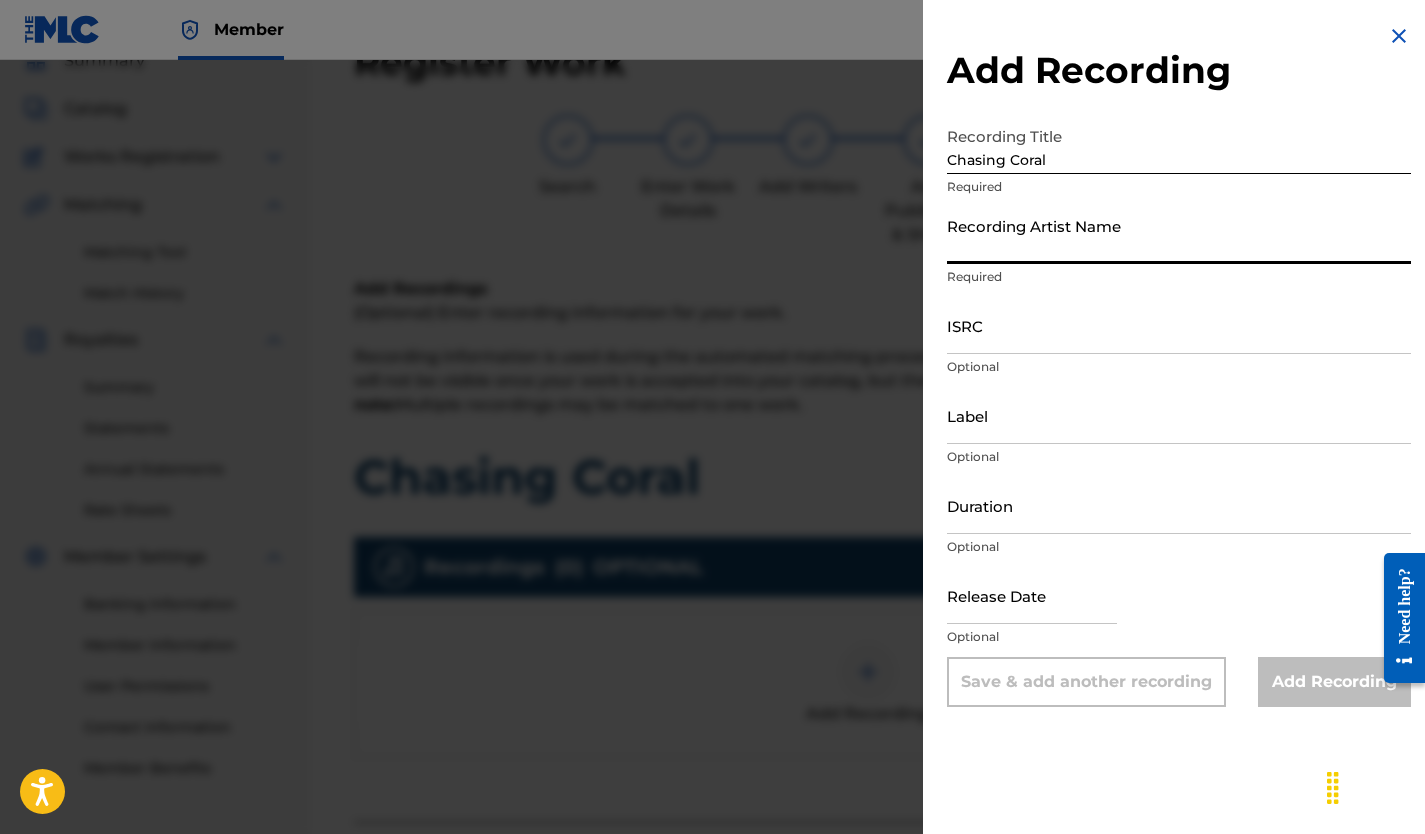 click on "Recording Artist Name" at bounding box center [1179, 235] 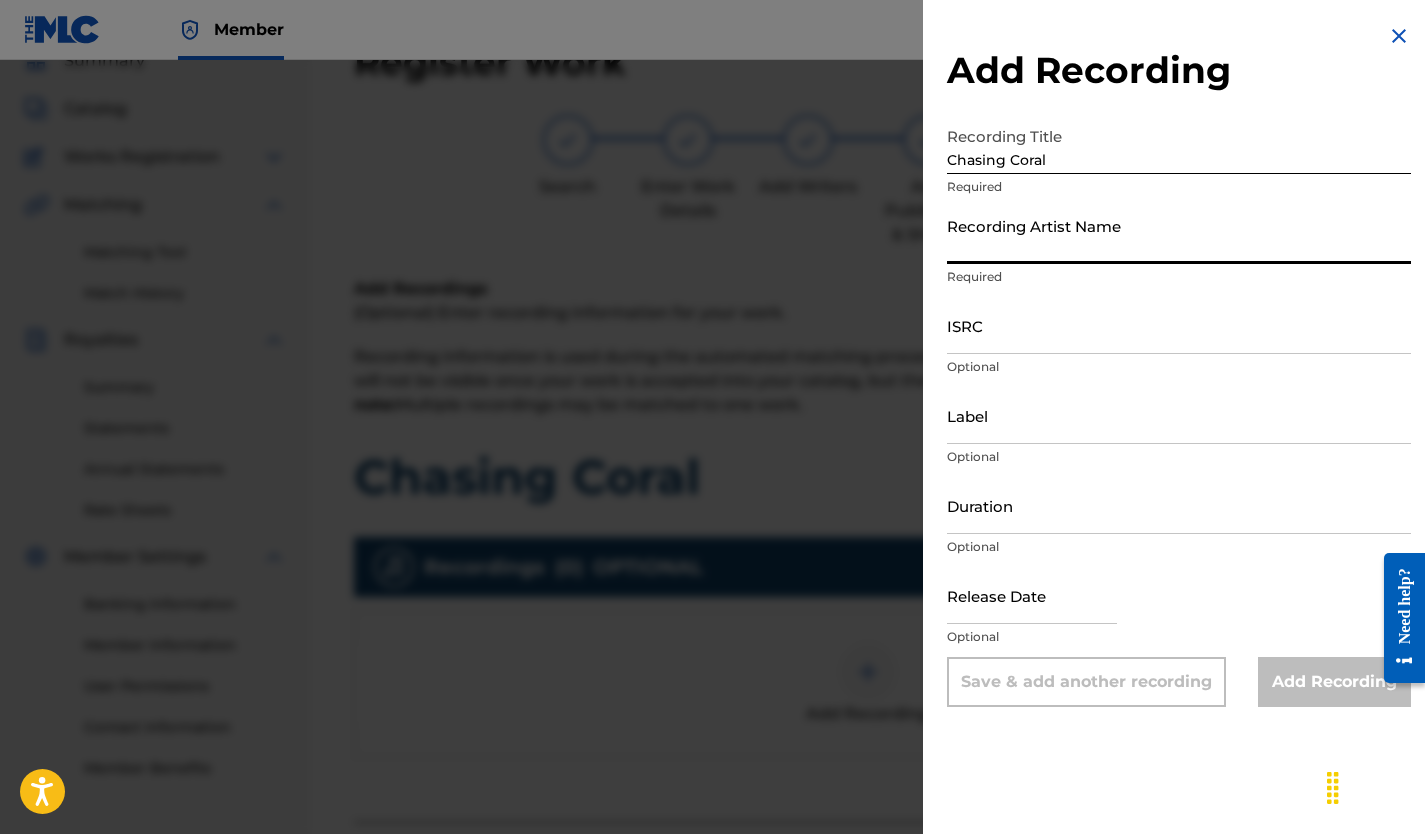 type on "Coronado" 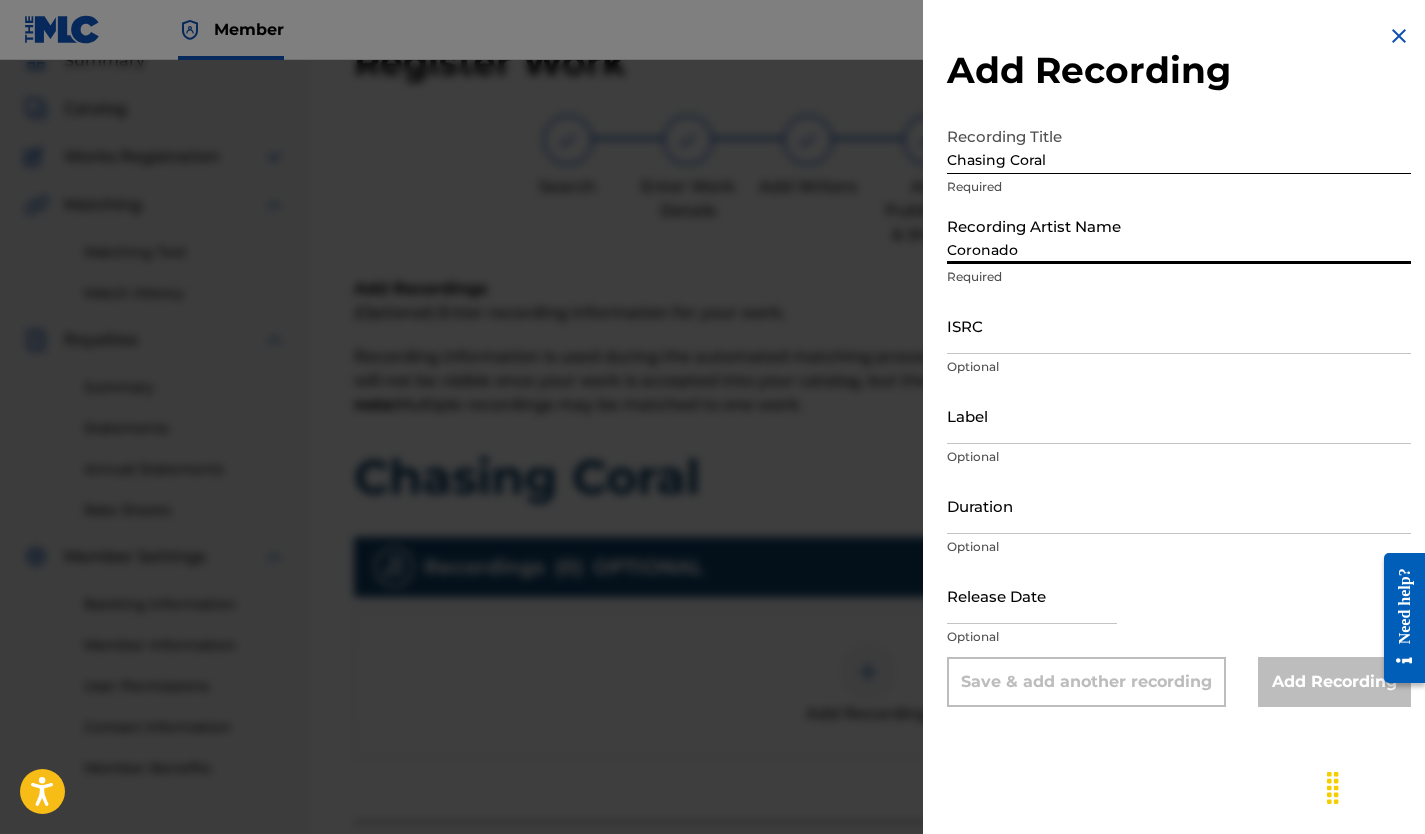type on "Coronado Music Publishing" 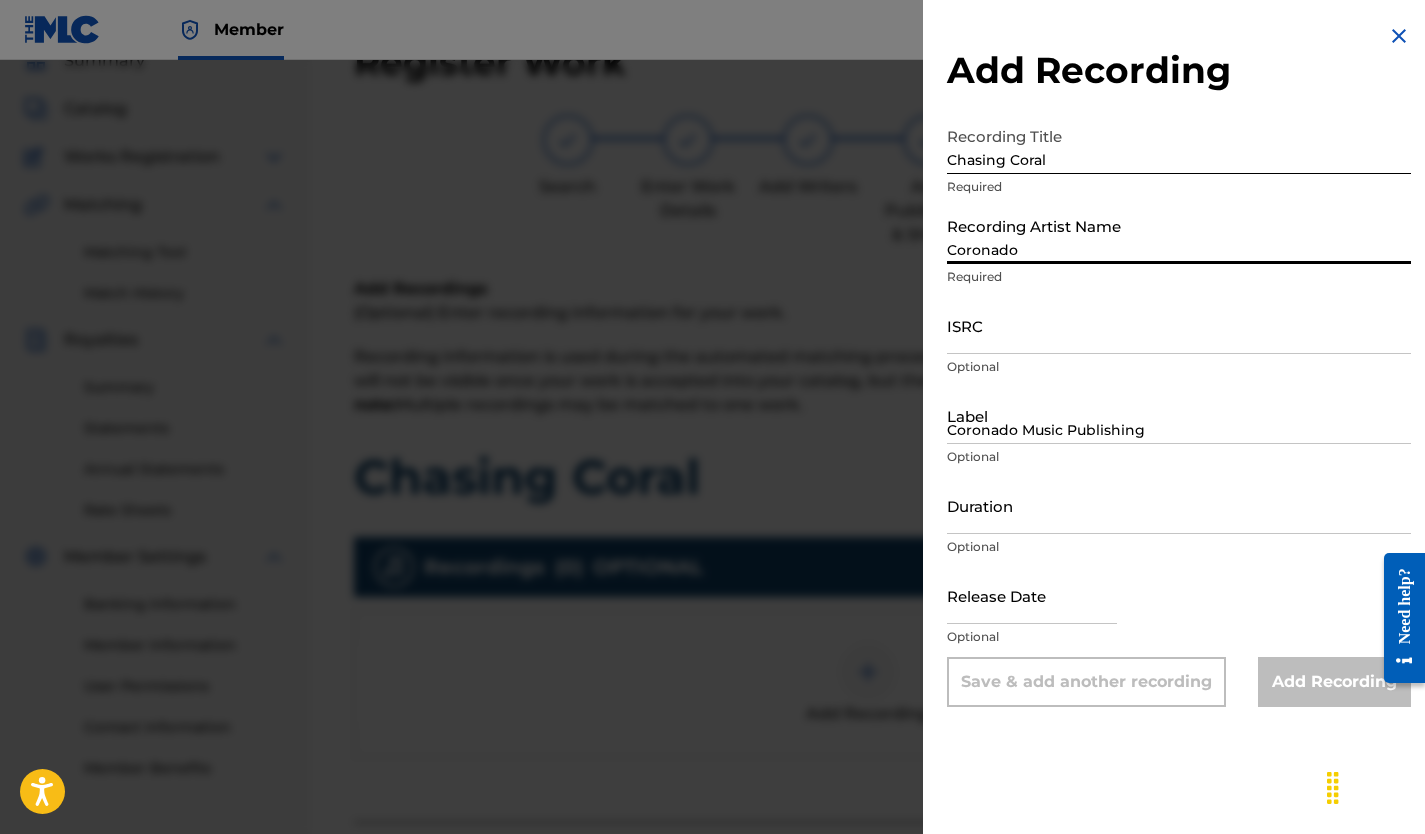type on "03:00" 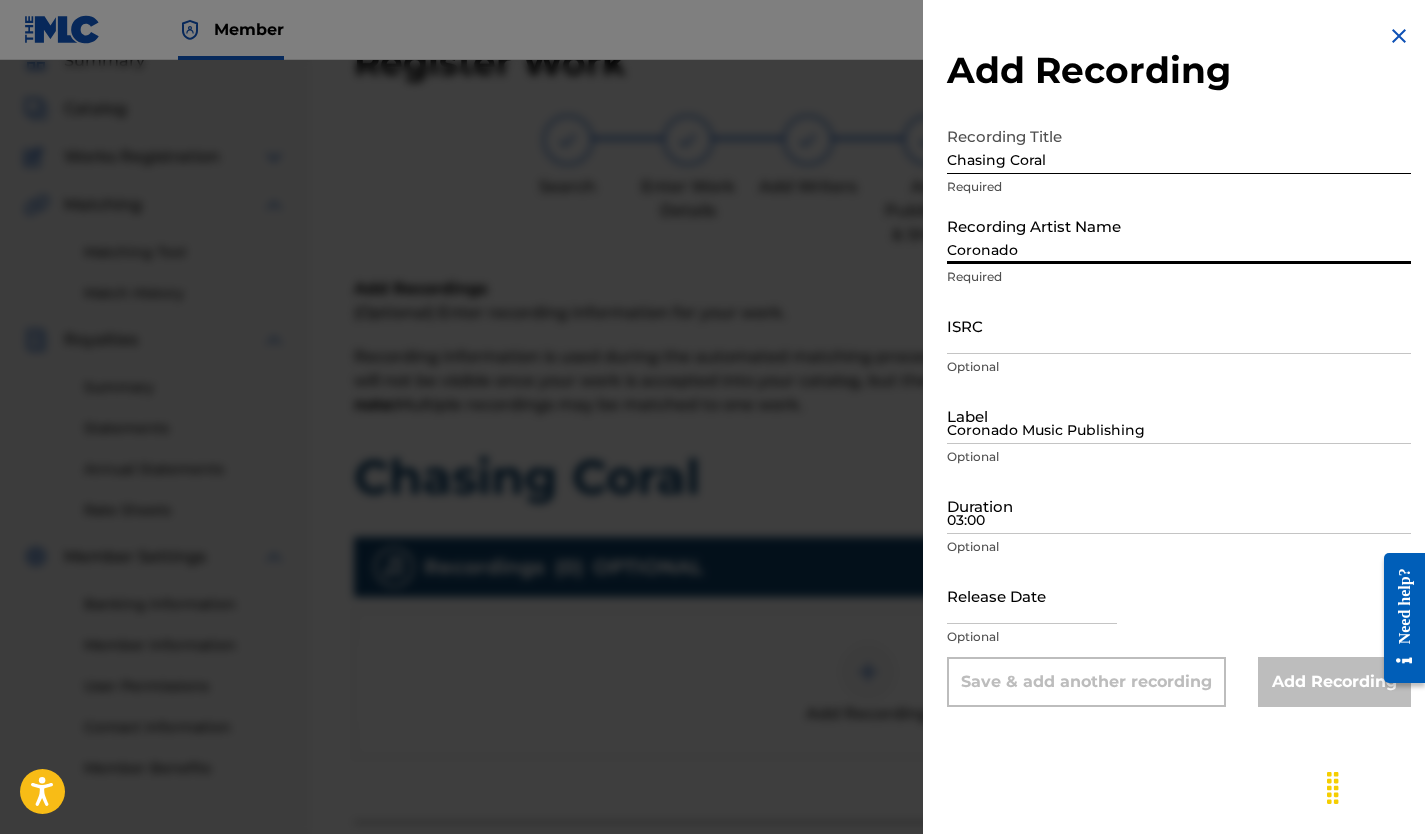 type on "[MONTH] [DAY] [YEAR]" 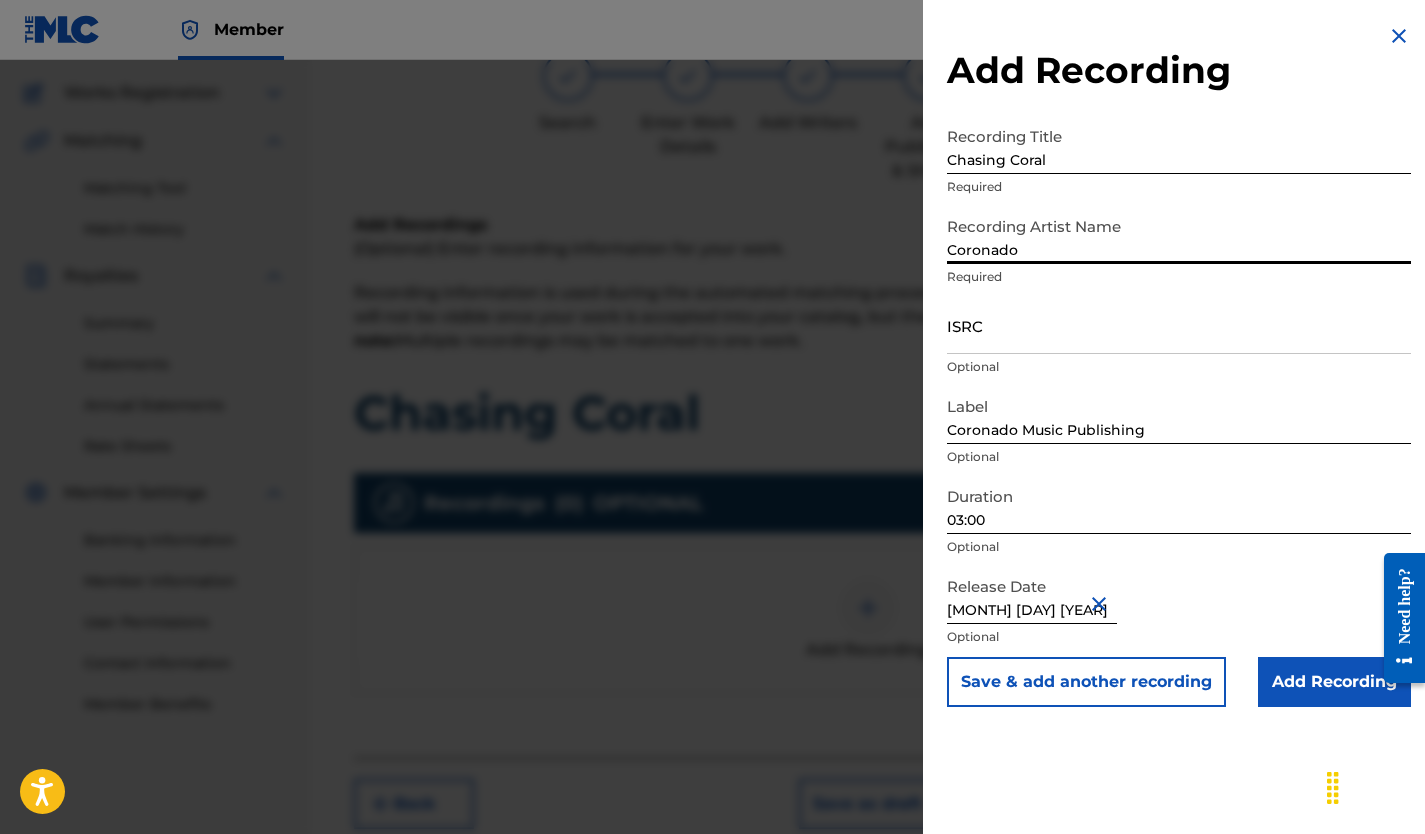scroll, scrollTop: 158, scrollLeft: 0, axis: vertical 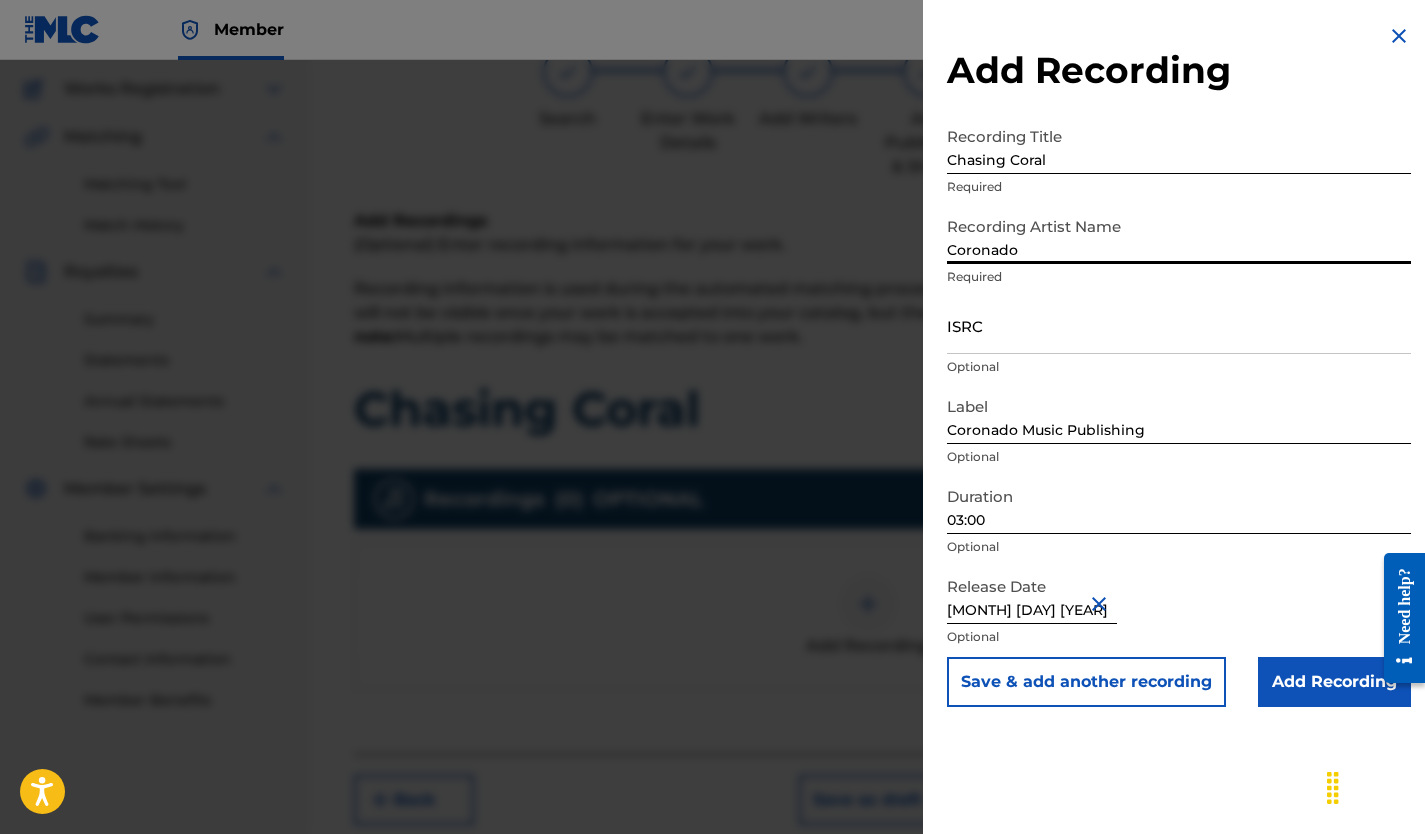select on "5" 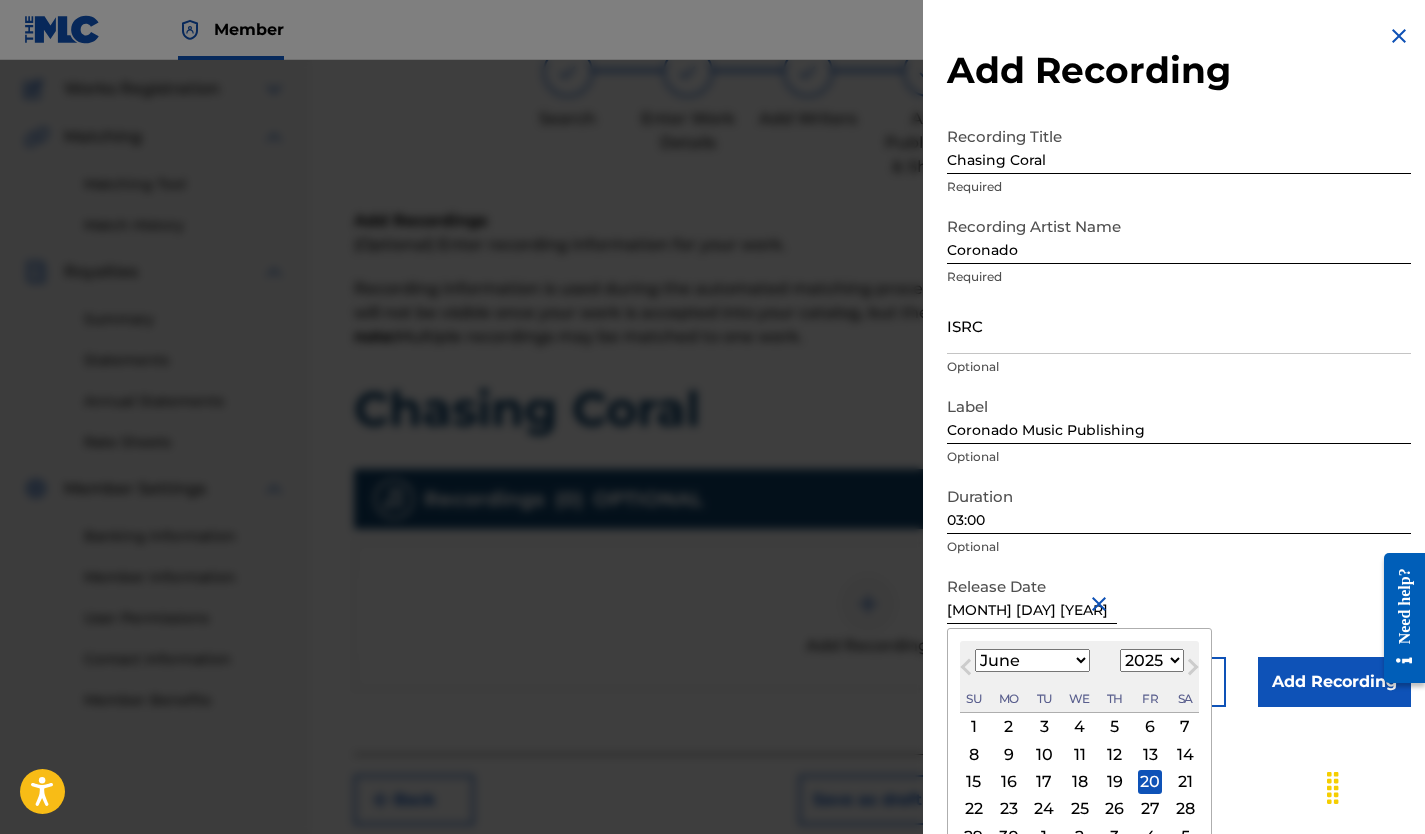 click on "[MONTH] [DAY] [YEAR]" at bounding box center [1032, 595] 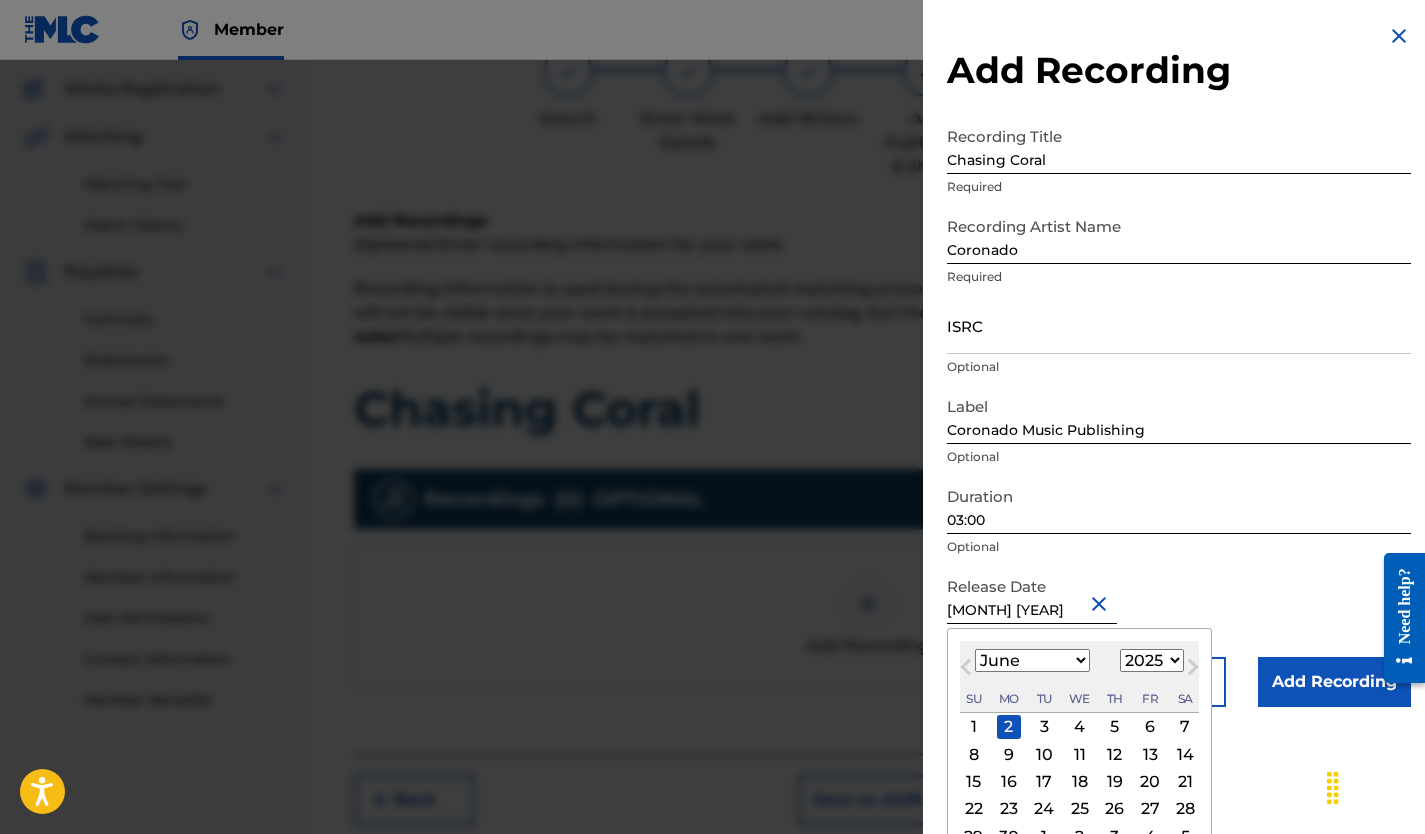 type on "[MONTH] [DAY] [YEAR]" 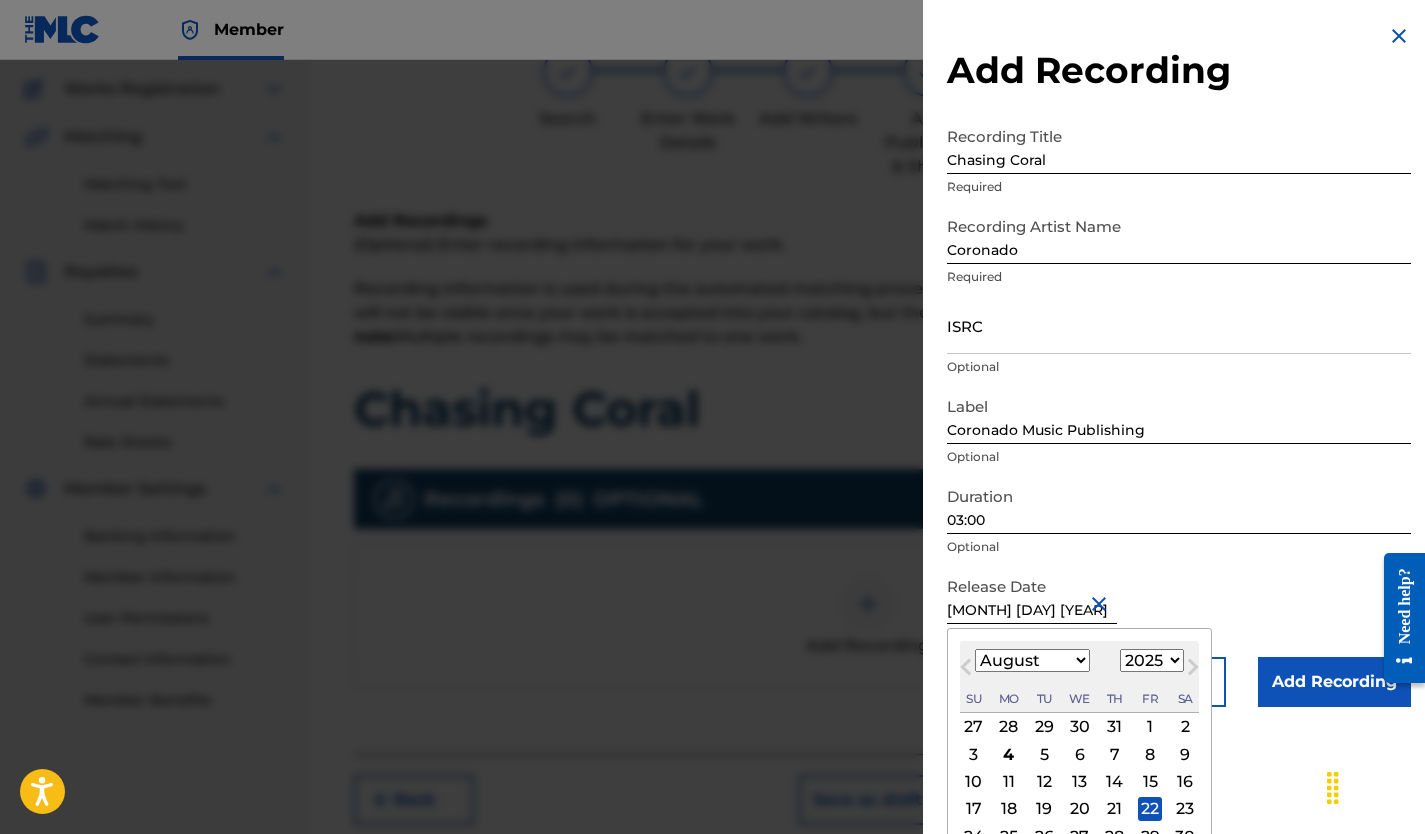 type on "[MONTH] [DAY] [YEAR]" 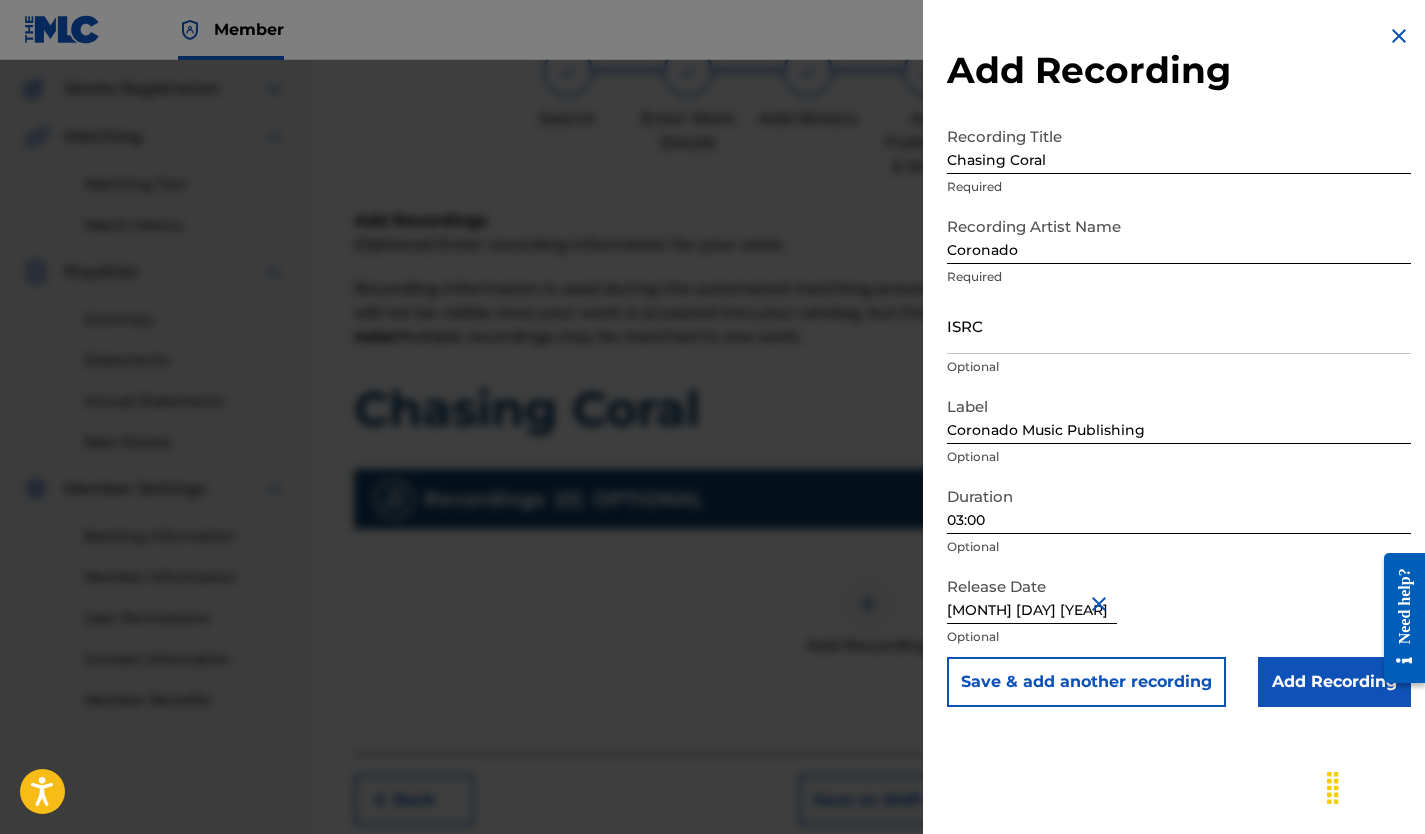 click on "Add Recording Recording Title Chasing Coral Required Recording Artist Name Coronado Required ISRC Optional Label Coronado Music Publishing Optional Duration 03:00 Optional Release Date [MONTH] [DAY] [YEAR] Optional Save & add another recording Add Recording" at bounding box center [1179, 365] 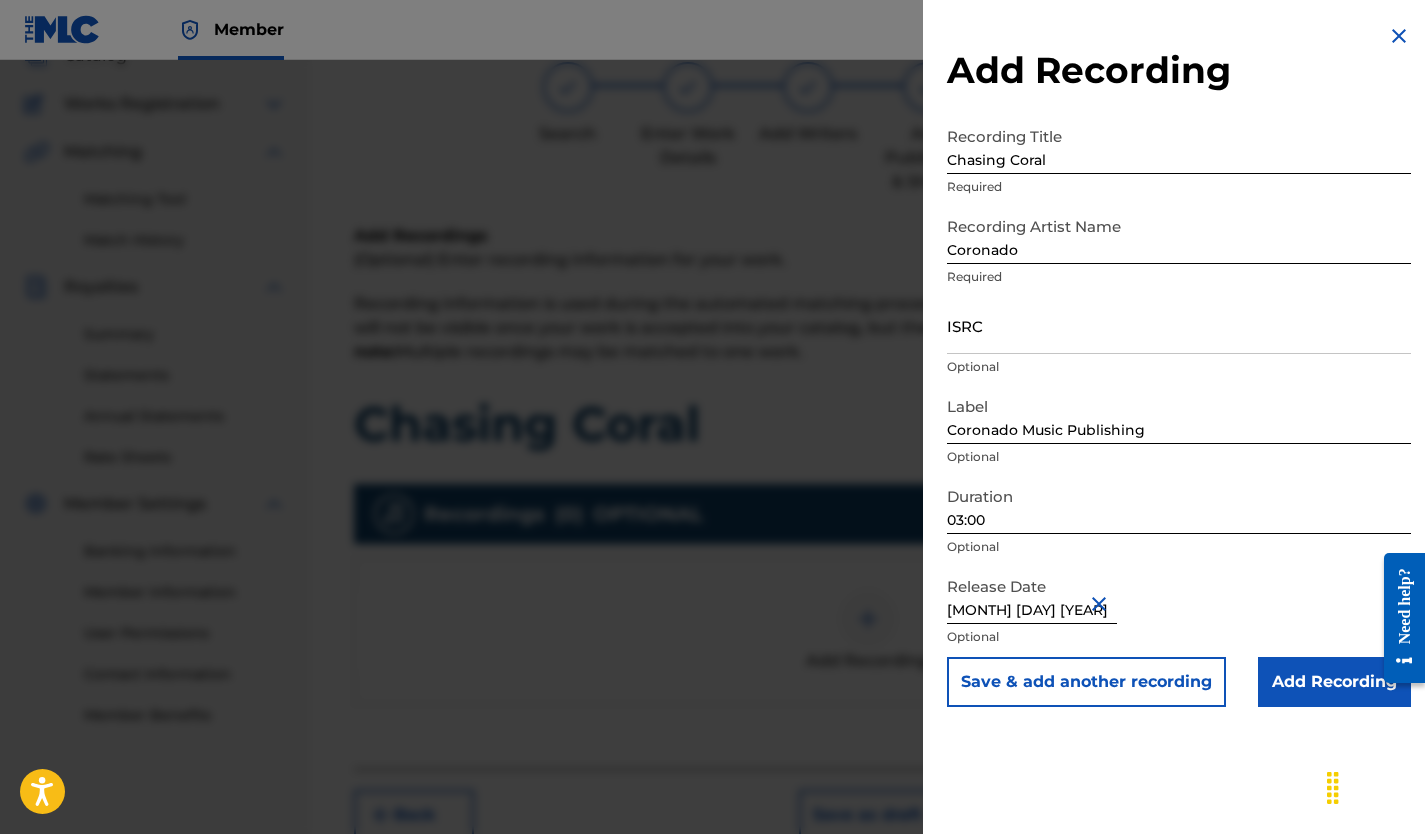 click on "03:00" at bounding box center [1179, 505] 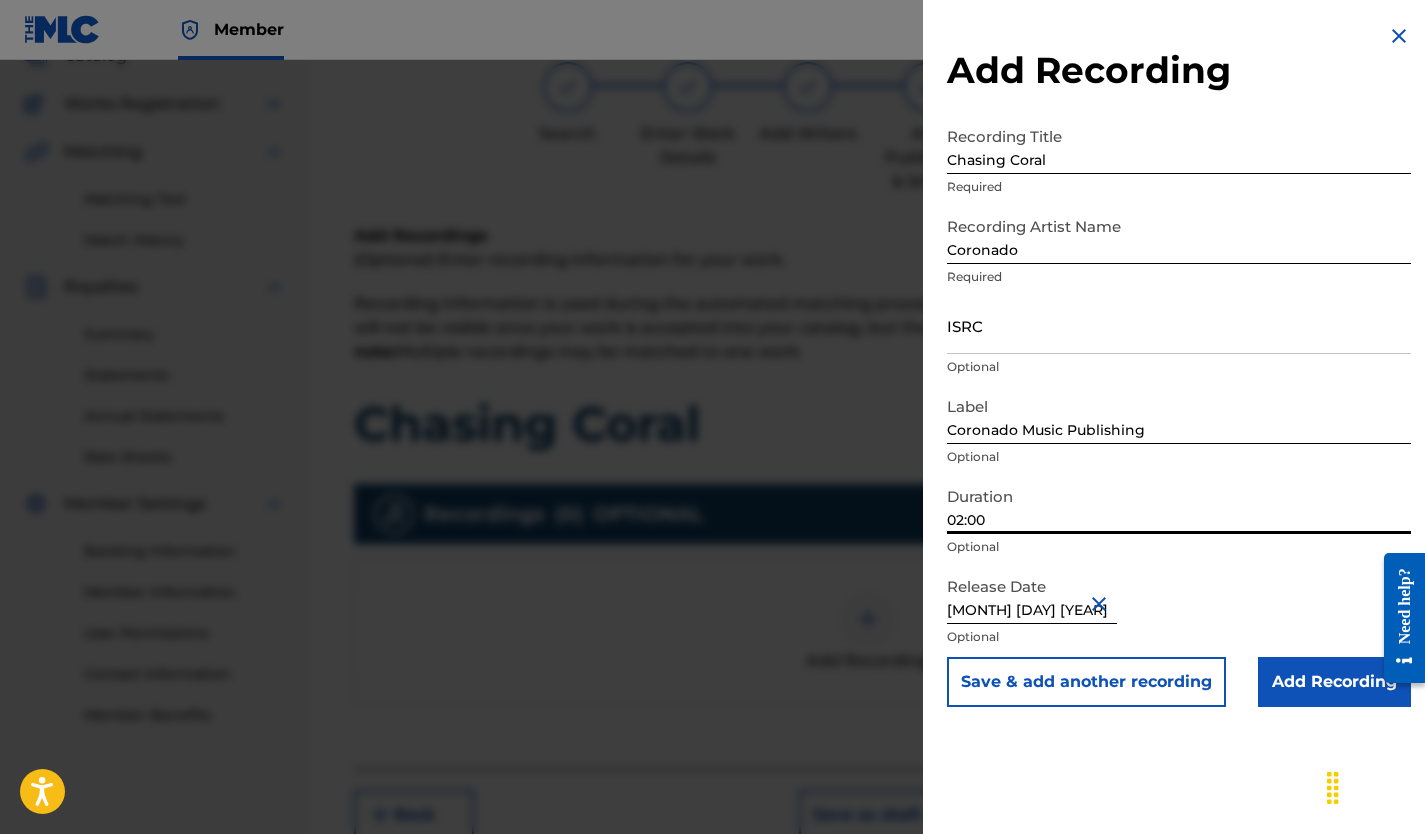click on "02:00" at bounding box center [1179, 505] 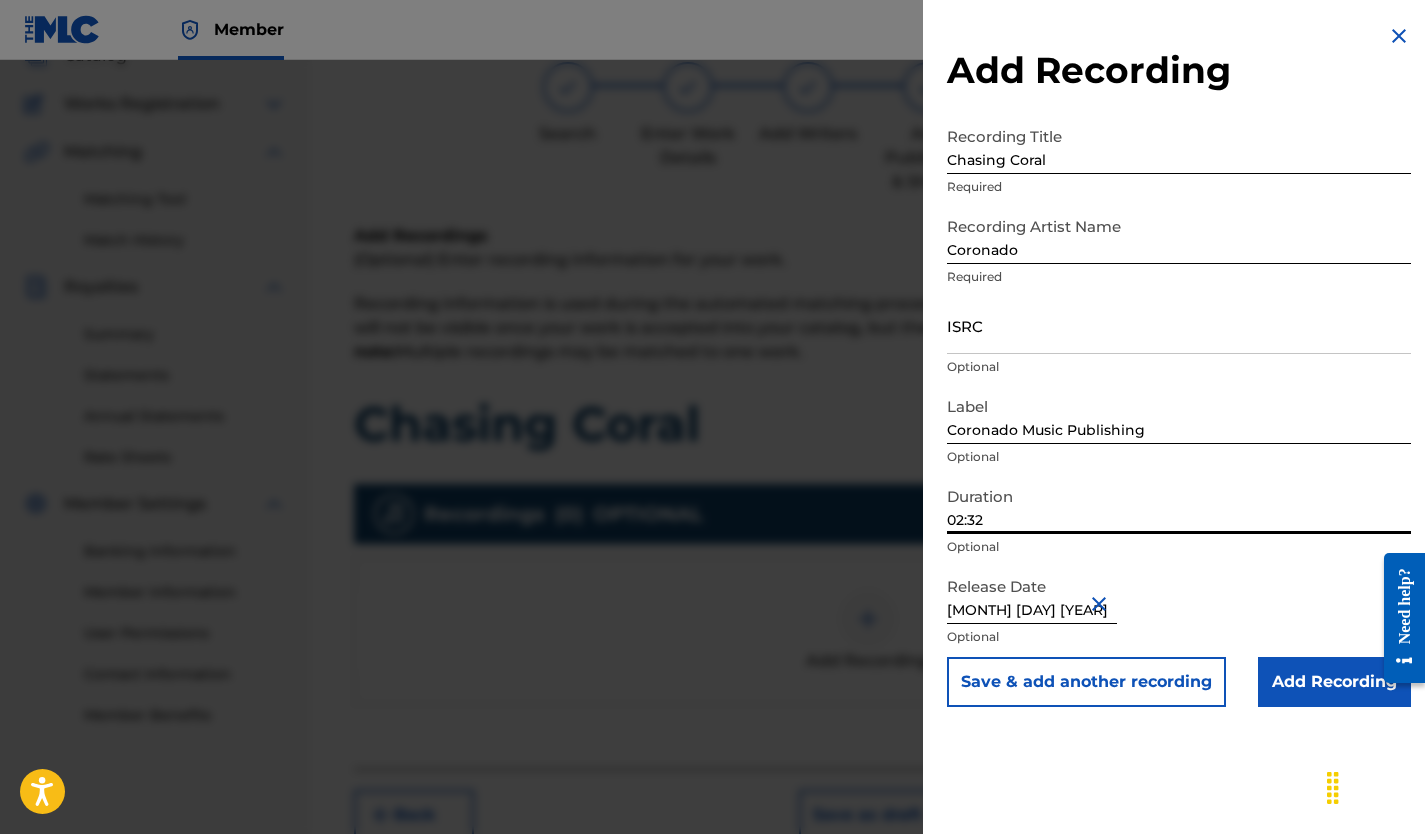 type on "02:32" 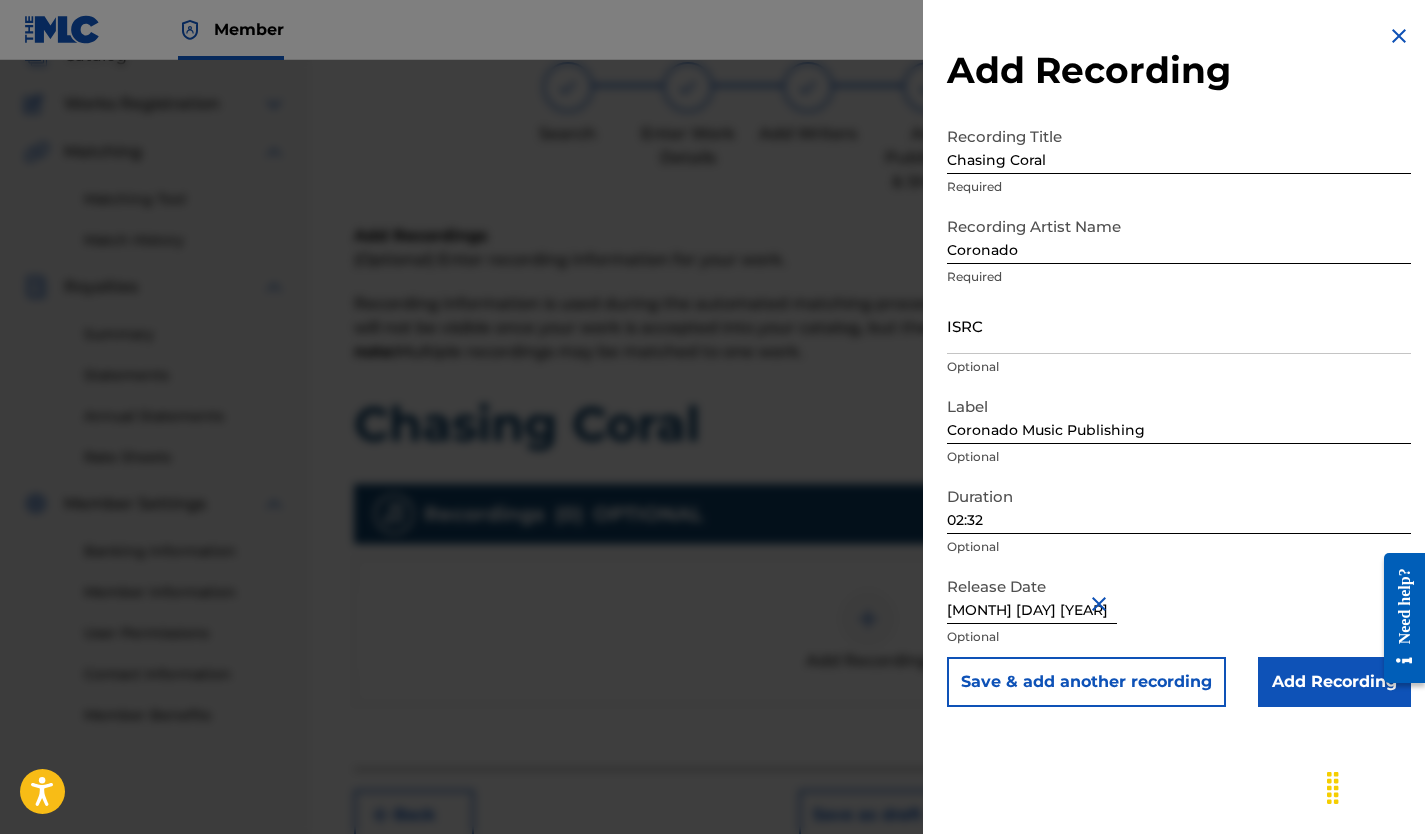 click on "Add Recording Recording Title Chasing Coral Required Recording Artist Name Coronado Required ISRC Optional Label Coronado Music Publishing Optional Duration 02:32 Optional Release Date [MONTH] [DAY] [YEAR] Optional Save & add another recording Add Recording" at bounding box center (1179, 365) 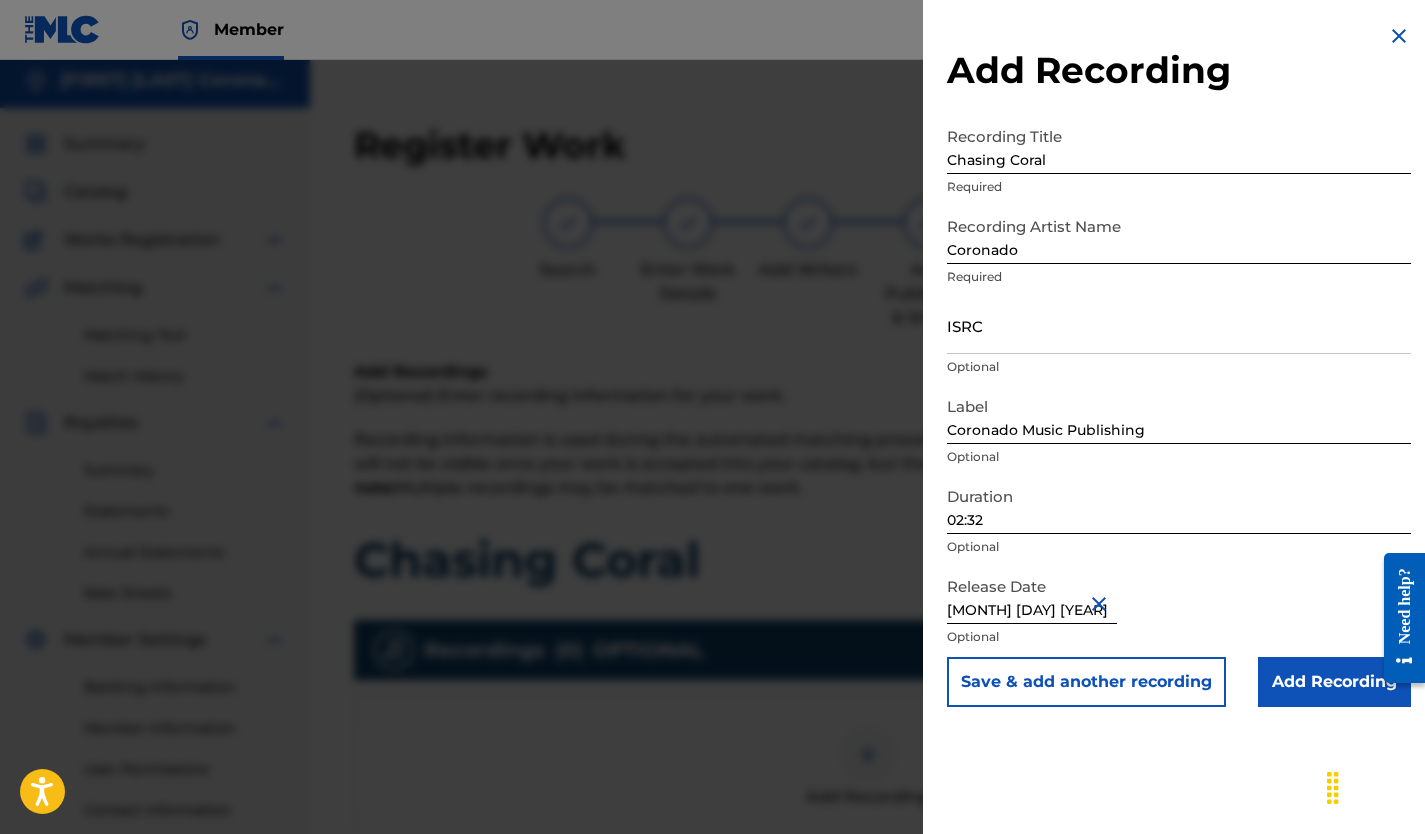 scroll, scrollTop: 0, scrollLeft: 0, axis: both 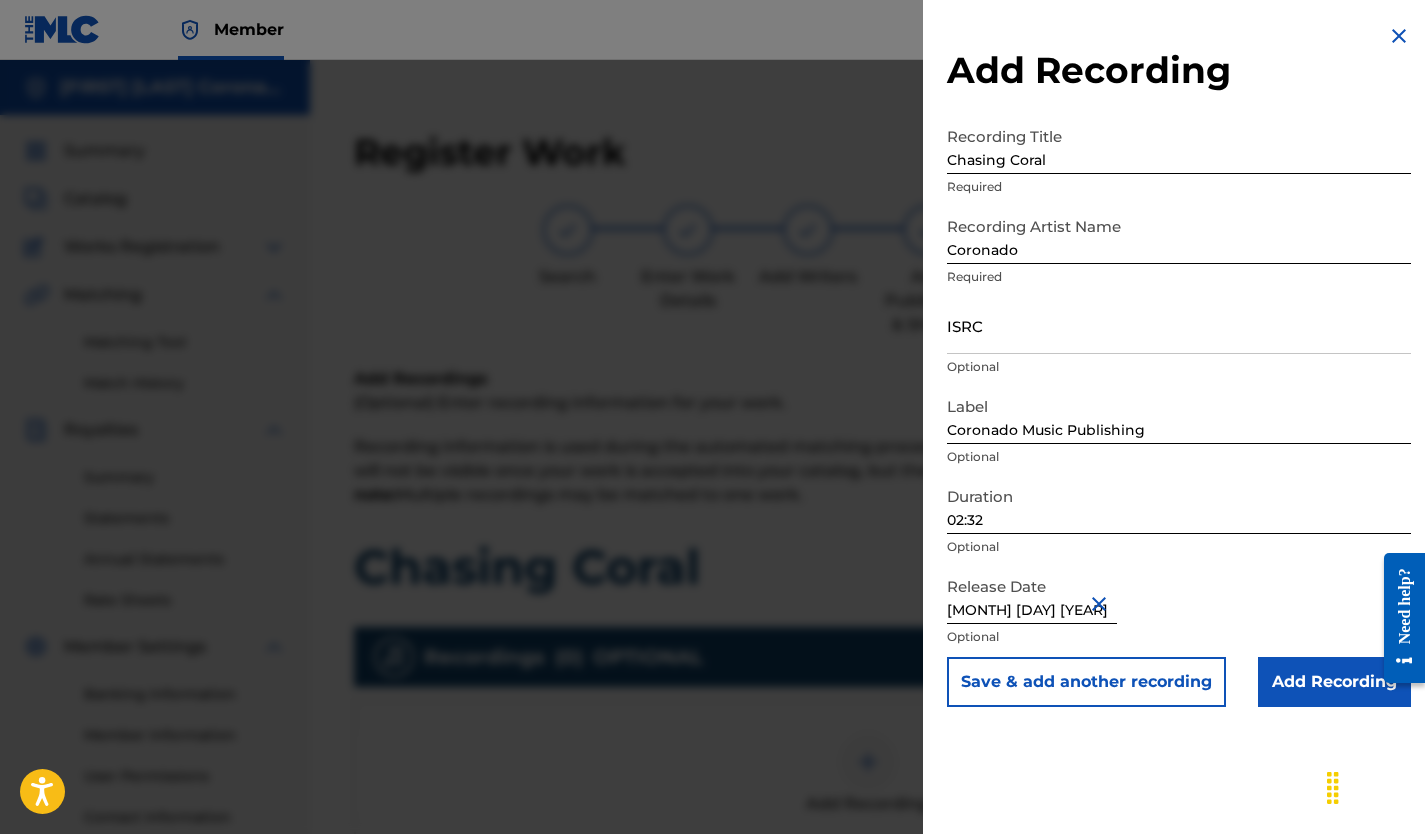 click on "Add Recording" at bounding box center [1334, 682] 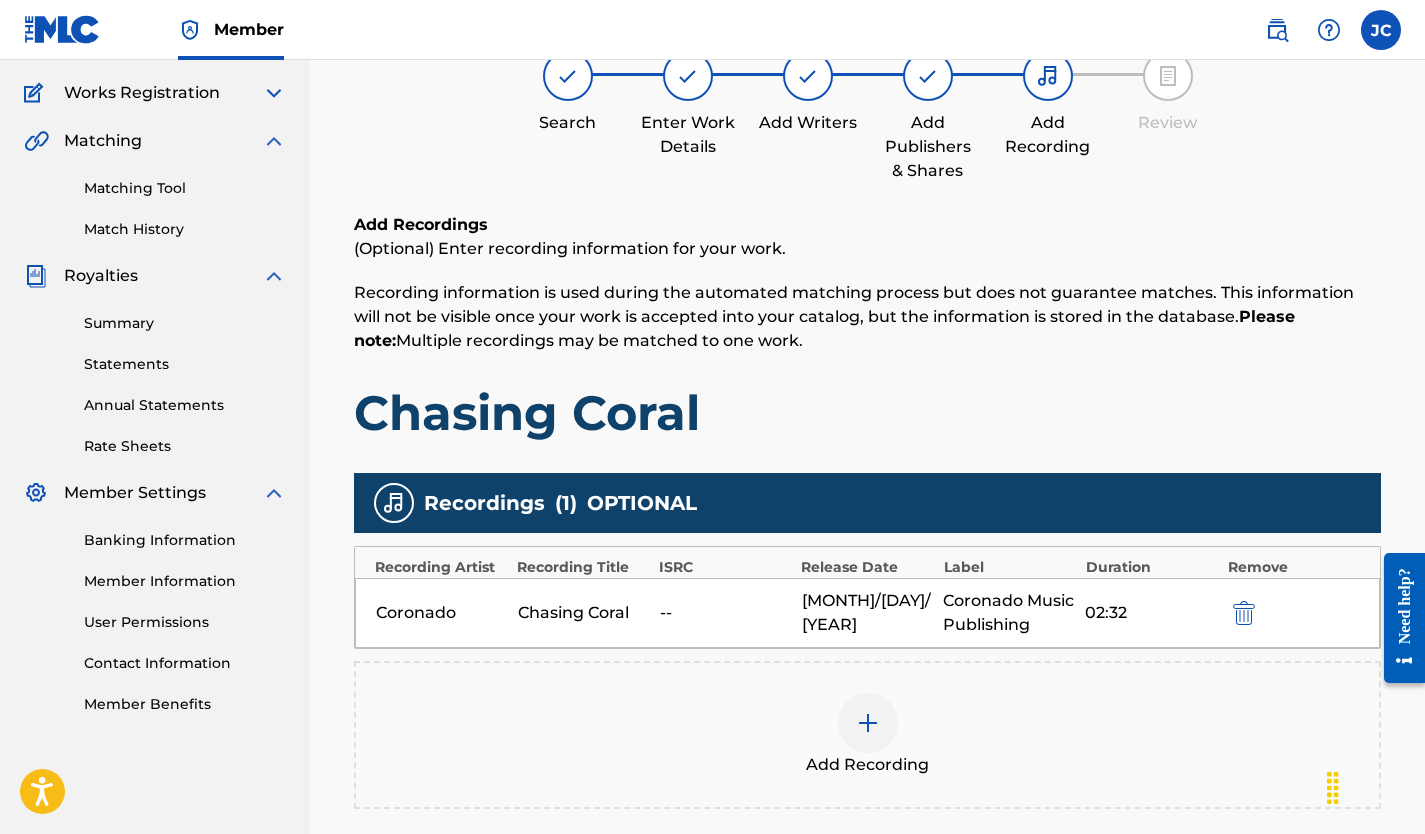 scroll, scrollTop: 380, scrollLeft: 0, axis: vertical 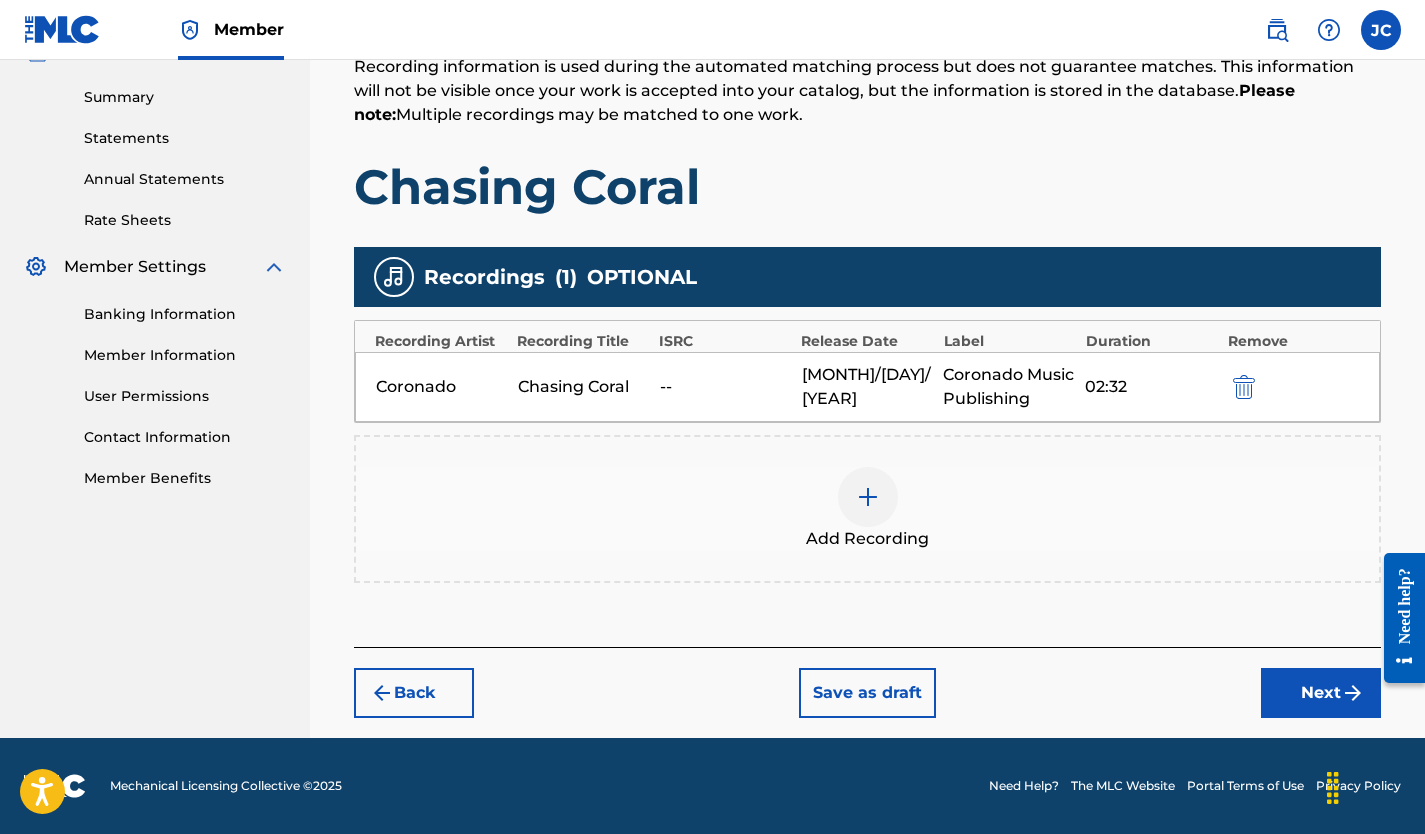 click on "Next" at bounding box center (1321, 693) 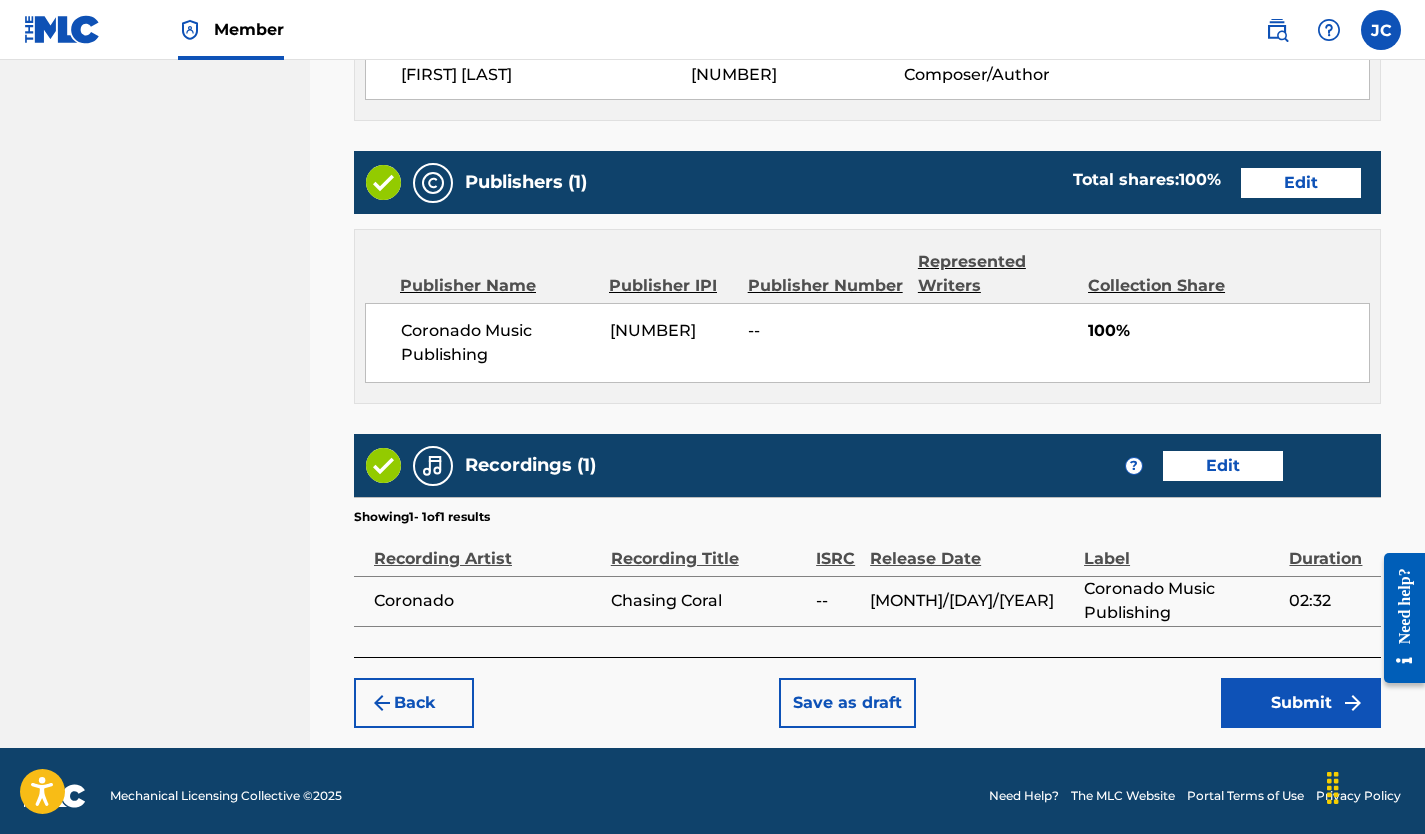 scroll, scrollTop: 937, scrollLeft: 0, axis: vertical 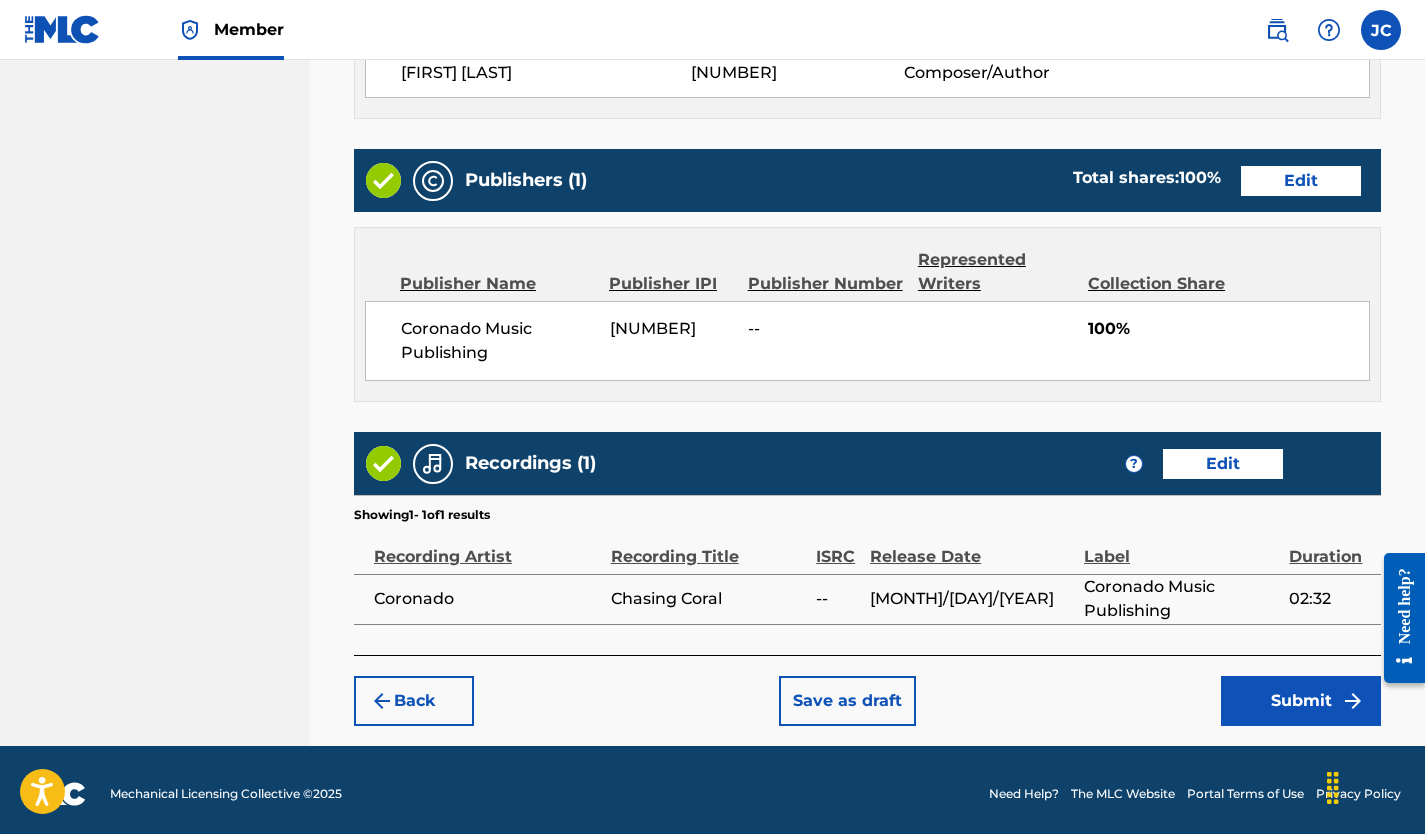 click on "Submit" at bounding box center (1301, 701) 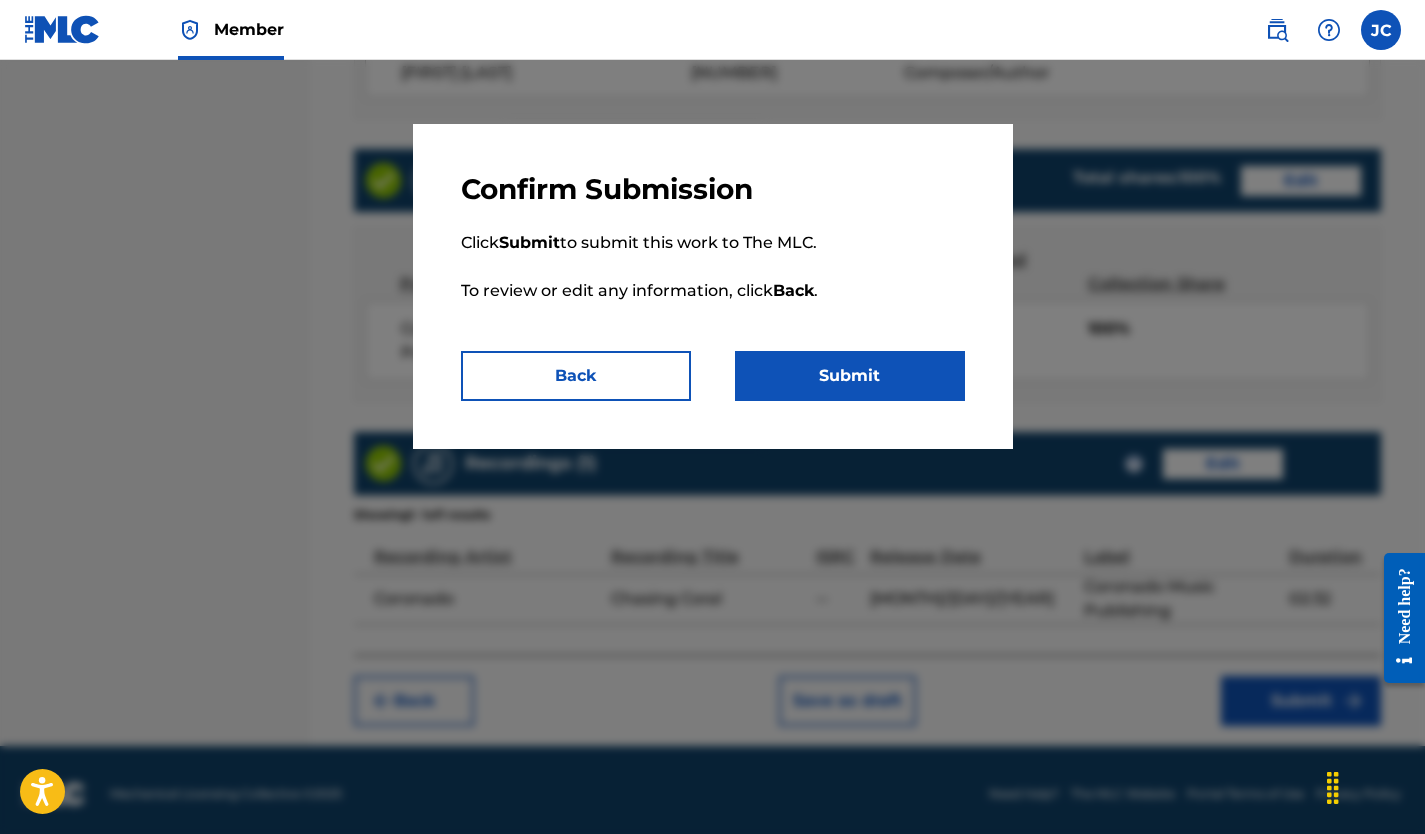 click on "Submit" at bounding box center (850, 376) 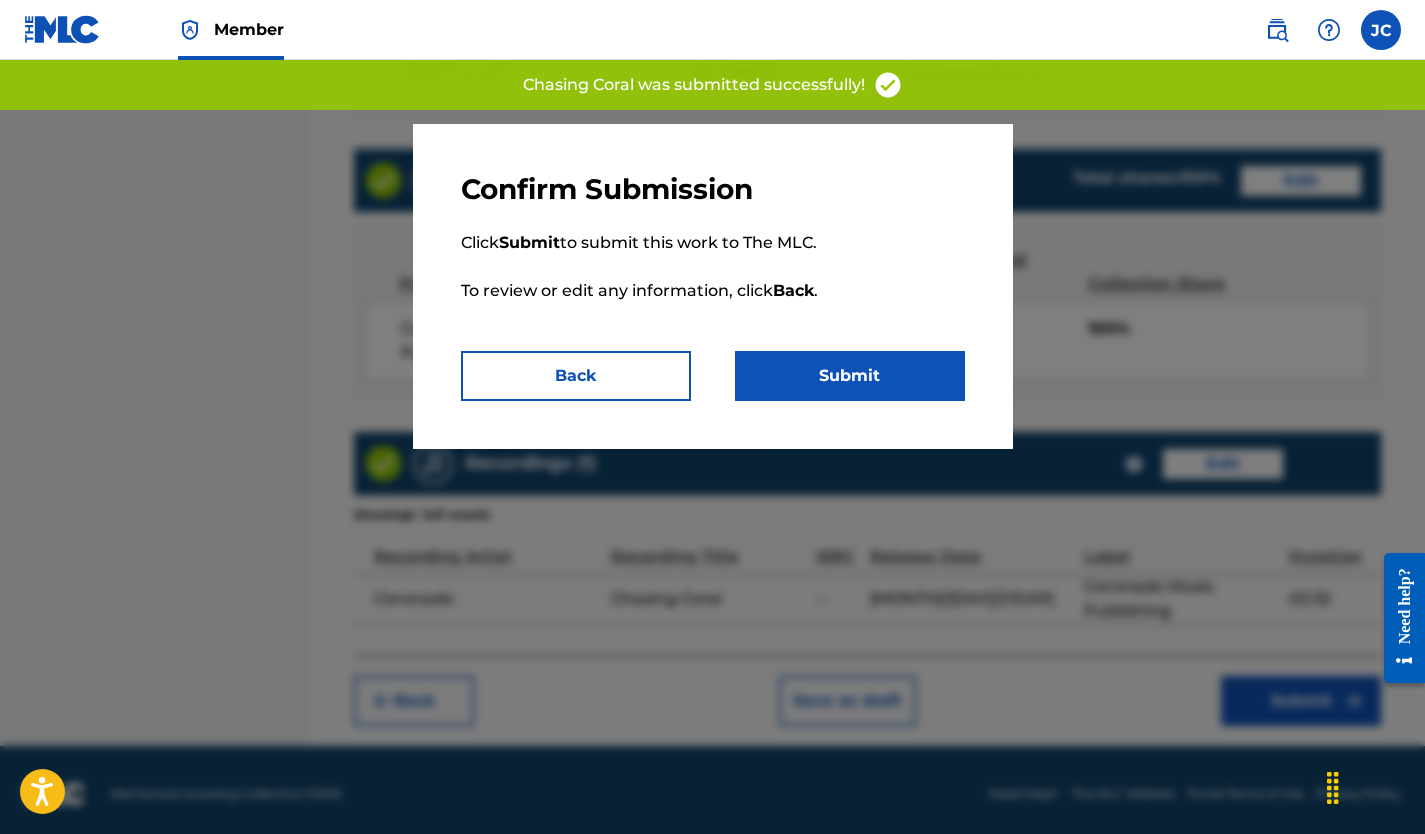 scroll, scrollTop: 0, scrollLeft: 0, axis: both 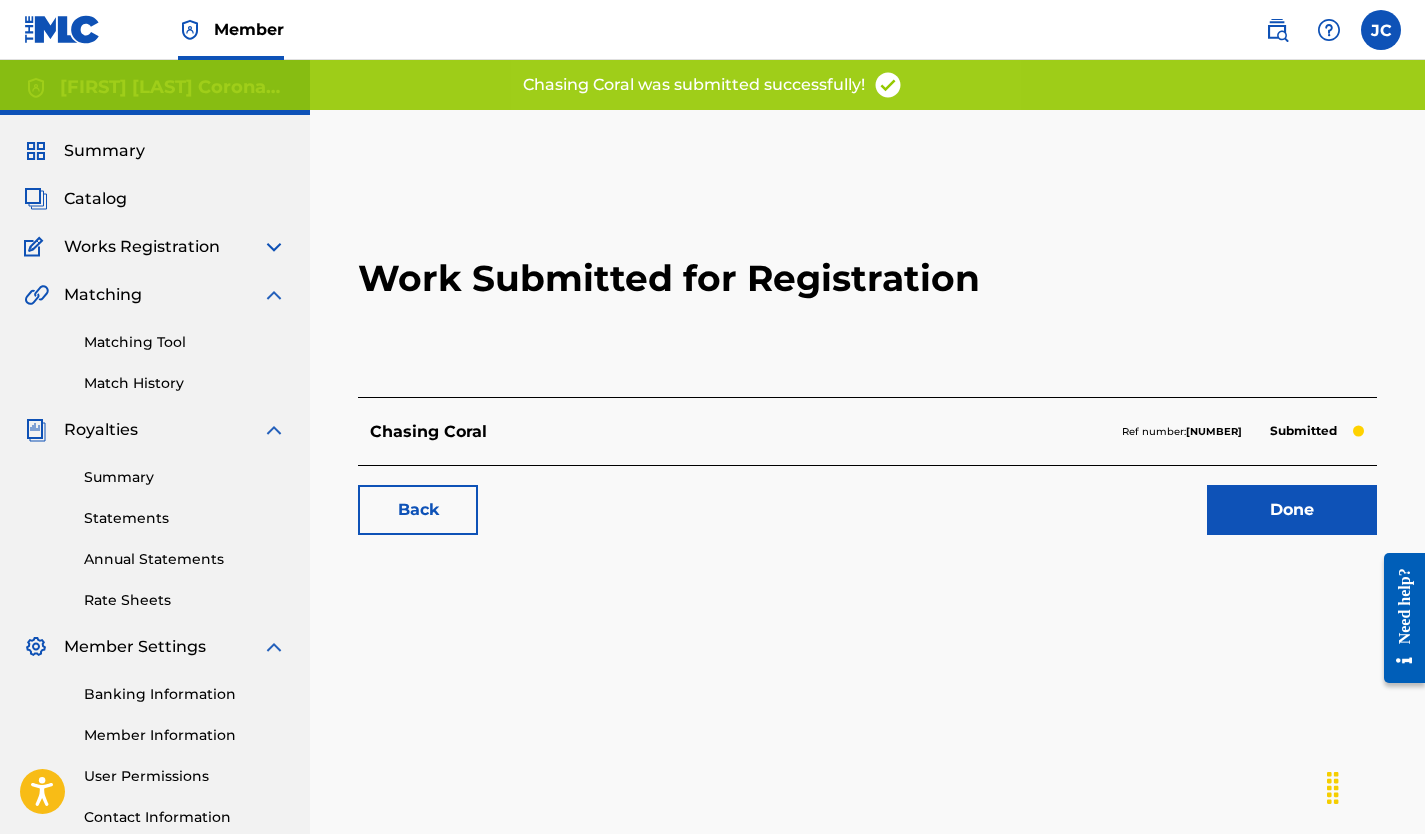 click on "Done" at bounding box center (1292, 510) 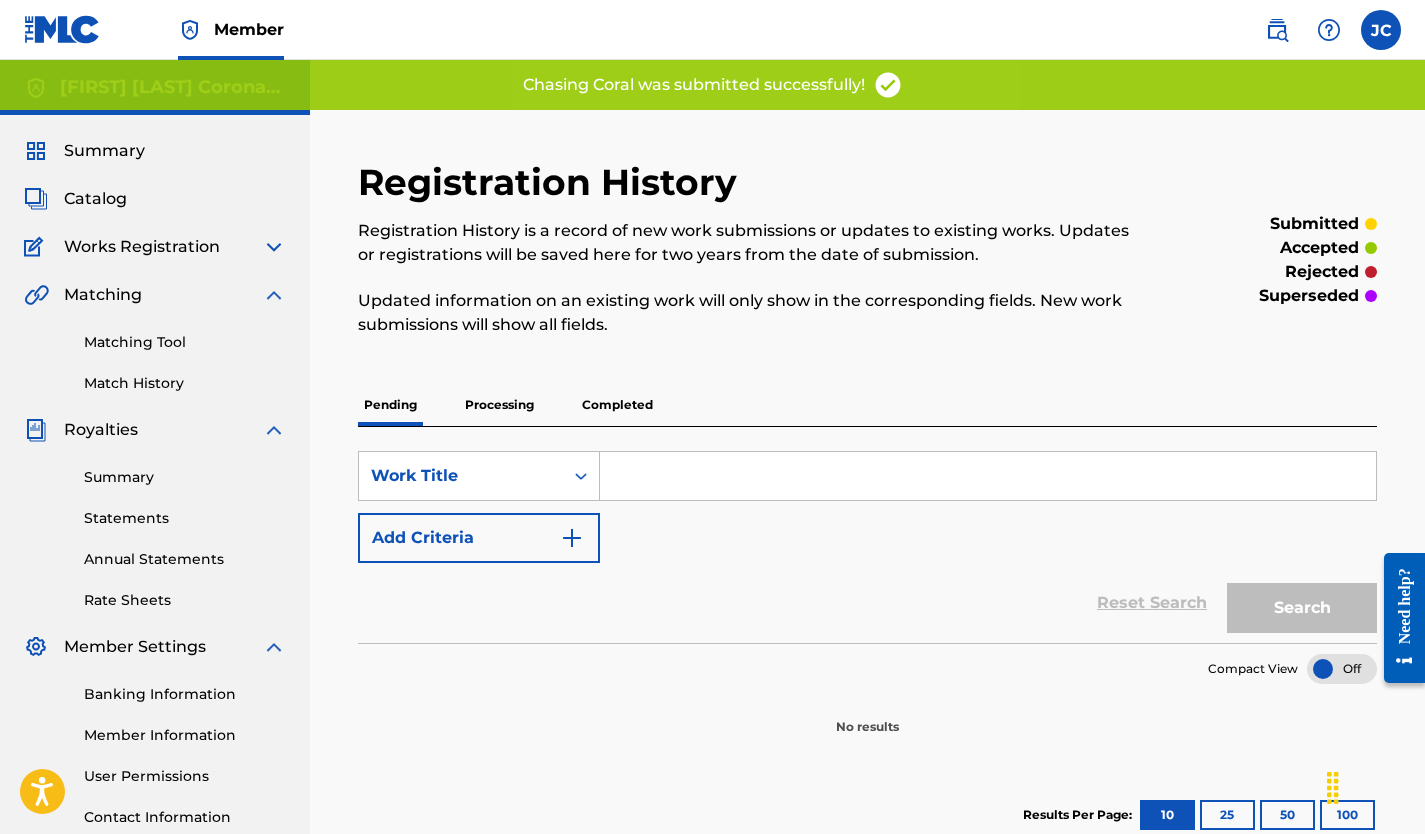click on "Processing" at bounding box center [499, 405] 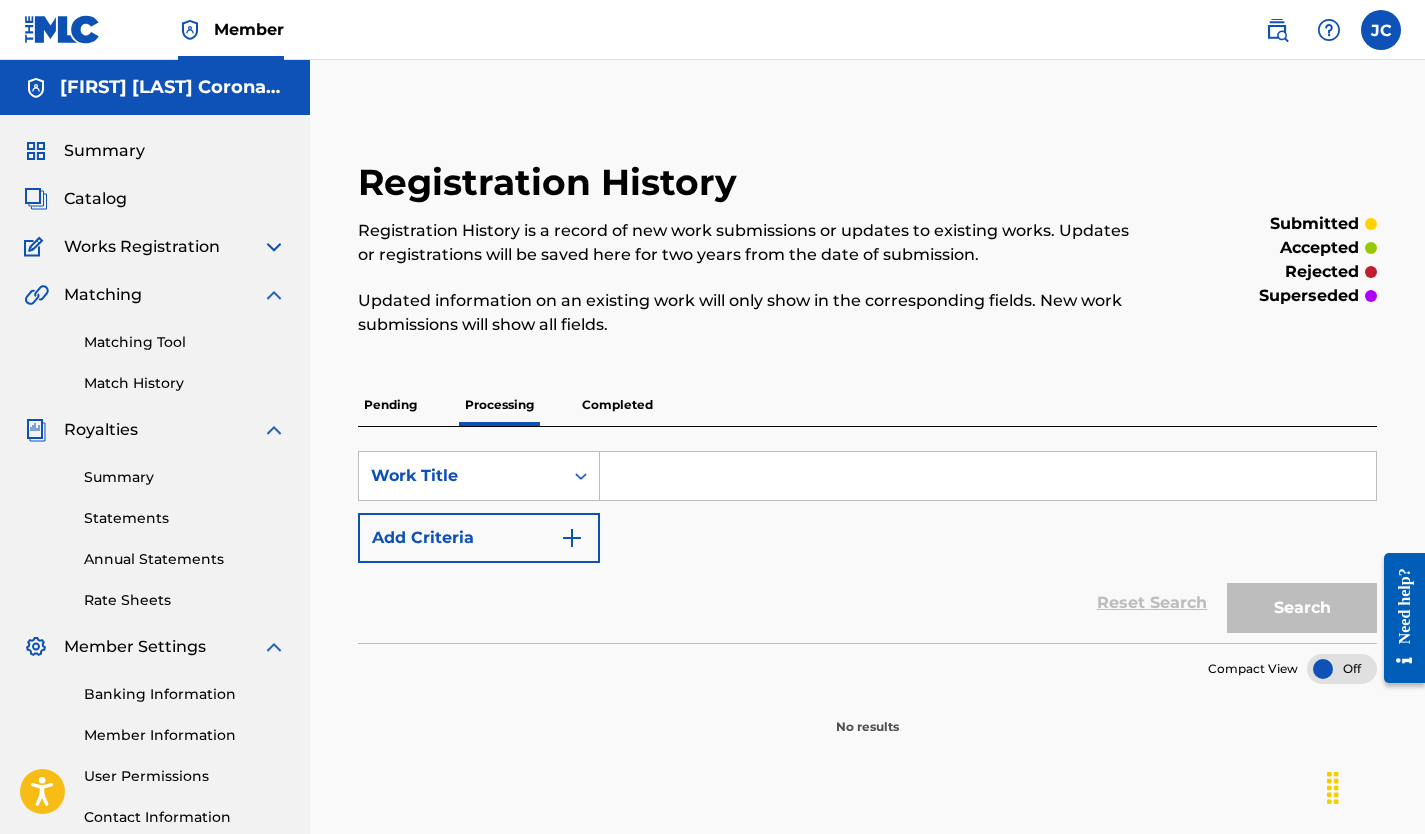 click on "Pending" at bounding box center (390, 405) 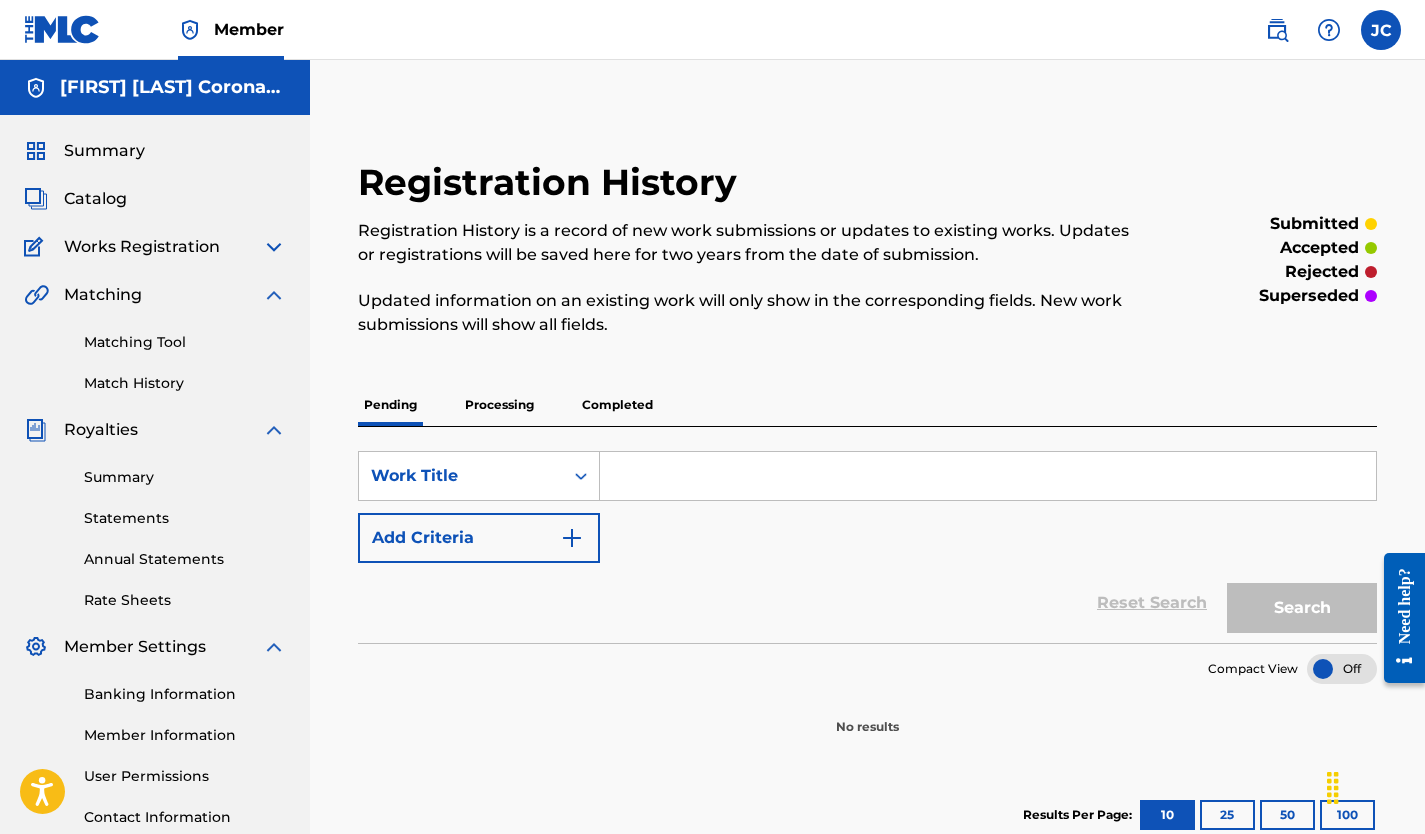 click on "Completed" at bounding box center (617, 405) 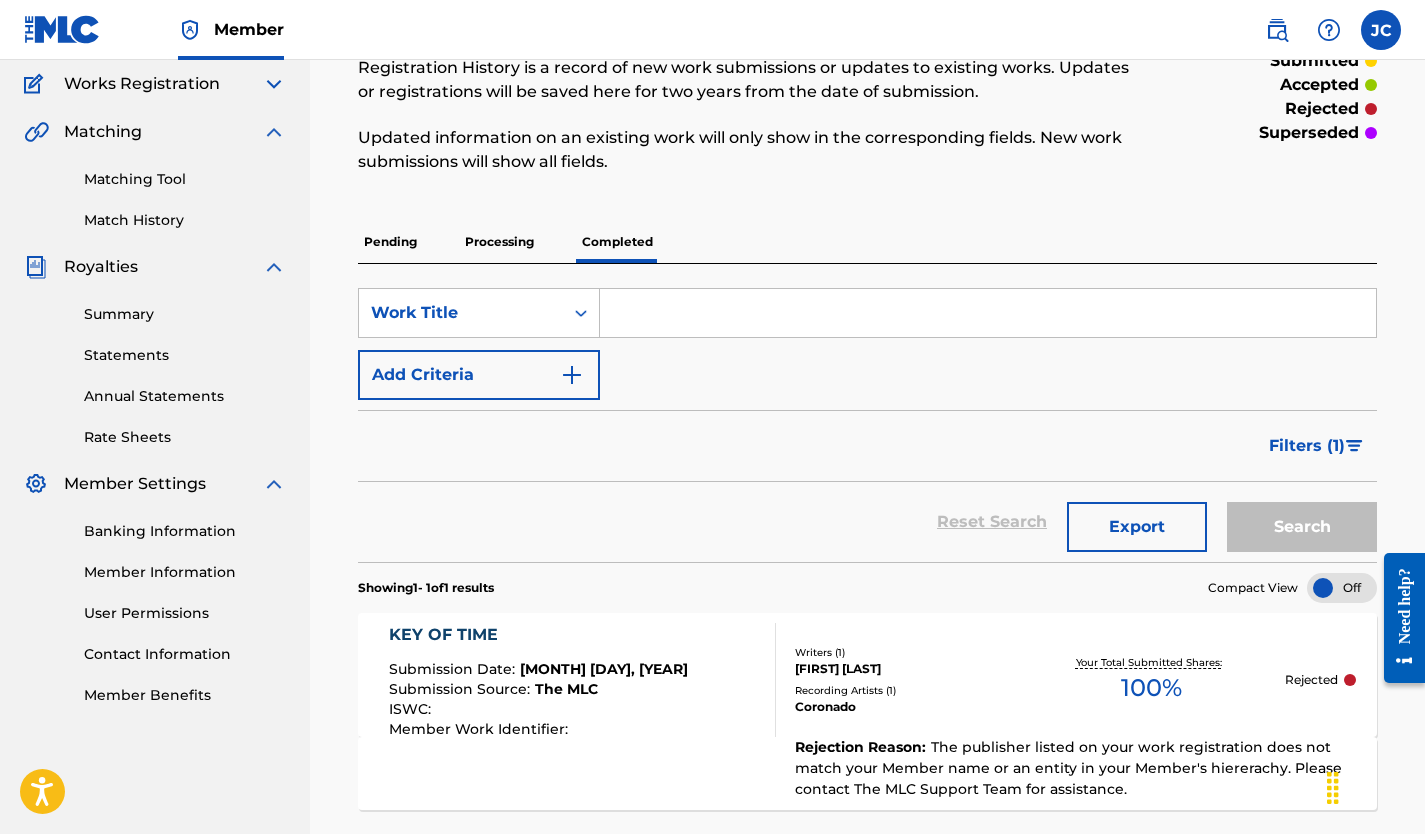 scroll, scrollTop: 0, scrollLeft: 0, axis: both 